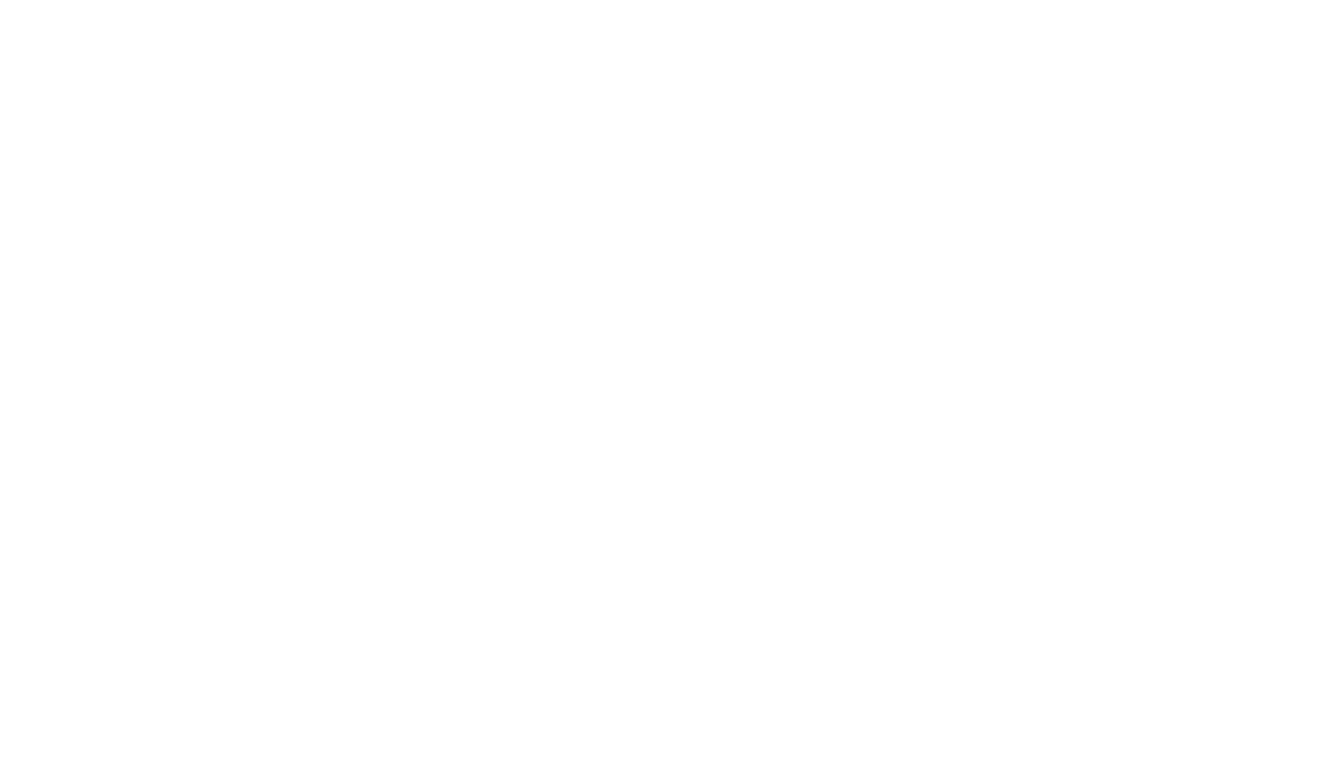 scroll, scrollTop: 0, scrollLeft: 0, axis: both 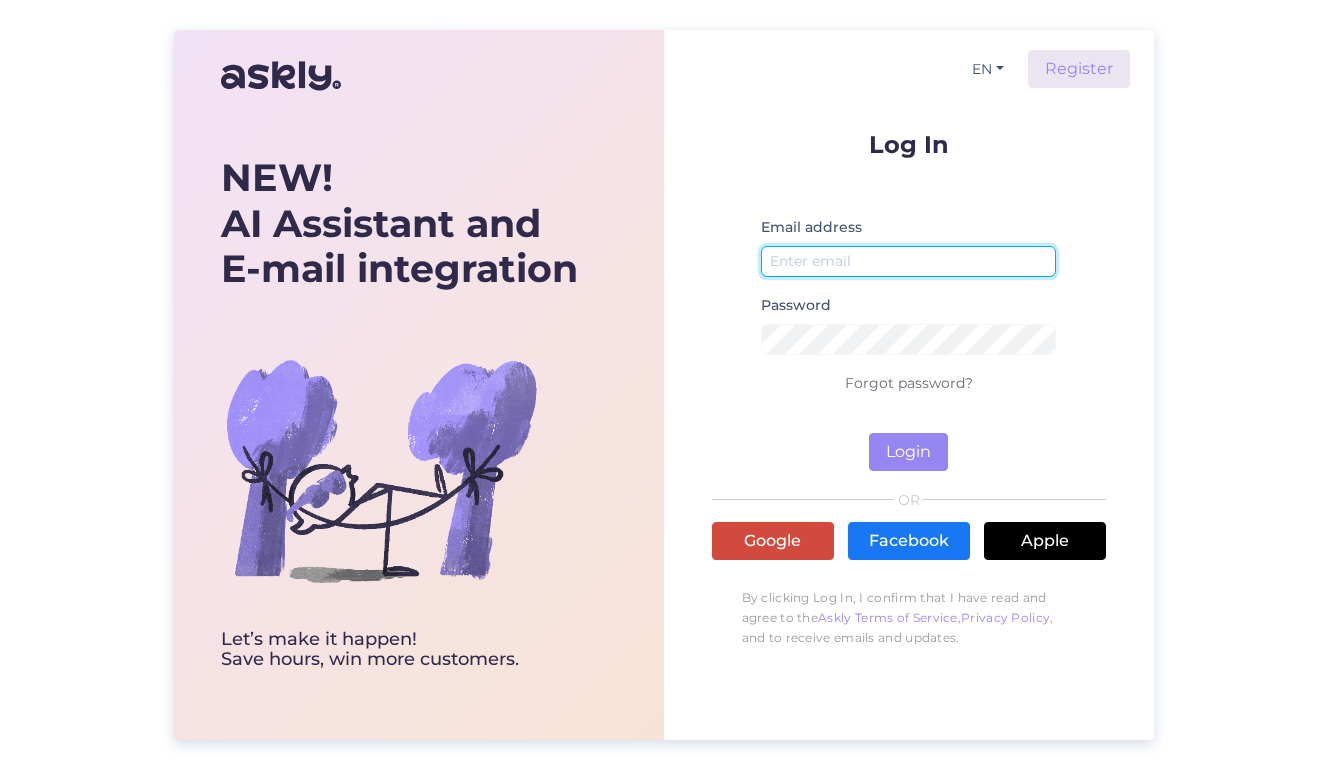 type on "ai@askly.me" 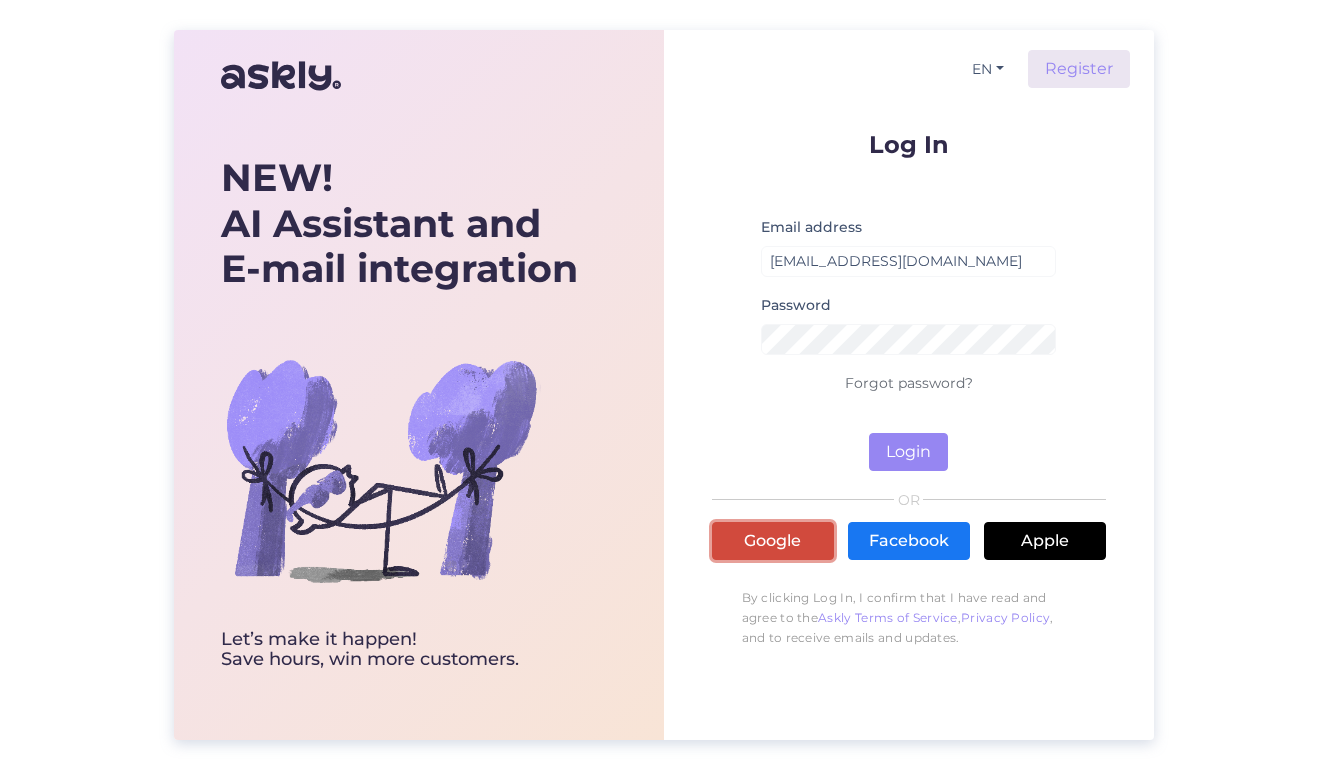 click on "Google" at bounding box center [773, 541] 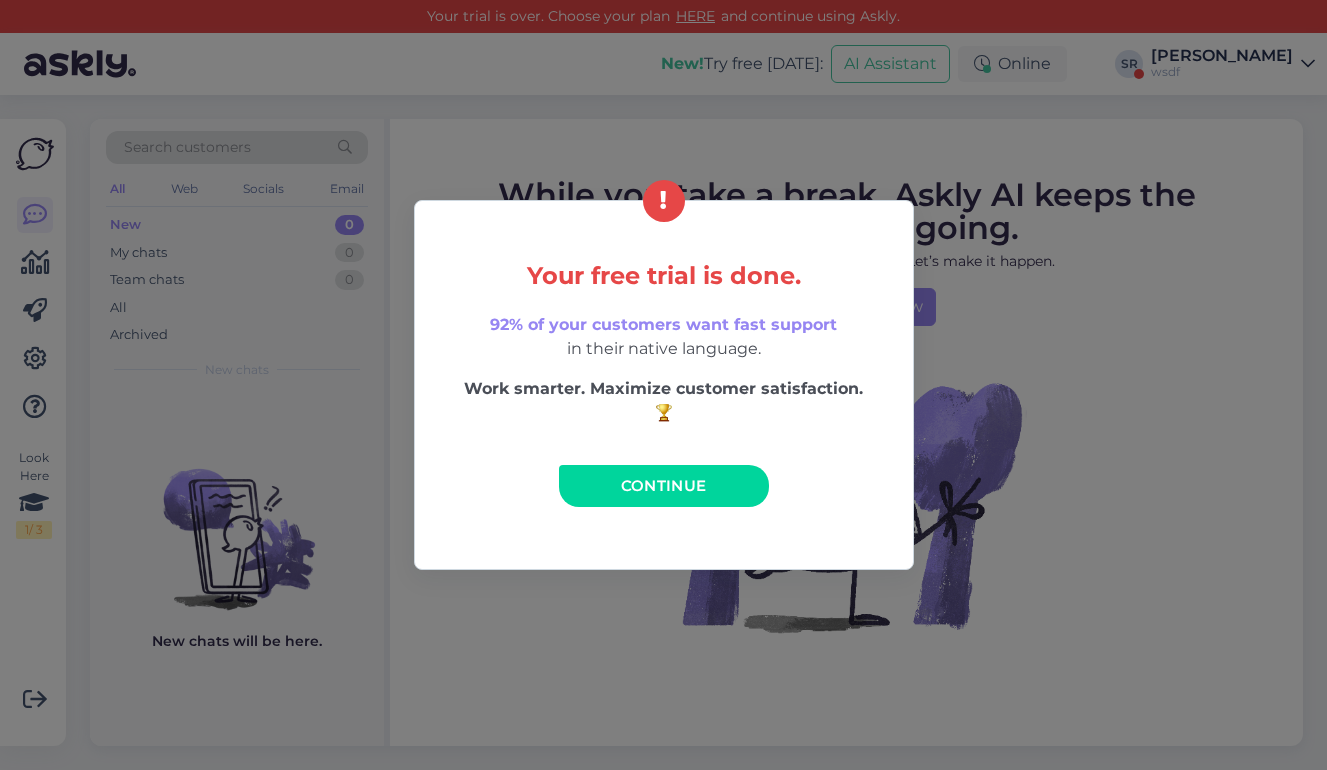 scroll, scrollTop: 0, scrollLeft: 0, axis: both 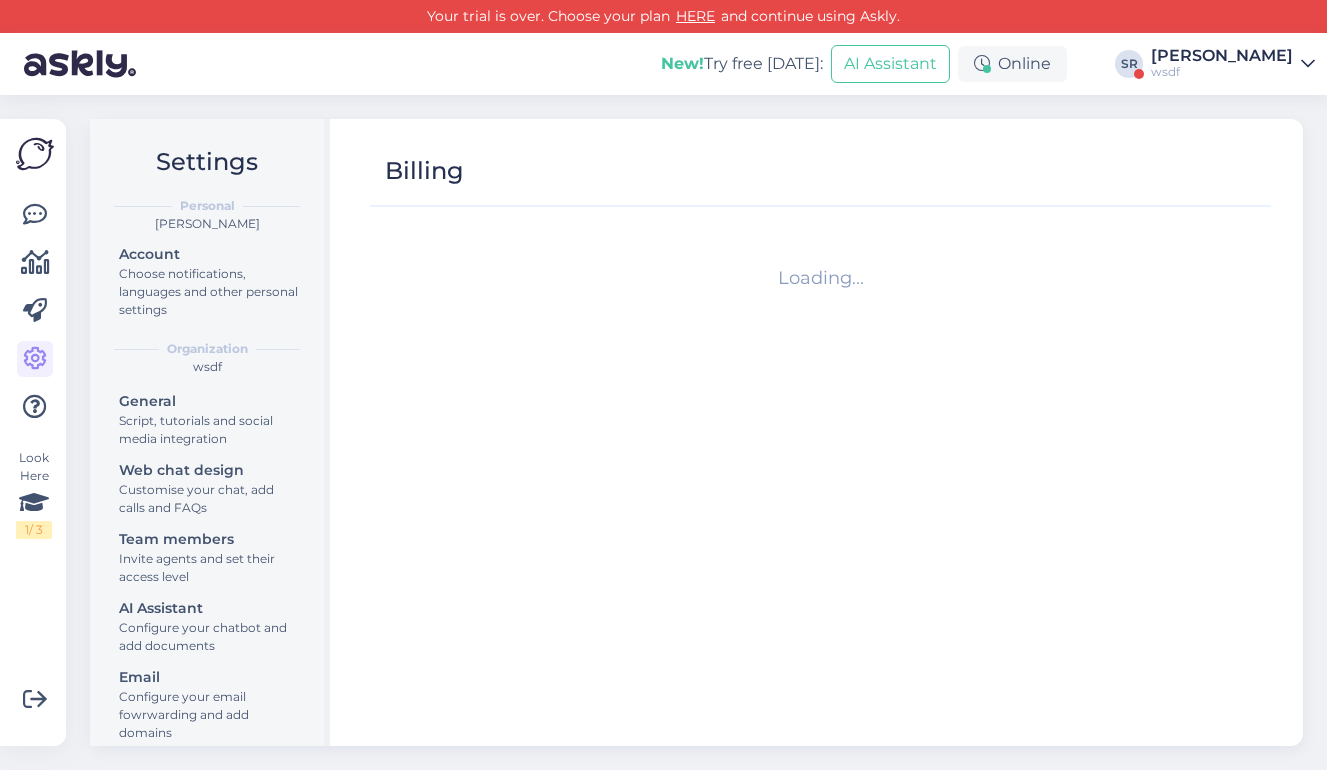 click on "wsdf" at bounding box center (1222, 72) 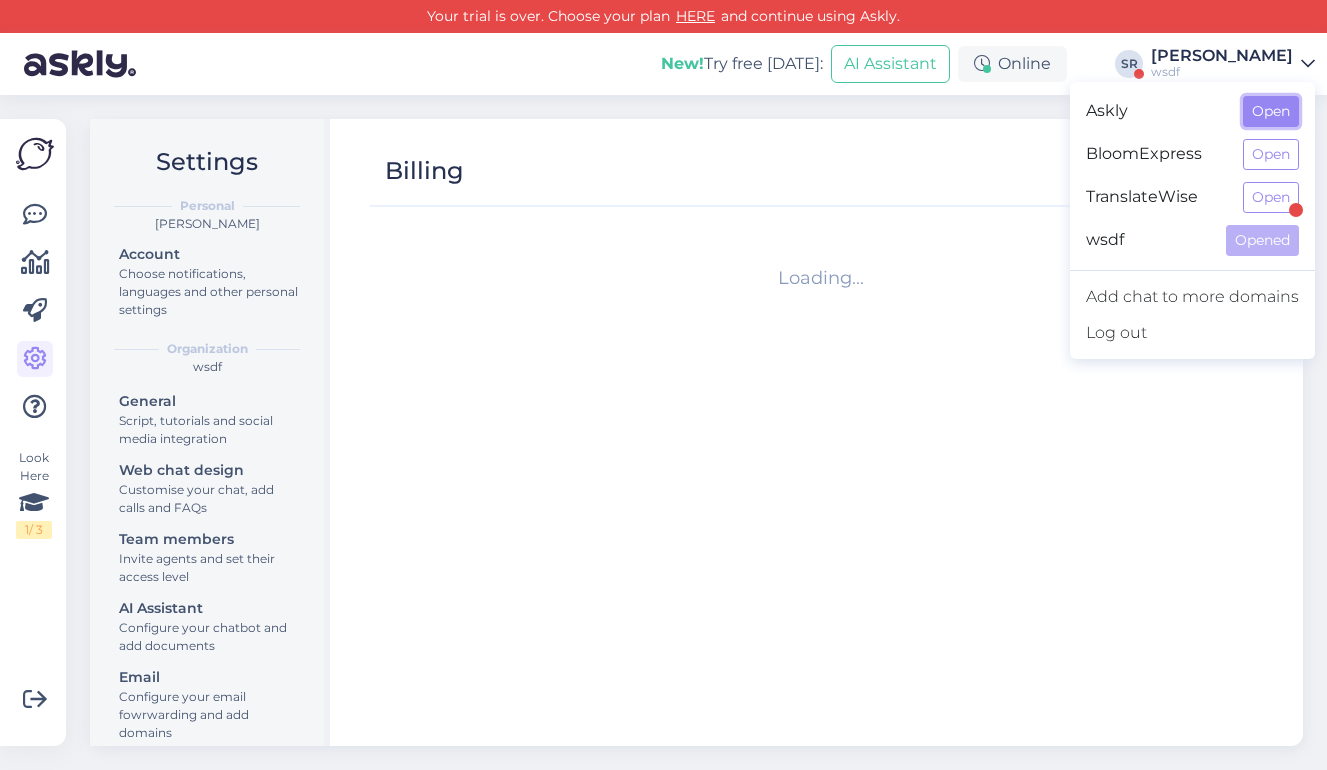click on "Open" at bounding box center (1271, 111) 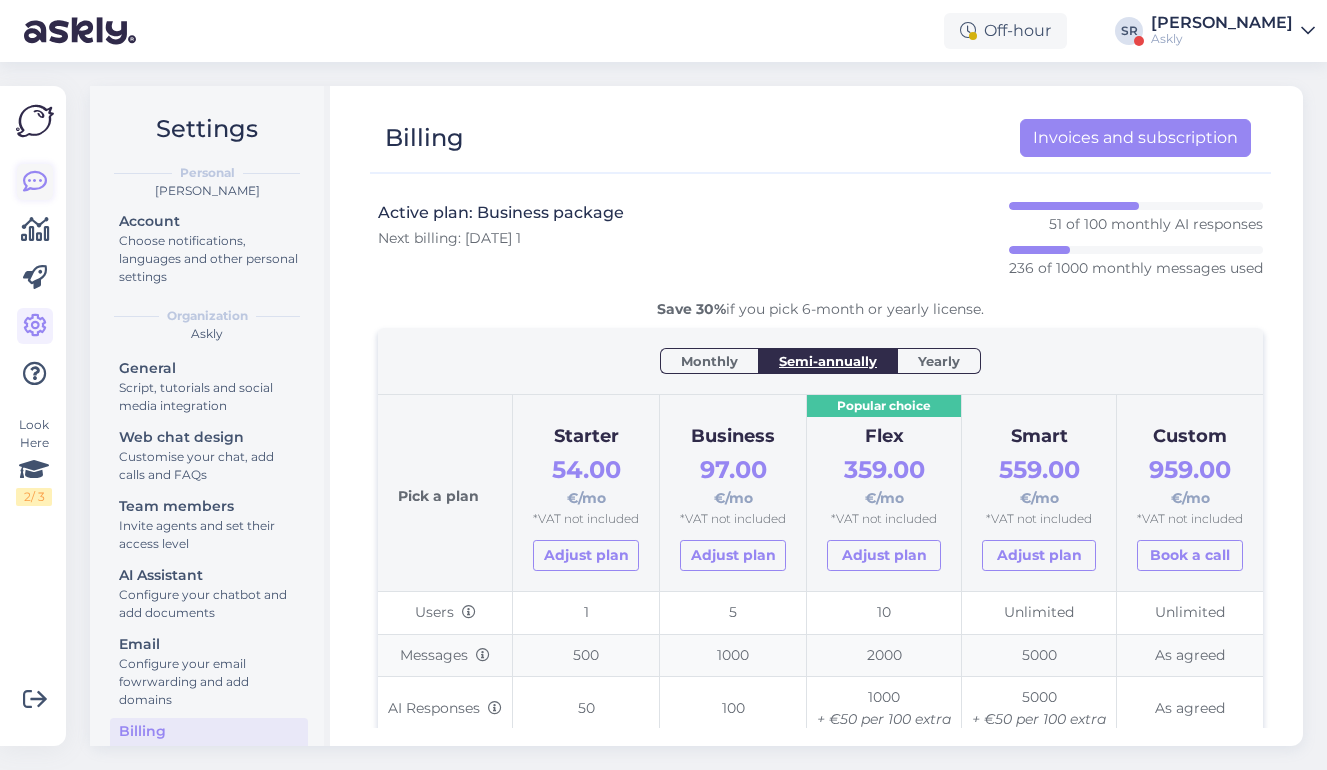 click at bounding box center (35, 182) 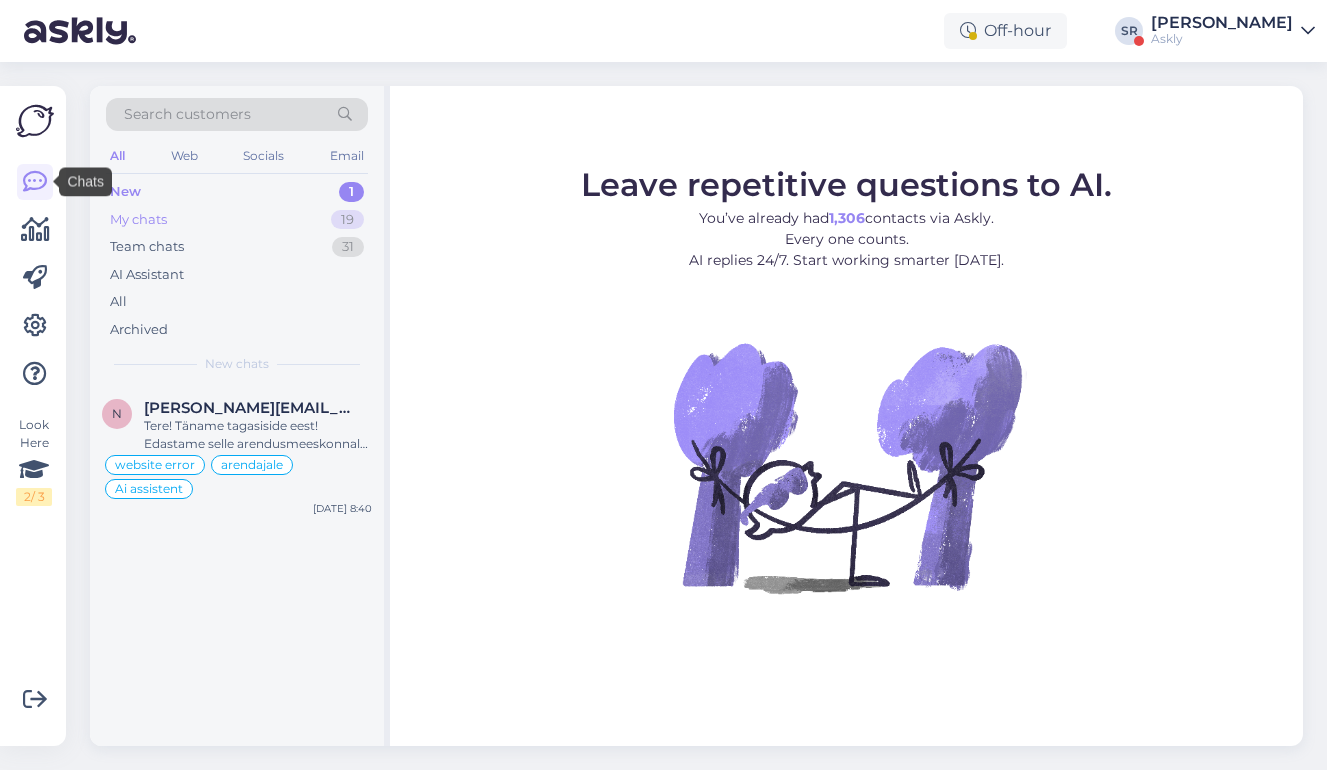 click on "My chats" at bounding box center [138, 220] 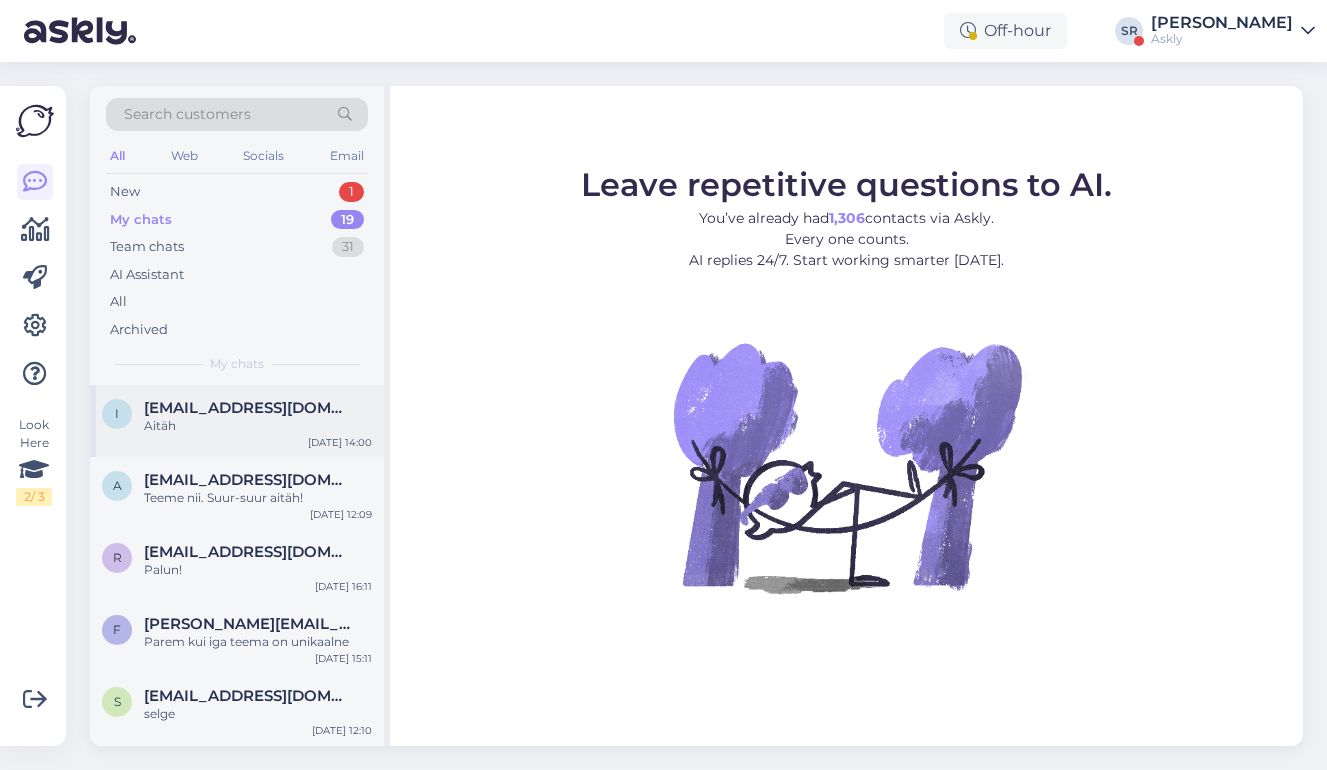 click on "Aitäh" at bounding box center (258, 426) 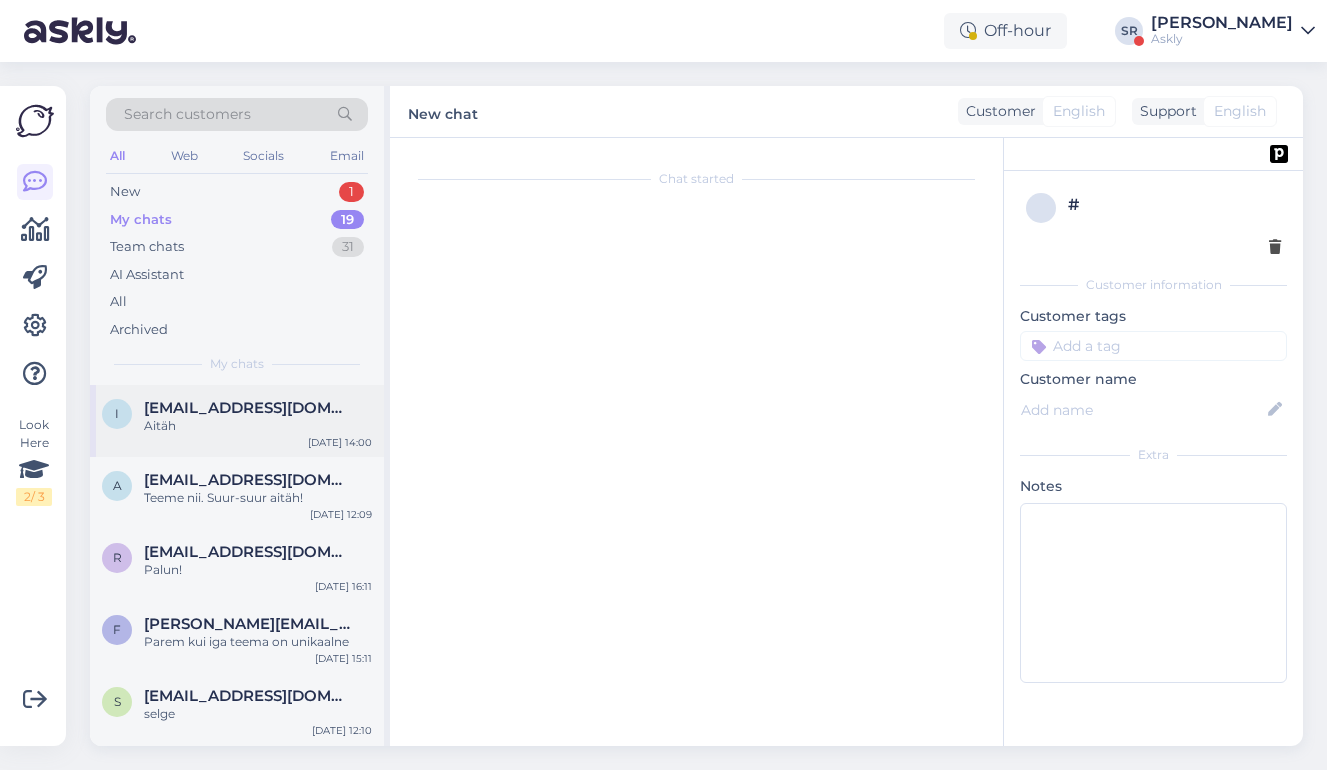 scroll, scrollTop: 1490, scrollLeft: 0, axis: vertical 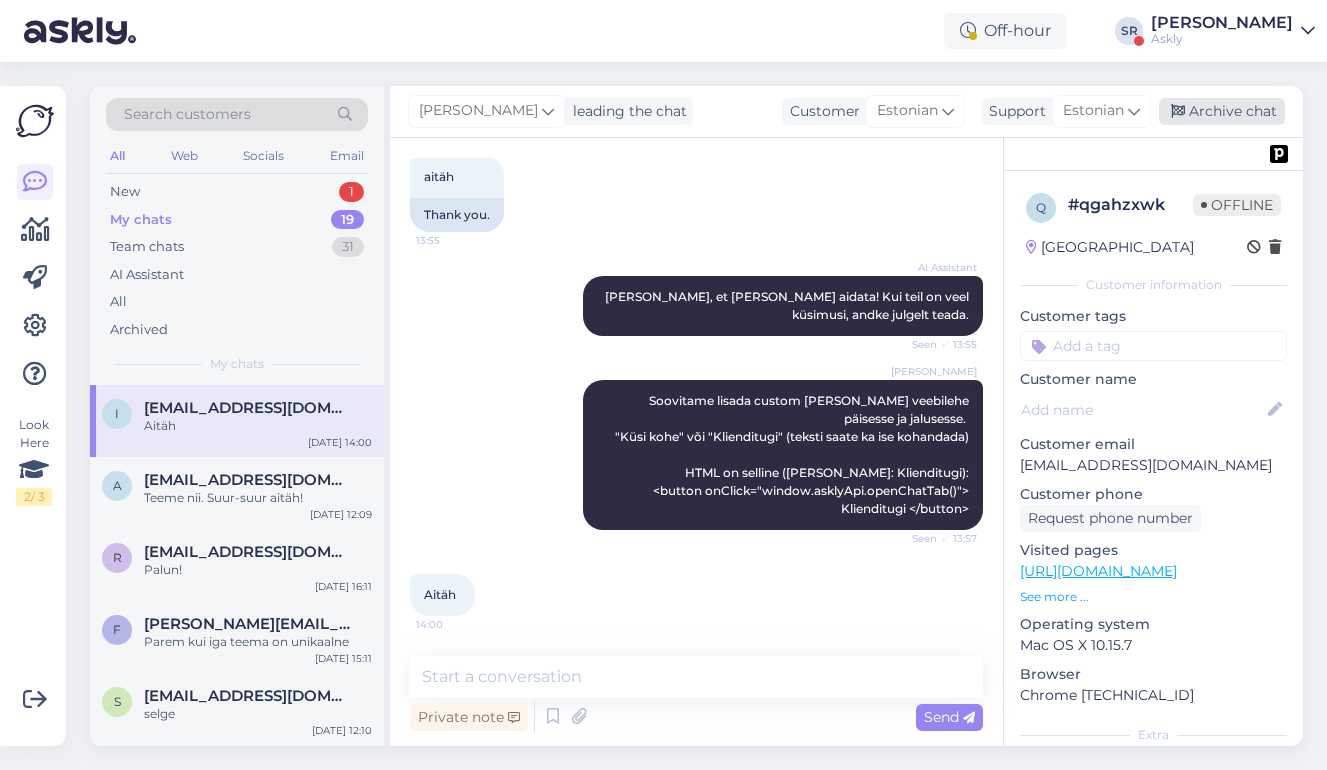 click on "Archive chat" at bounding box center (1222, 111) 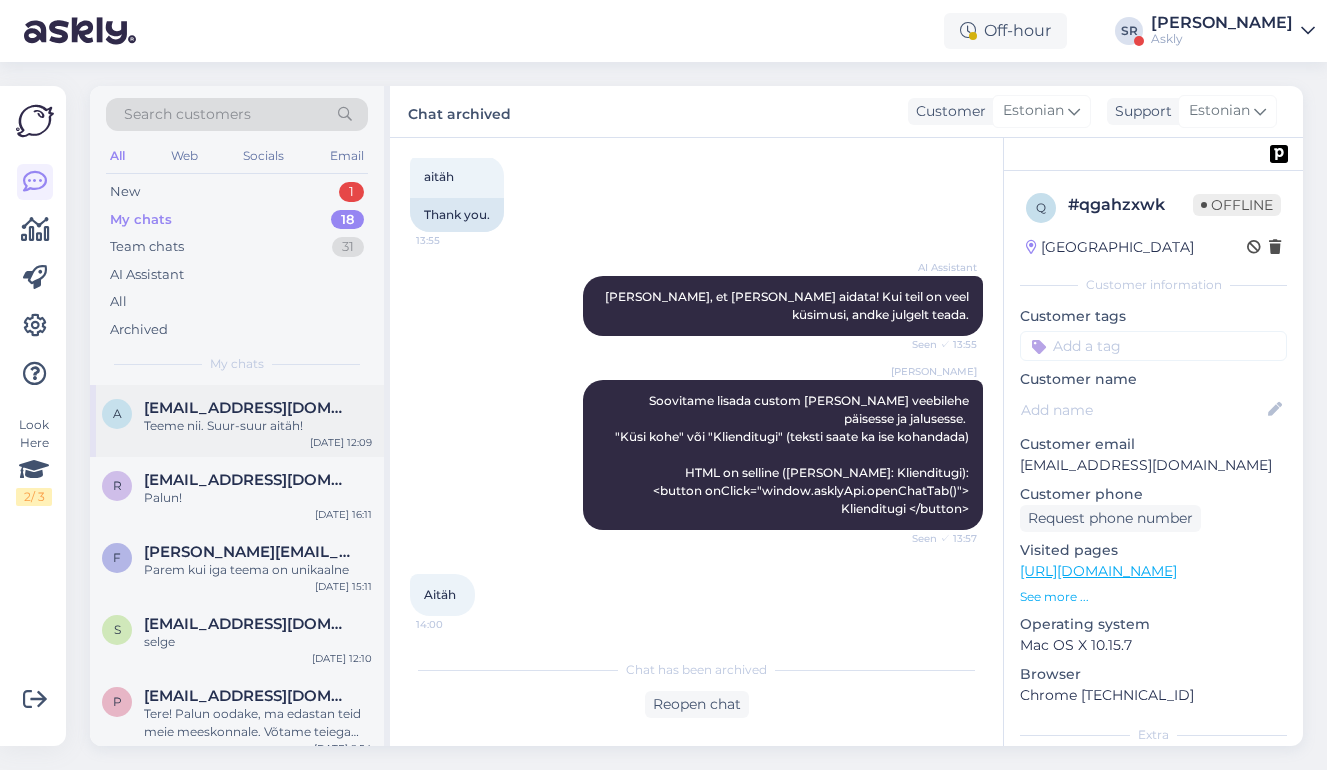click on "Teeme nii. Suur-suur aitäh!" at bounding box center (258, 426) 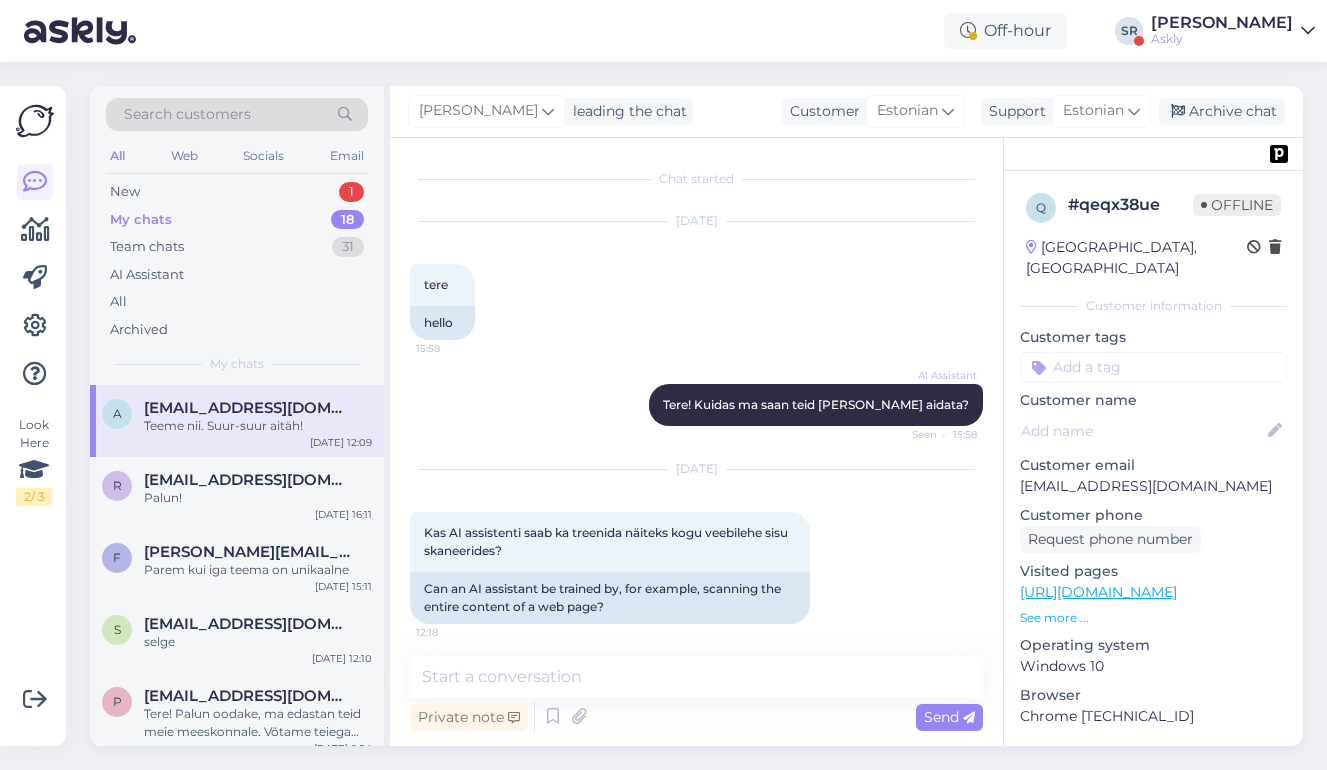 scroll, scrollTop: 8187, scrollLeft: 0, axis: vertical 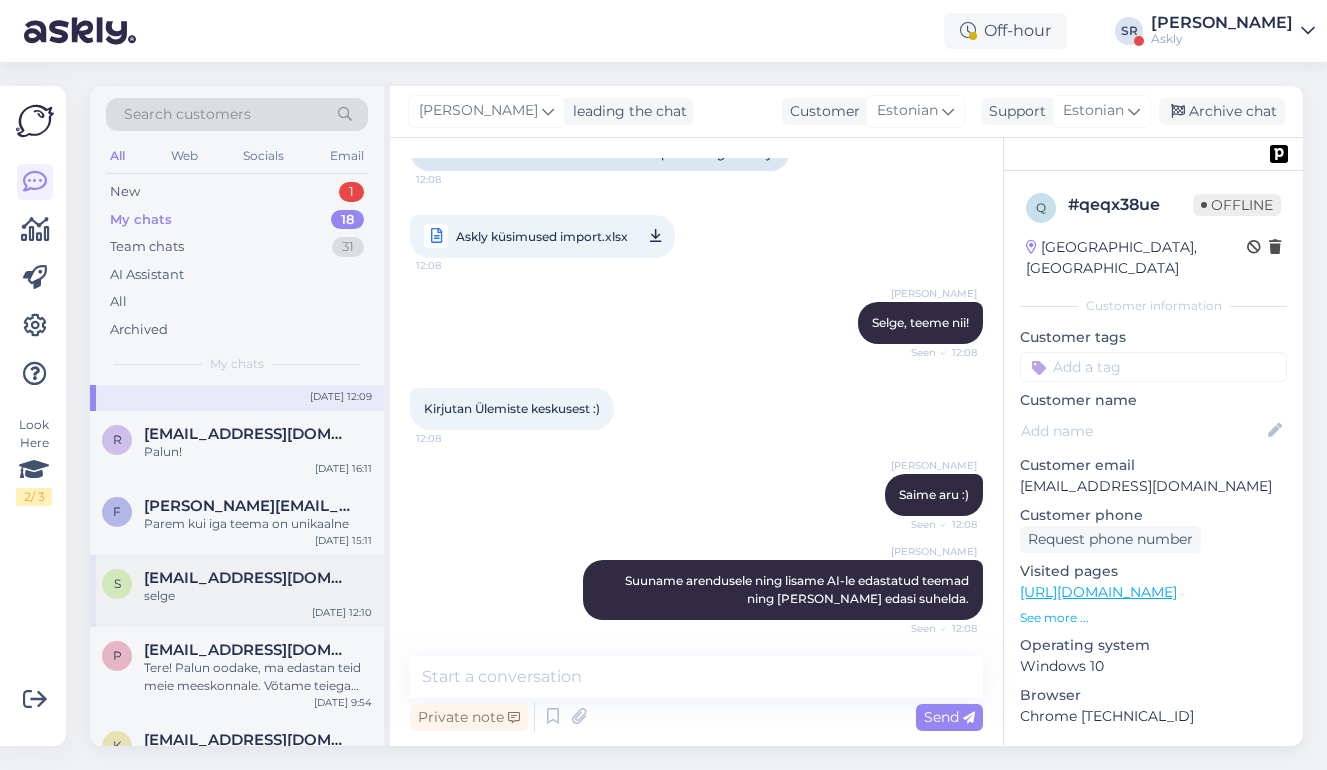 click on "siim@bmwlammutus.ee" at bounding box center (248, 578) 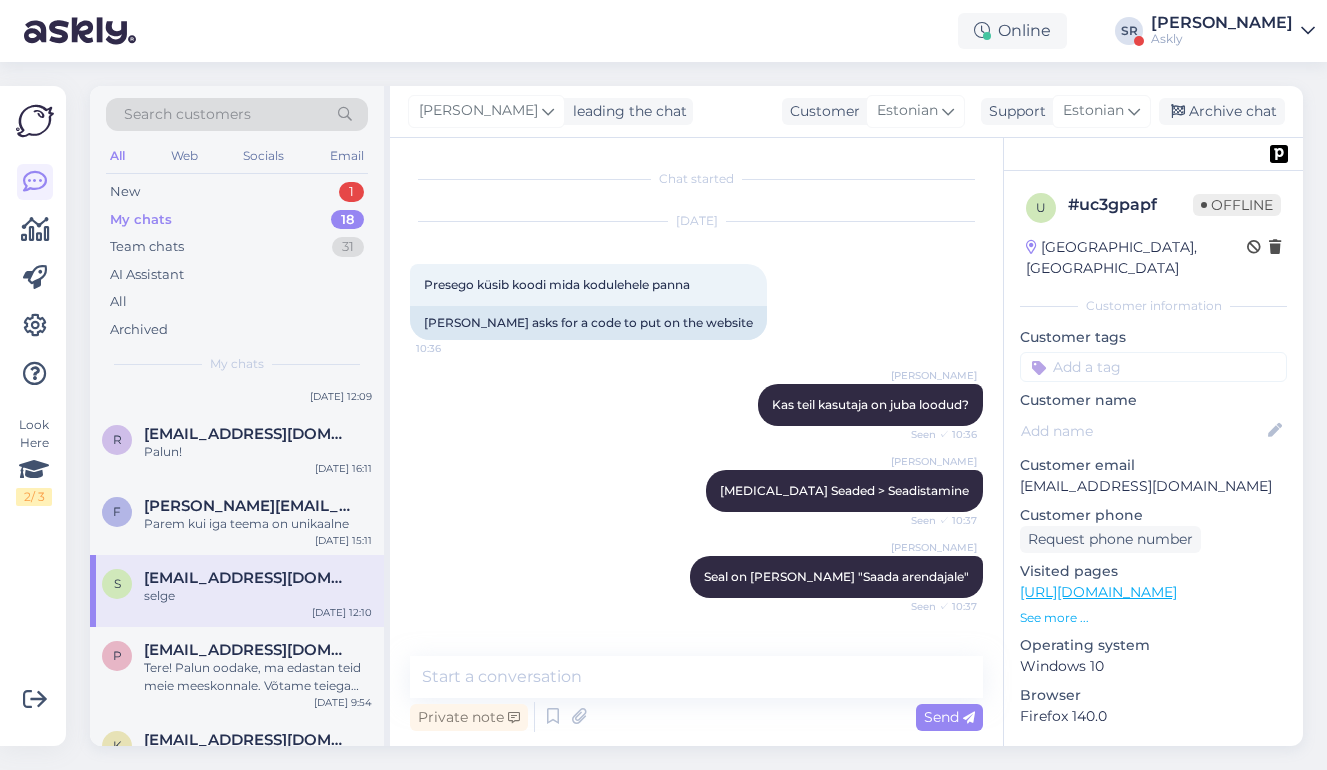 scroll, scrollTop: 2874, scrollLeft: 0, axis: vertical 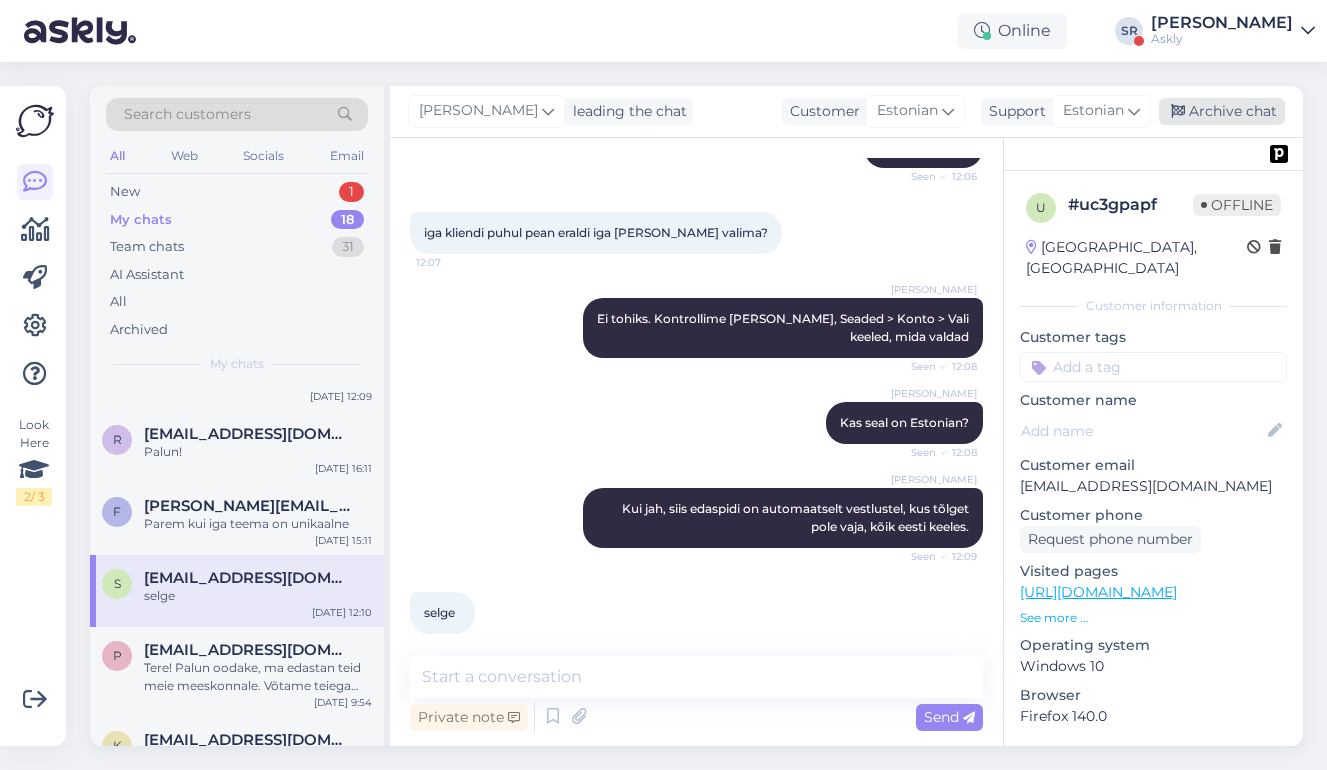 click on "Archive chat" at bounding box center [1222, 111] 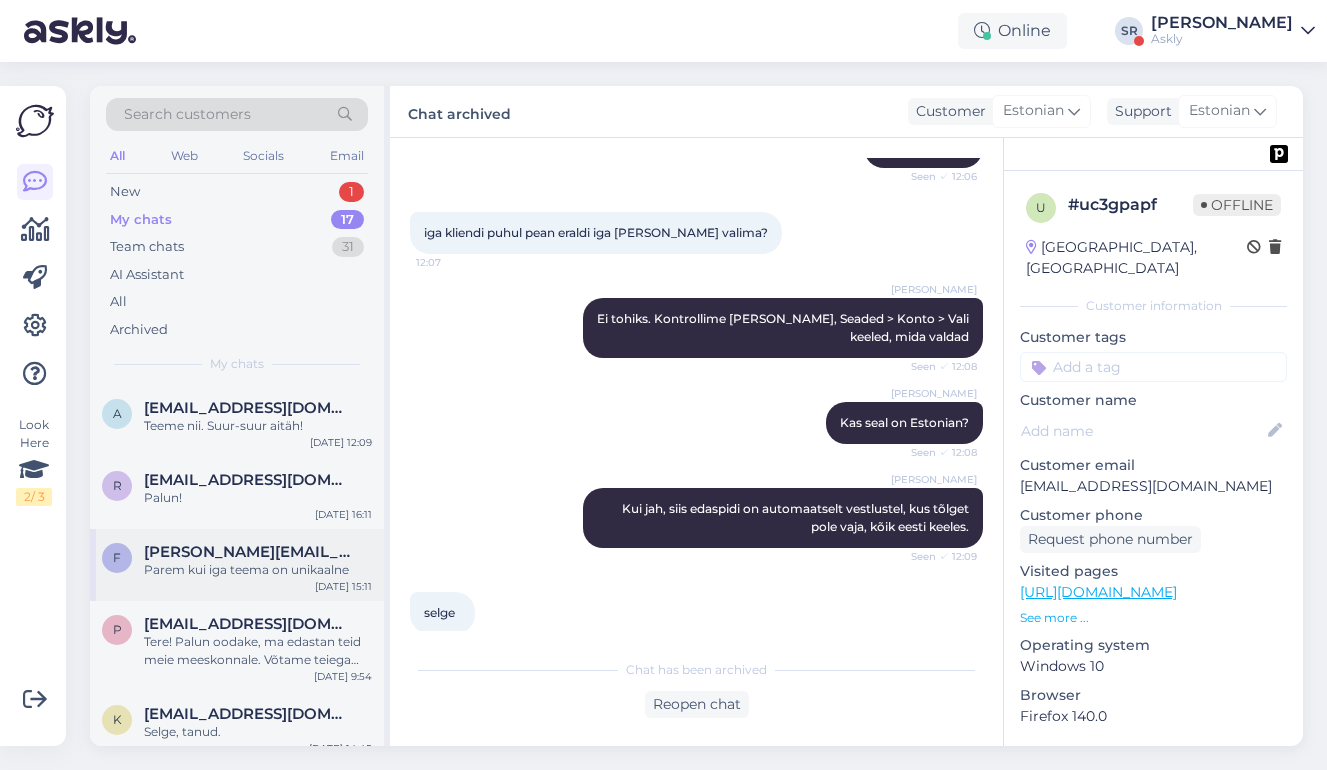 scroll, scrollTop: 40, scrollLeft: 0, axis: vertical 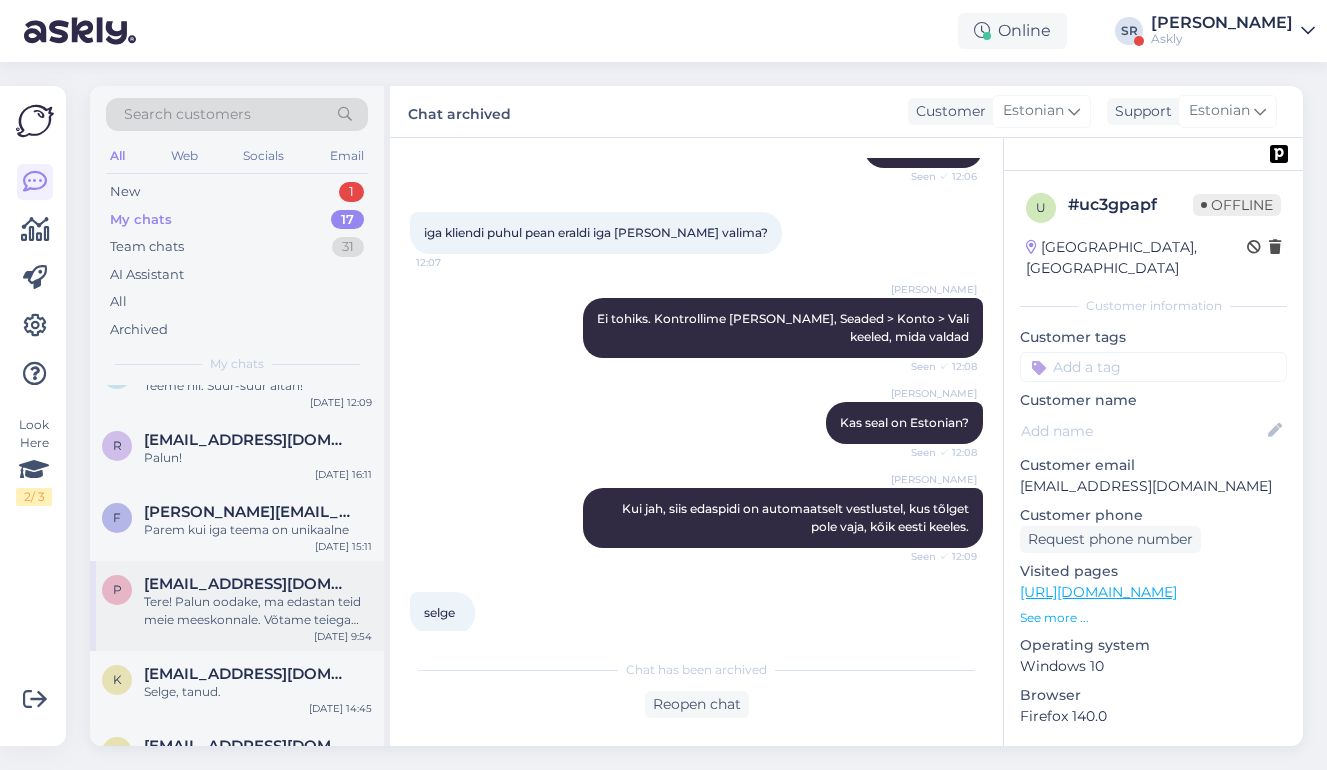 click on "priit@tool.ee" at bounding box center [258, 584] 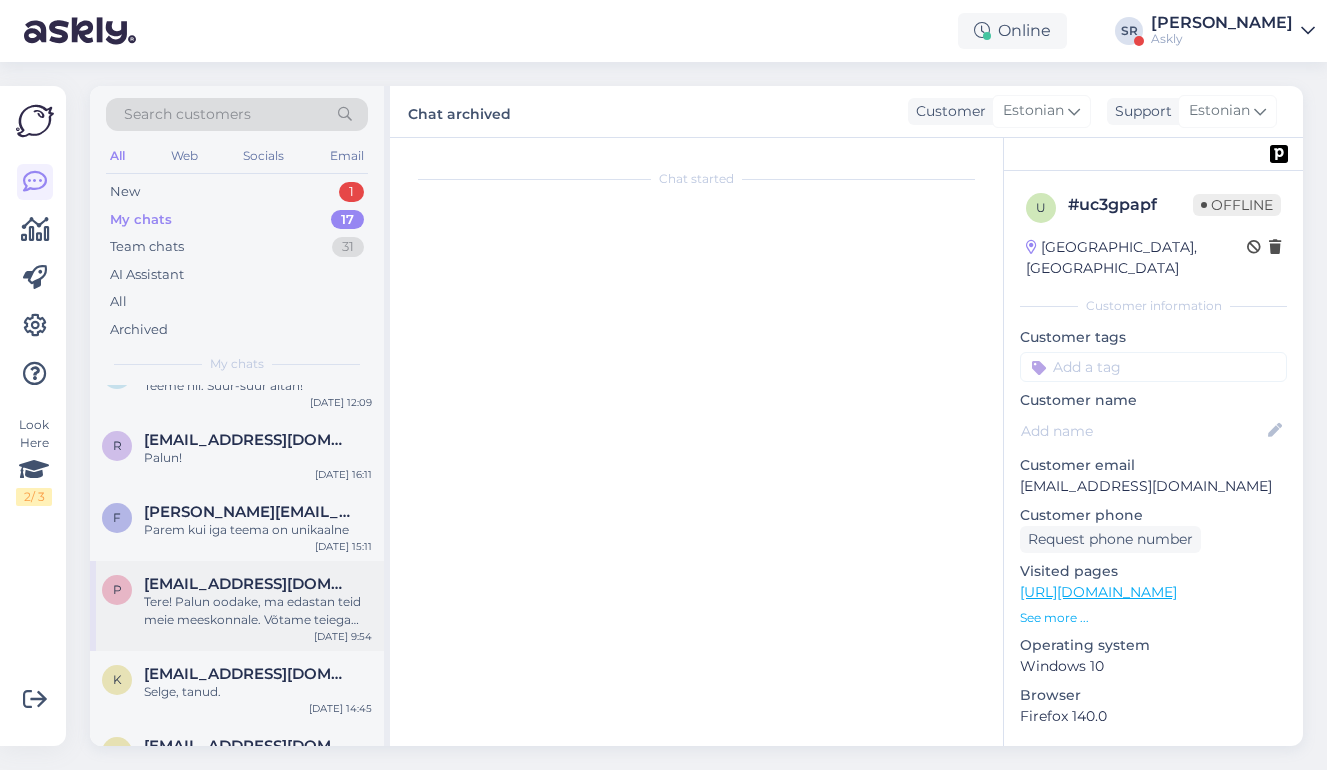 scroll, scrollTop: 0, scrollLeft: 0, axis: both 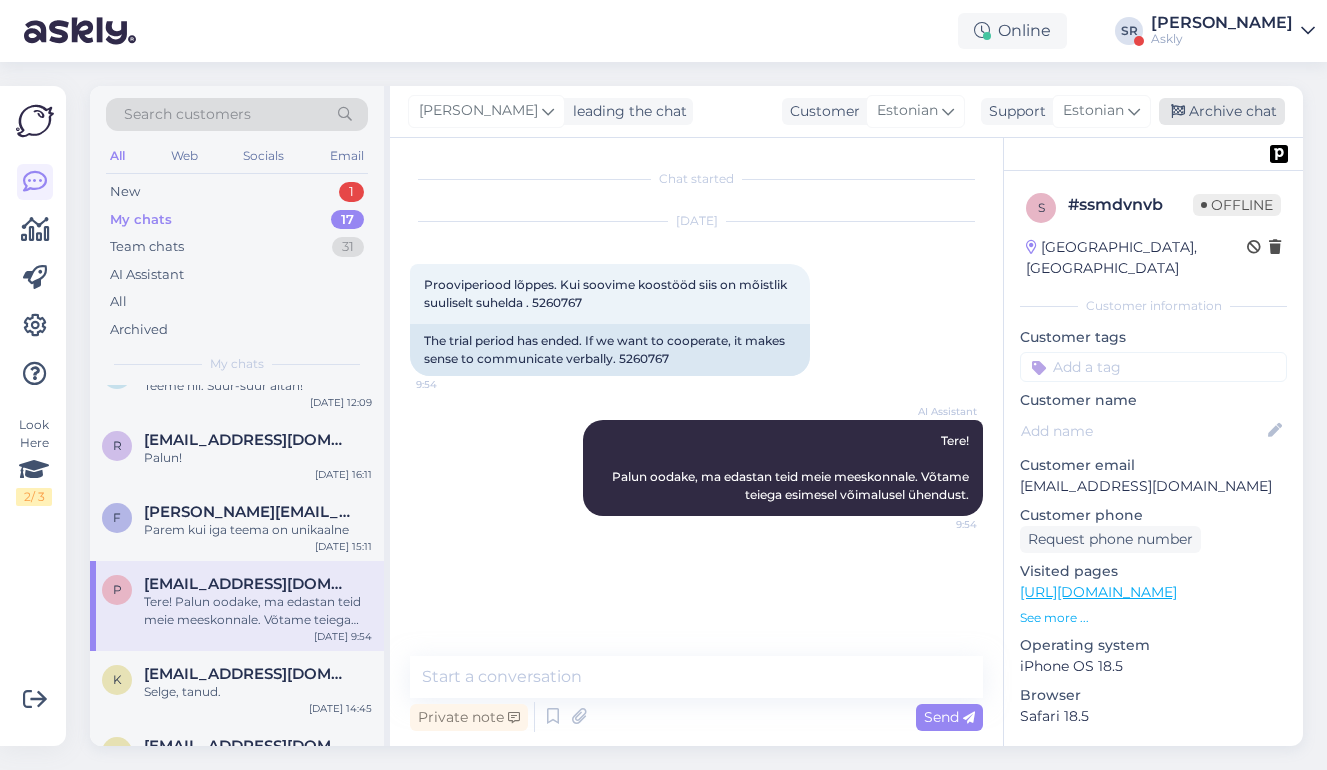 click on "Archive chat" at bounding box center [1222, 111] 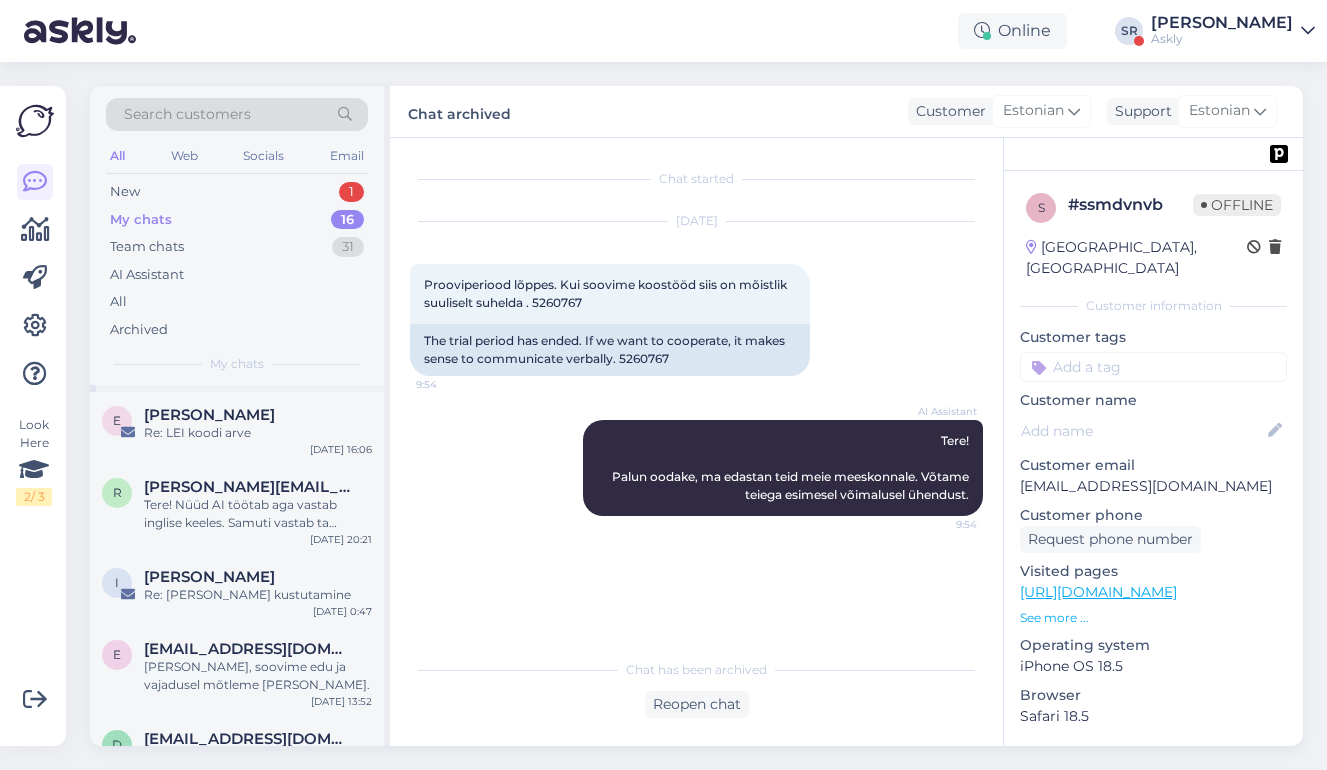 scroll, scrollTop: 456, scrollLeft: 0, axis: vertical 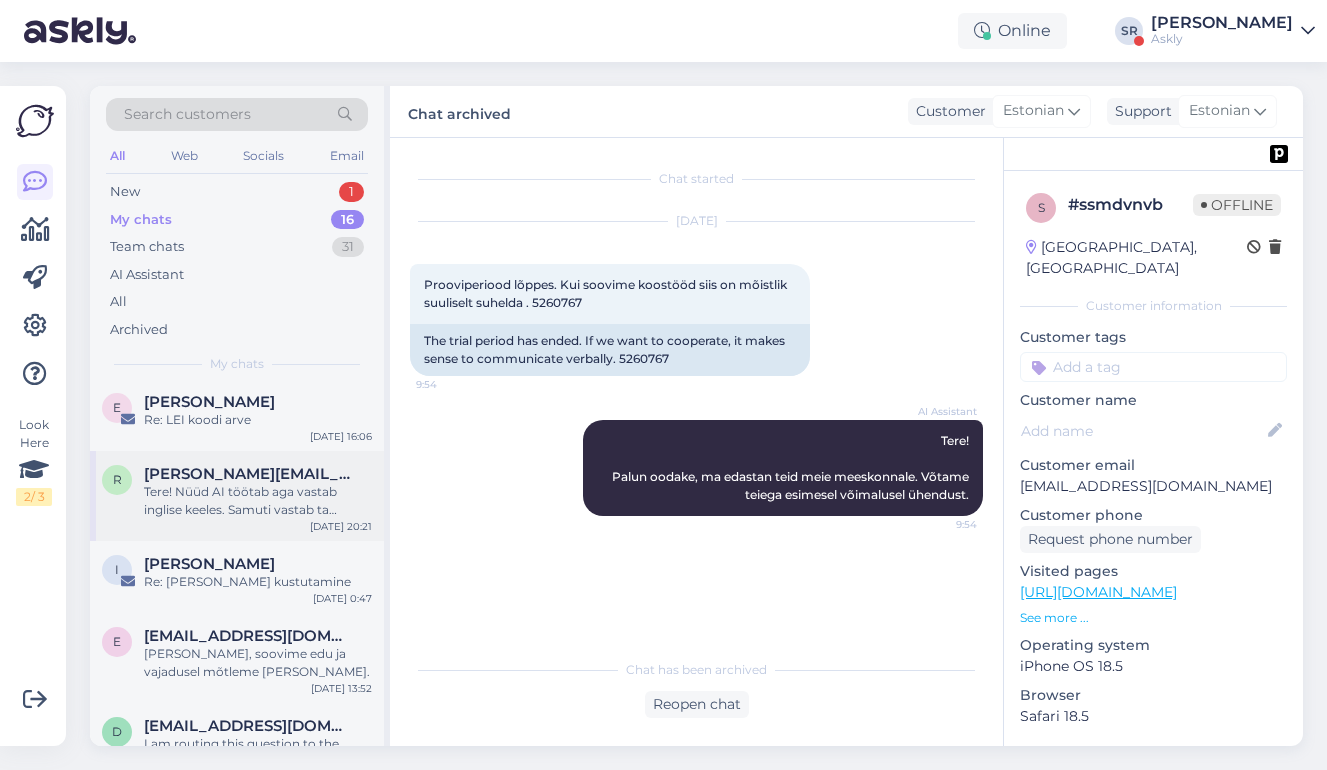 click on "Tere! Nüüd AI töötab aga vastab inglise keeles. Samuti vastab ta teemavälistele küsimustele minu salvestatud vastustega" at bounding box center [258, 501] 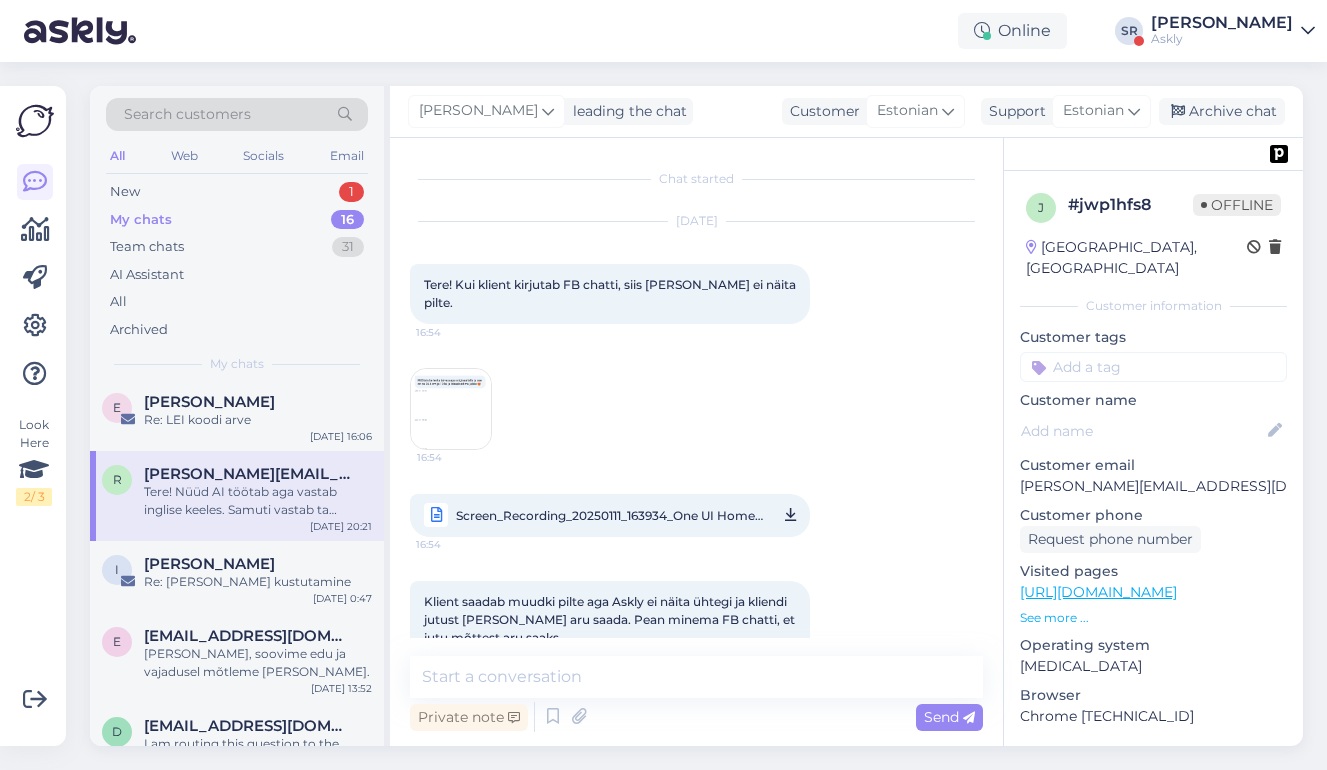 scroll, scrollTop: 8929, scrollLeft: 0, axis: vertical 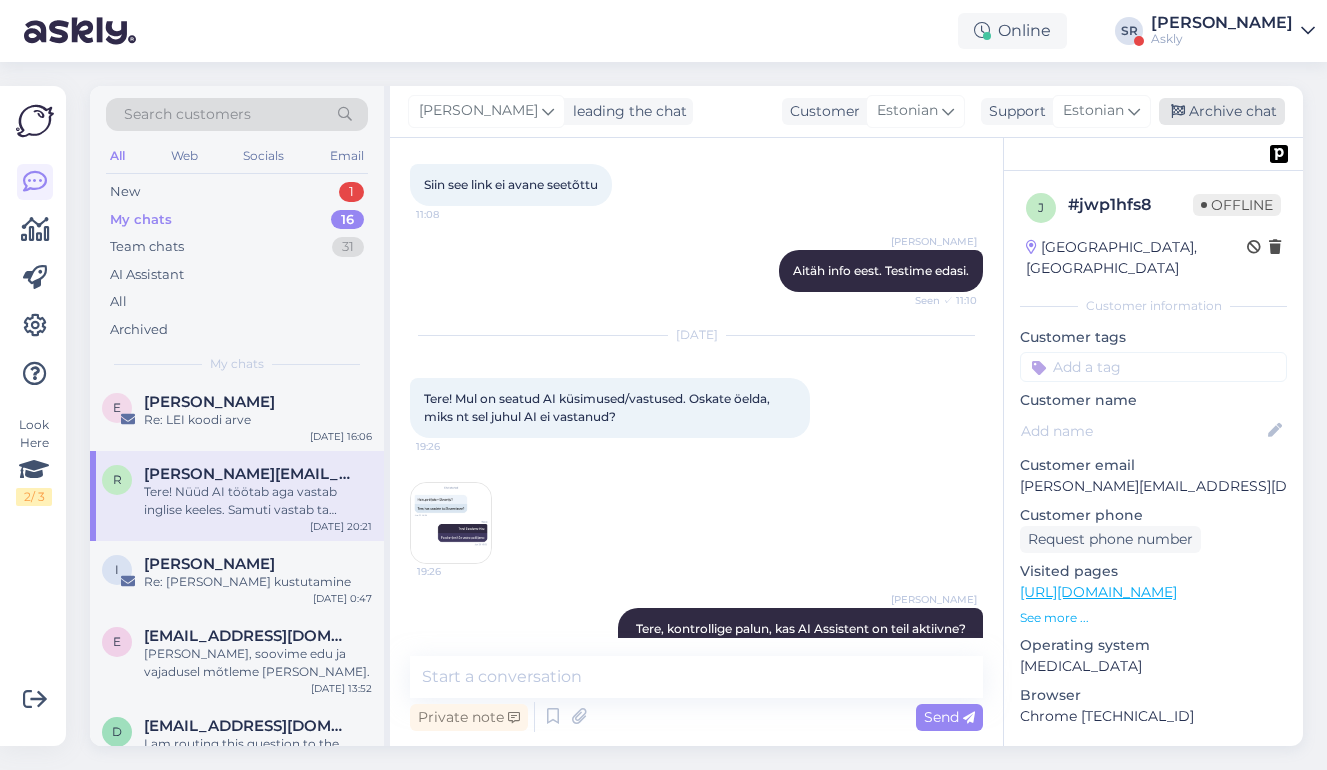 click on "Archive chat" at bounding box center [1222, 111] 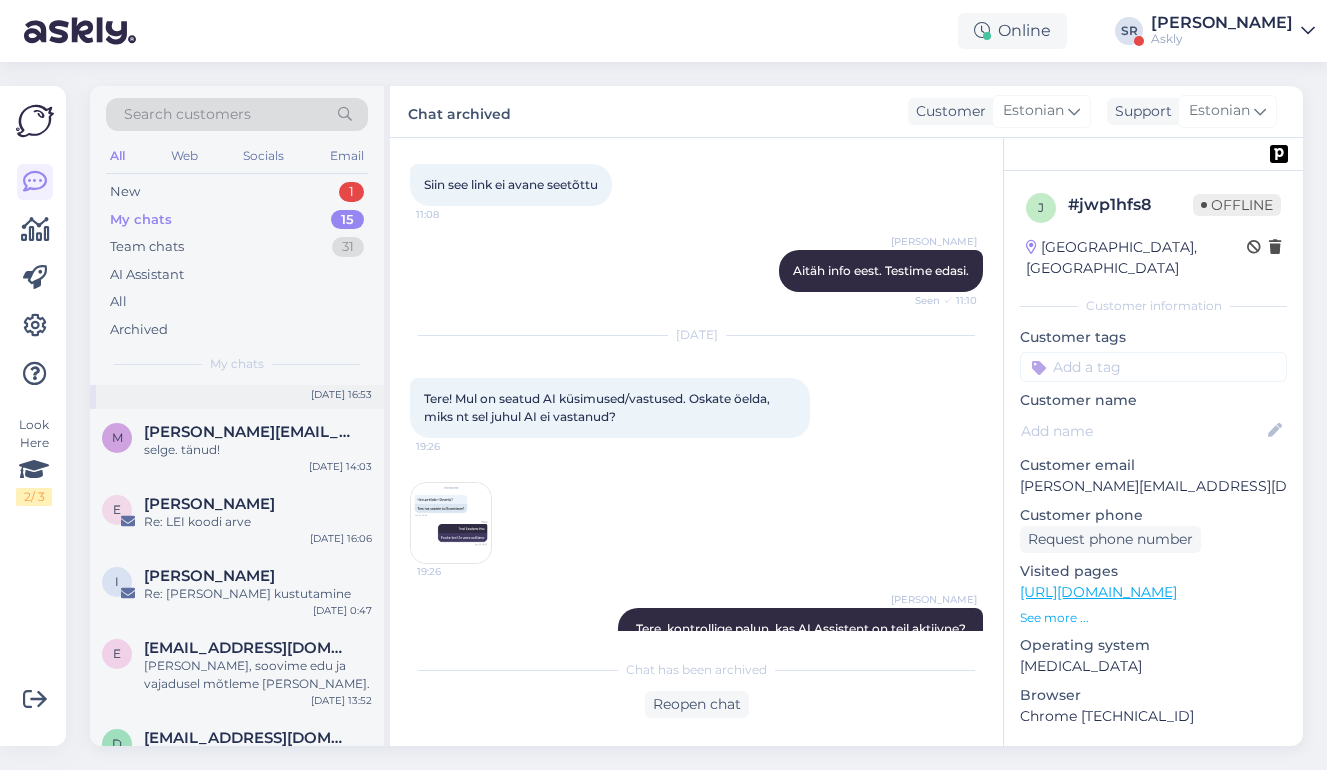 scroll, scrollTop: 389, scrollLeft: 0, axis: vertical 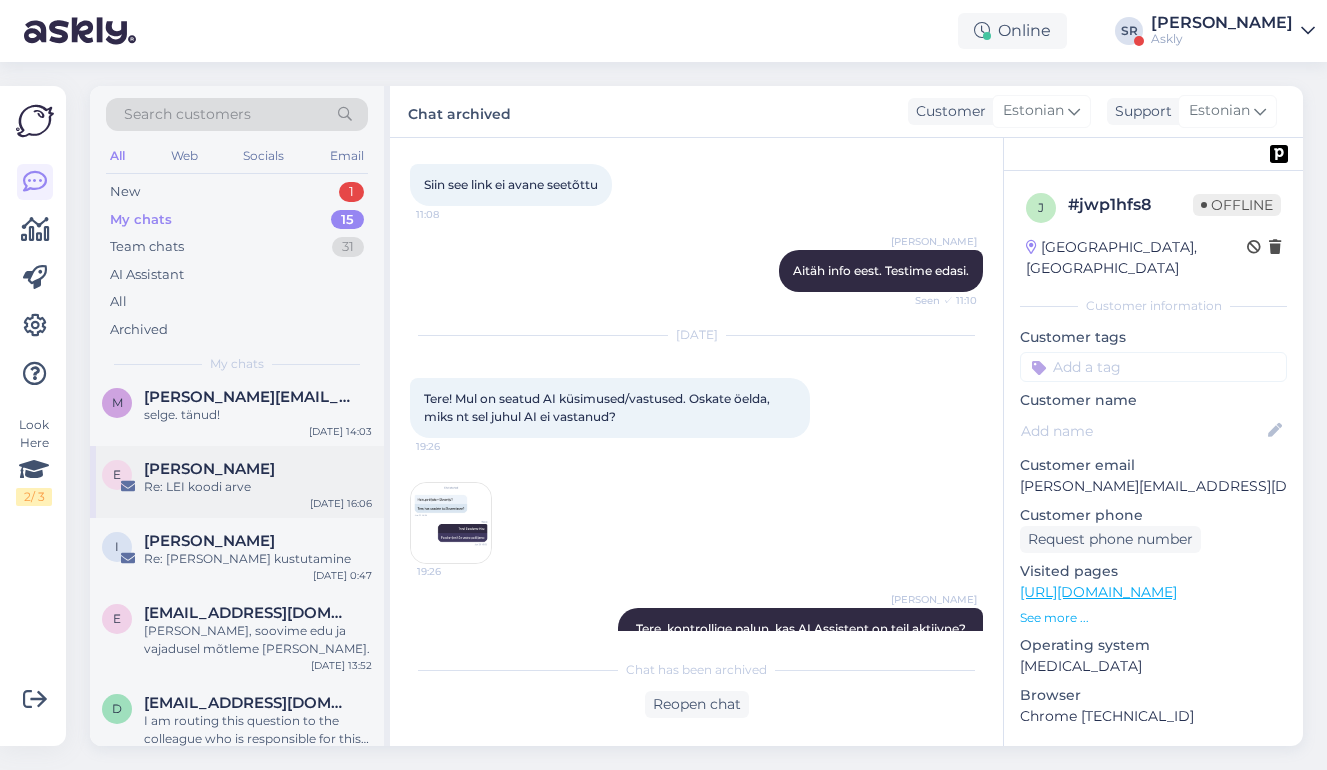 click on "Endrik Kõverjalg" at bounding box center (209, 469) 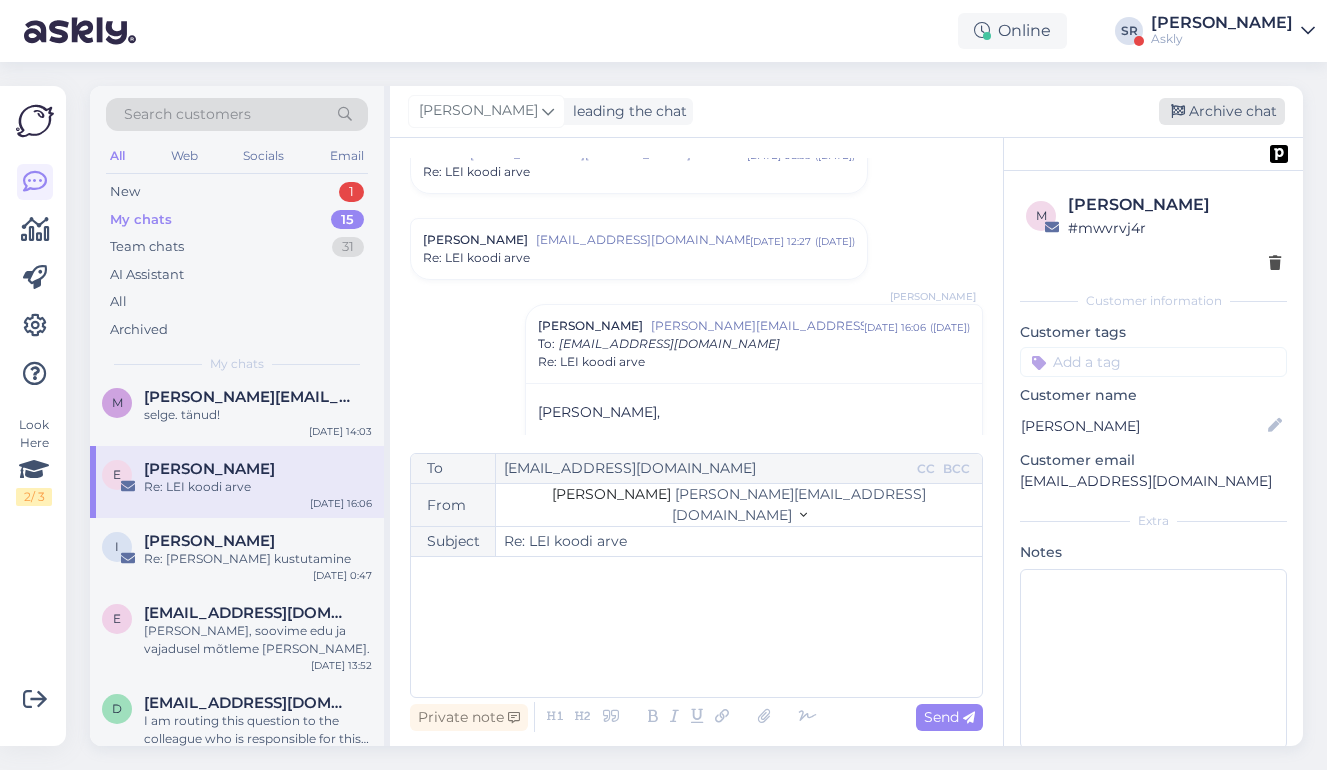 click on "Archive chat" at bounding box center [1222, 111] 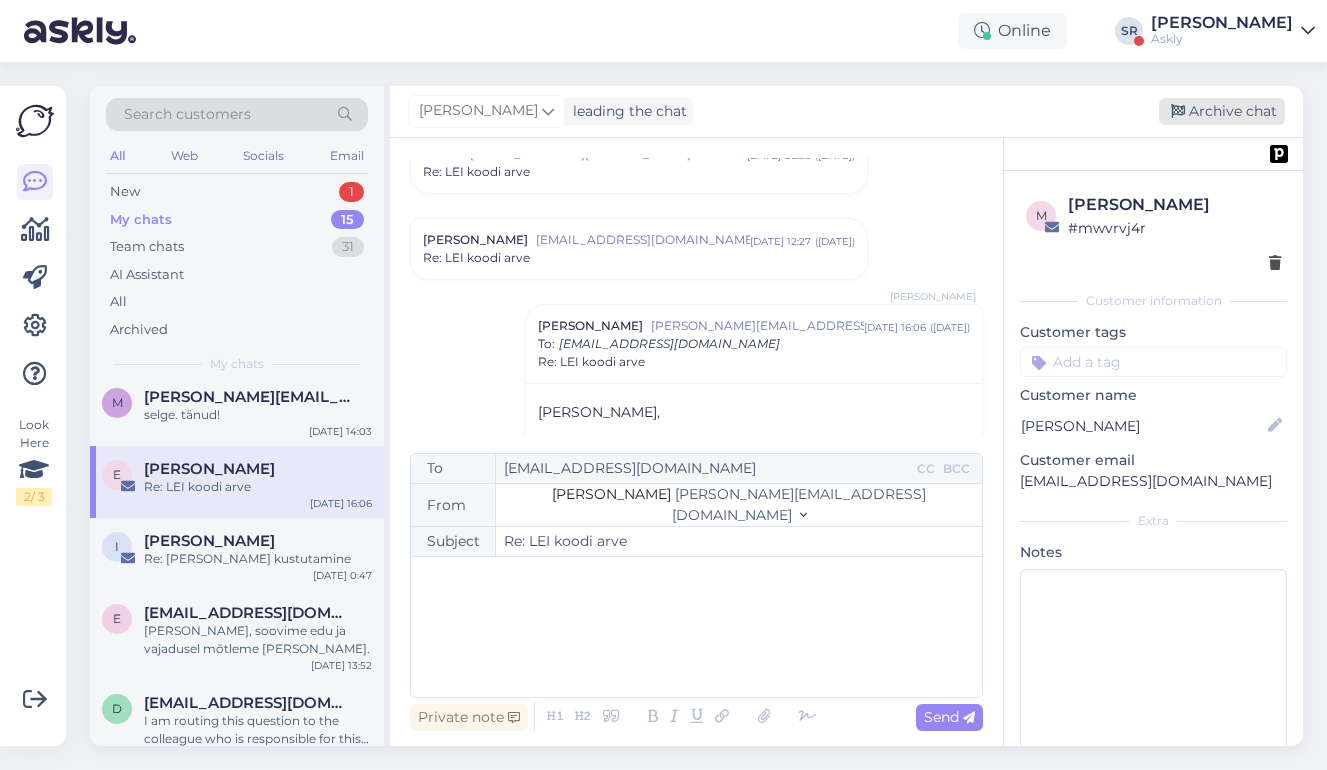 scroll, scrollTop: 742, scrollLeft: 0, axis: vertical 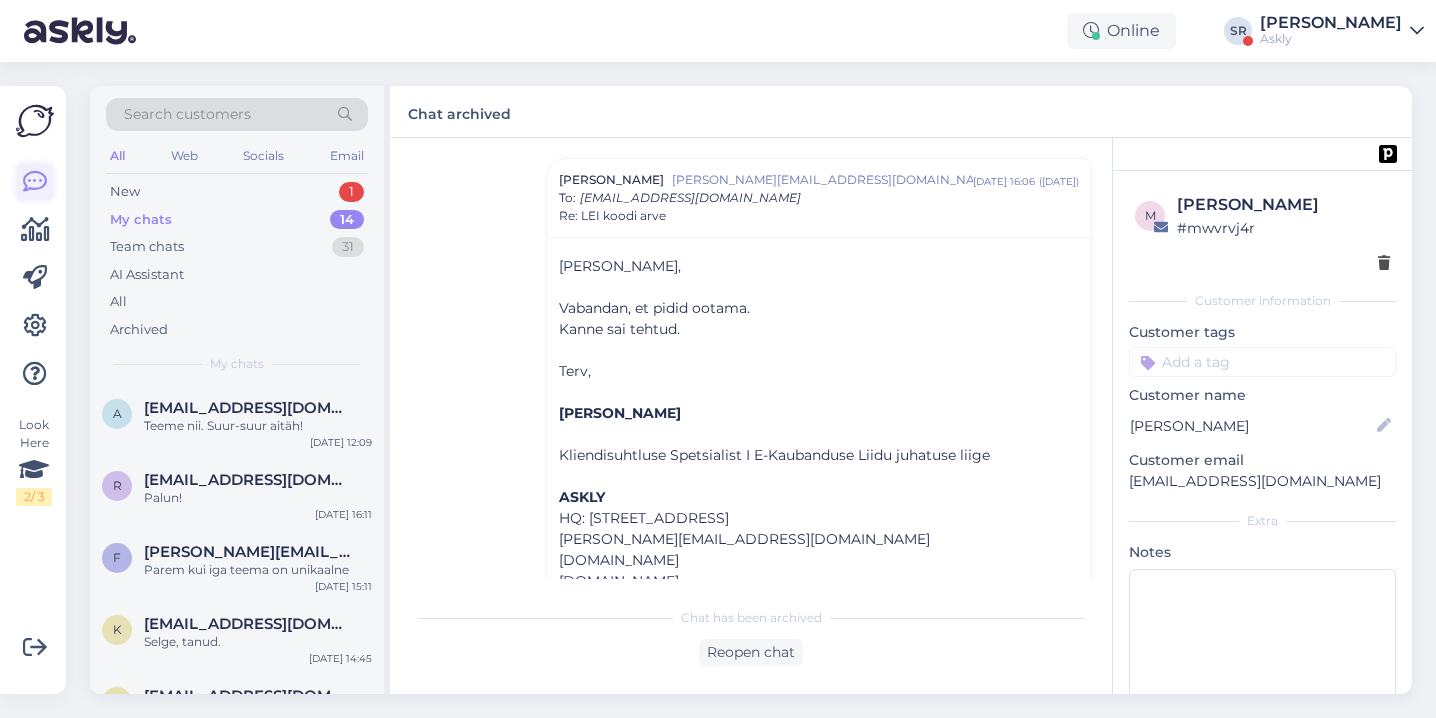 click at bounding box center (35, 182) 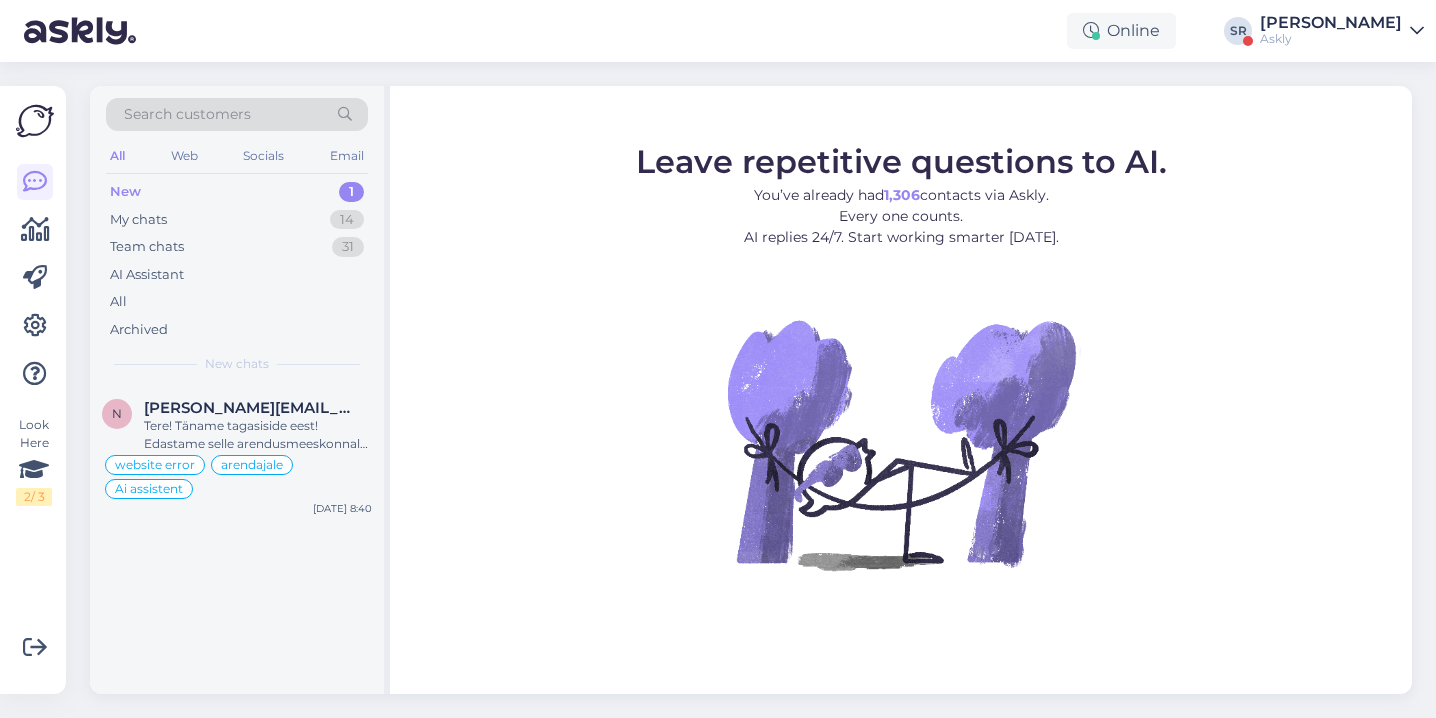 scroll, scrollTop: 0, scrollLeft: 0, axis: both 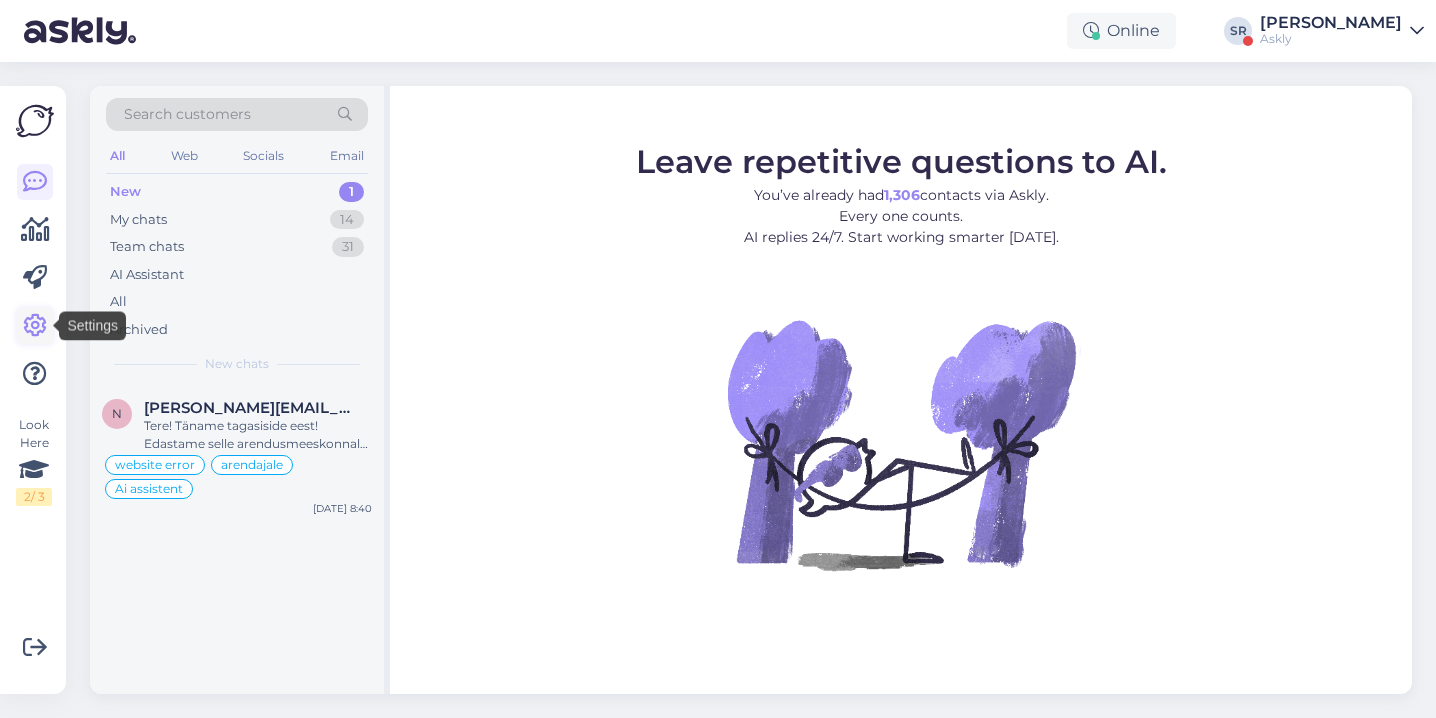 click at bounding box center [35, 326] 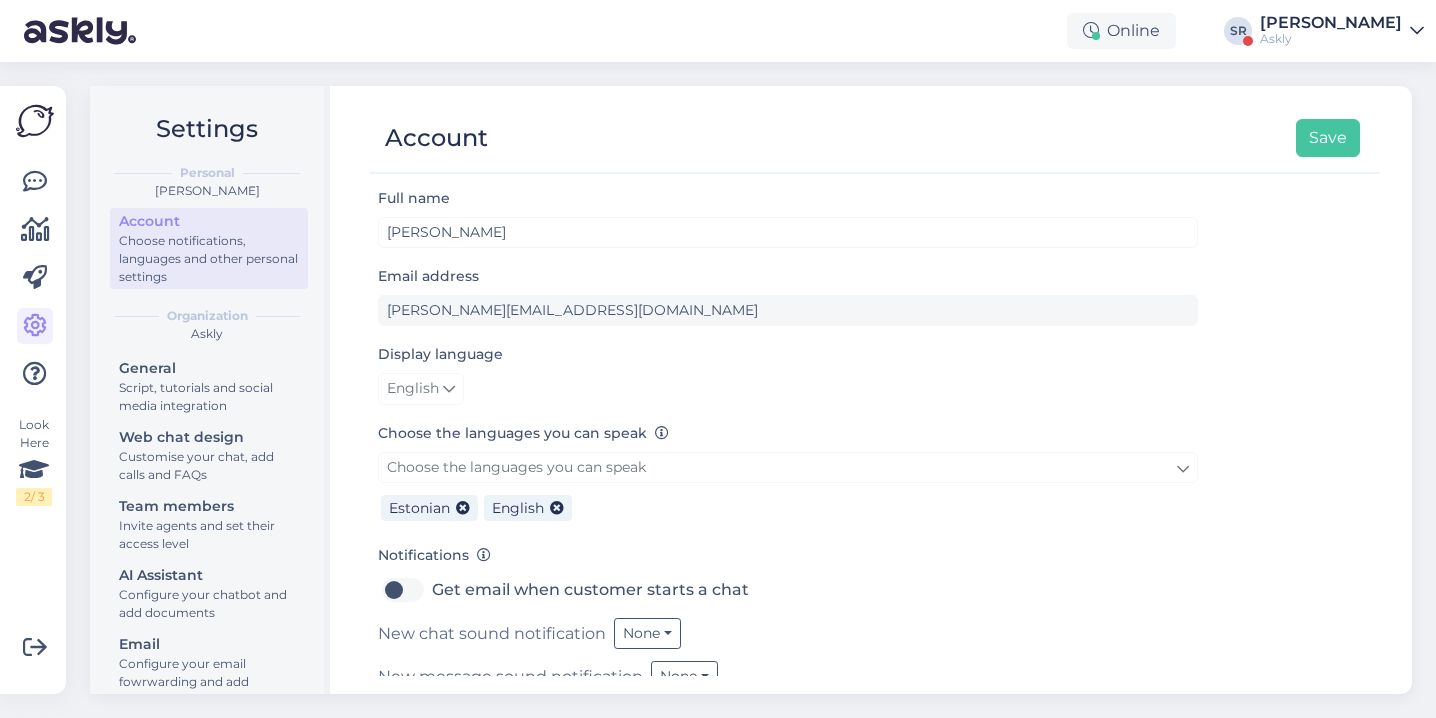 click on "English" at bounding box center (413, 389) 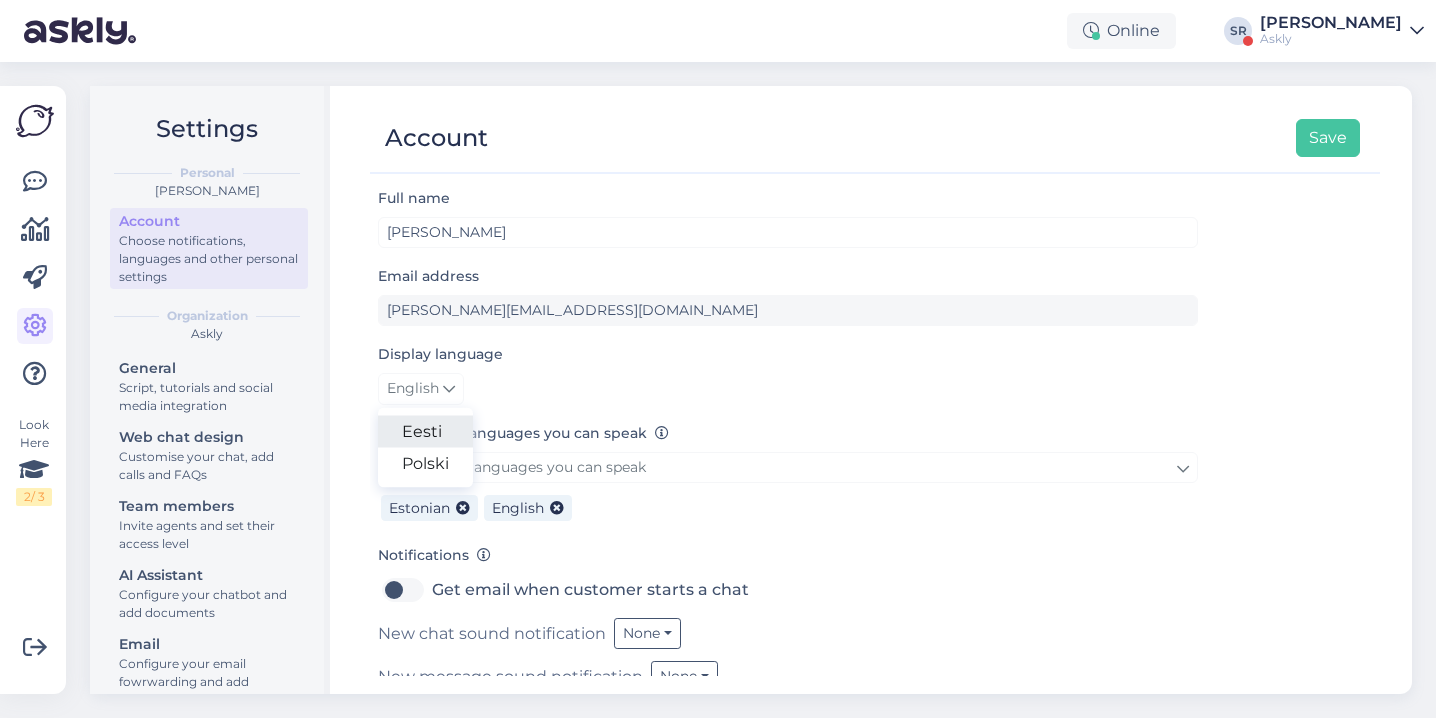 click on "Eesti" at bounding box center (425, 432) 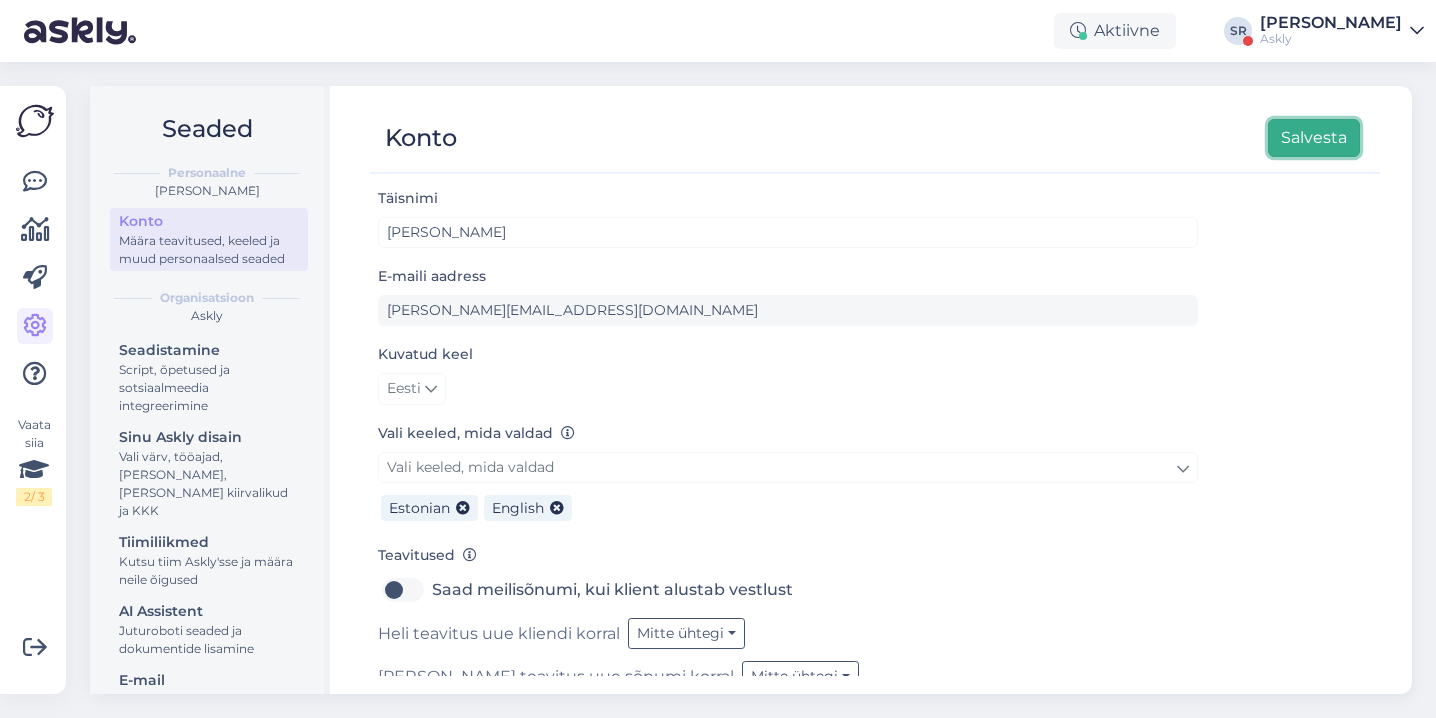 click on "Salvesta" at bounding box center [1314, 138] 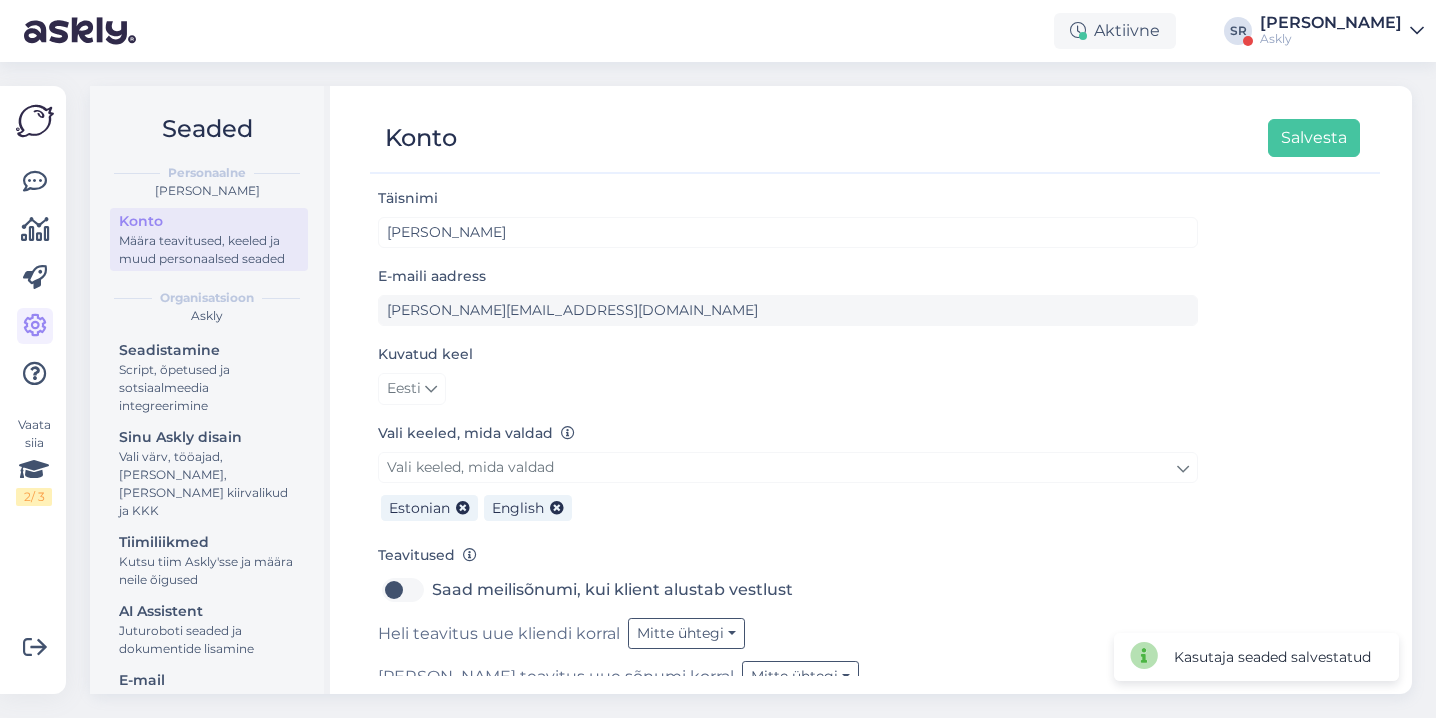 click on "Vaata siia 2  / 3 Võimalused Veendu, et Askly loob sulle väärtust. Sulge     Ühenda FB ja IG sõnumid     Lisa keeled, mida valdad.     Lisa tööajad. Vastamiseks oma nutiseadmest lae alla Askly iOS-i vi Android’i rakendus." at bounding box center [33, 390] 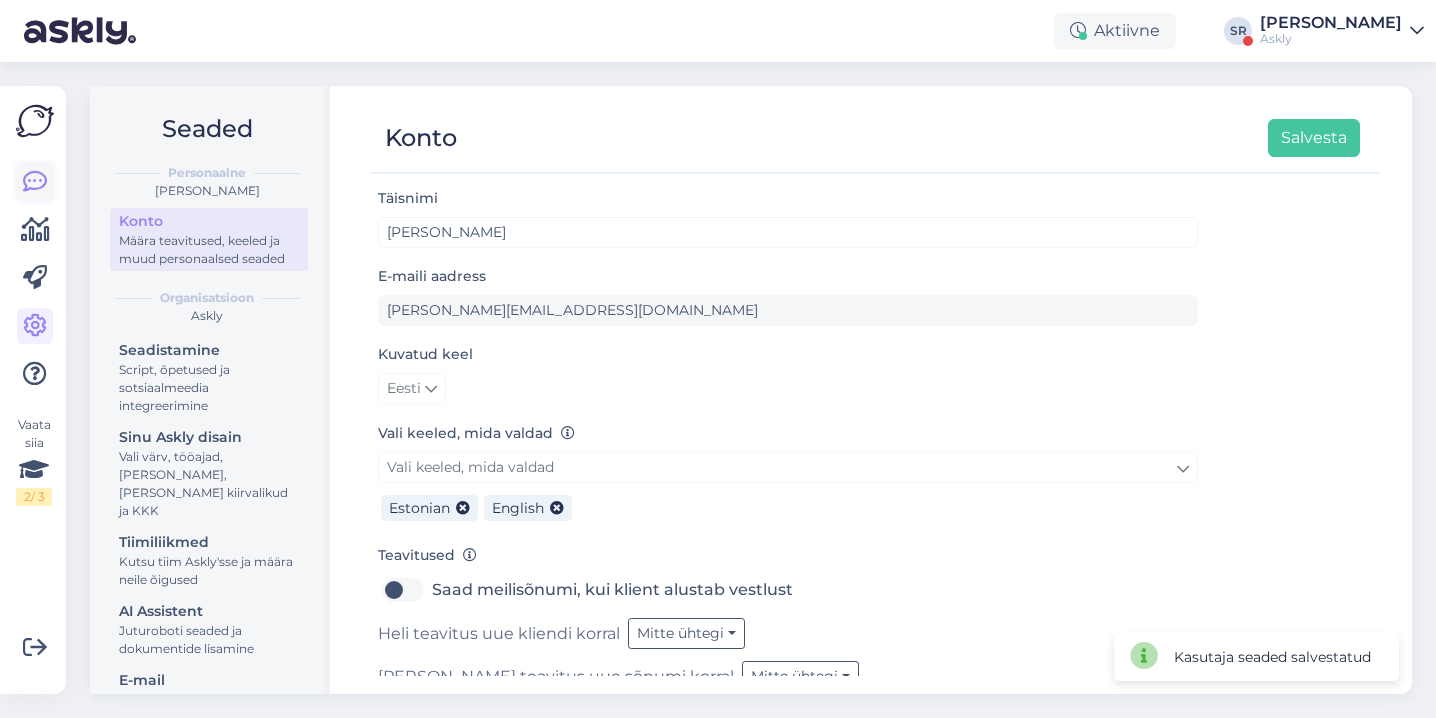 click at bounding box center (35, 182) 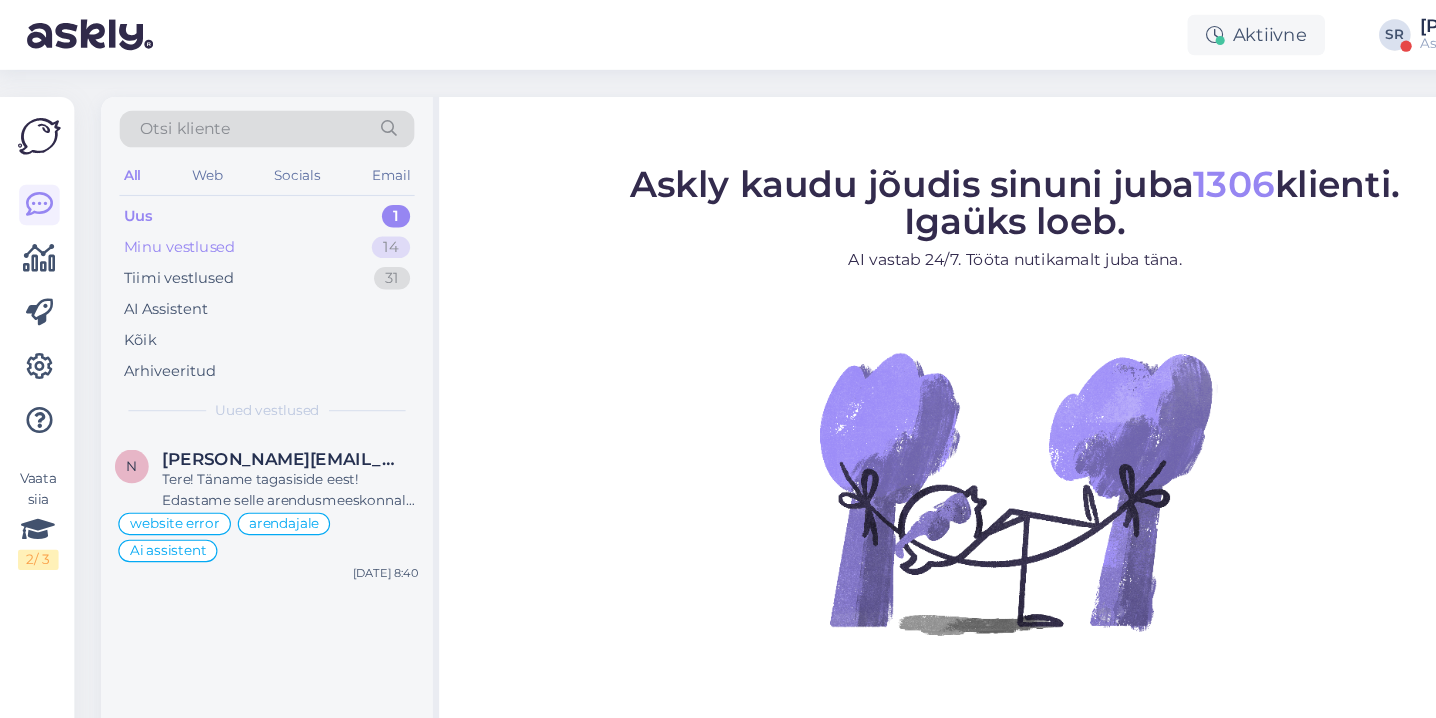 click on "Minu vestlused" at bounding box center [159, 220] 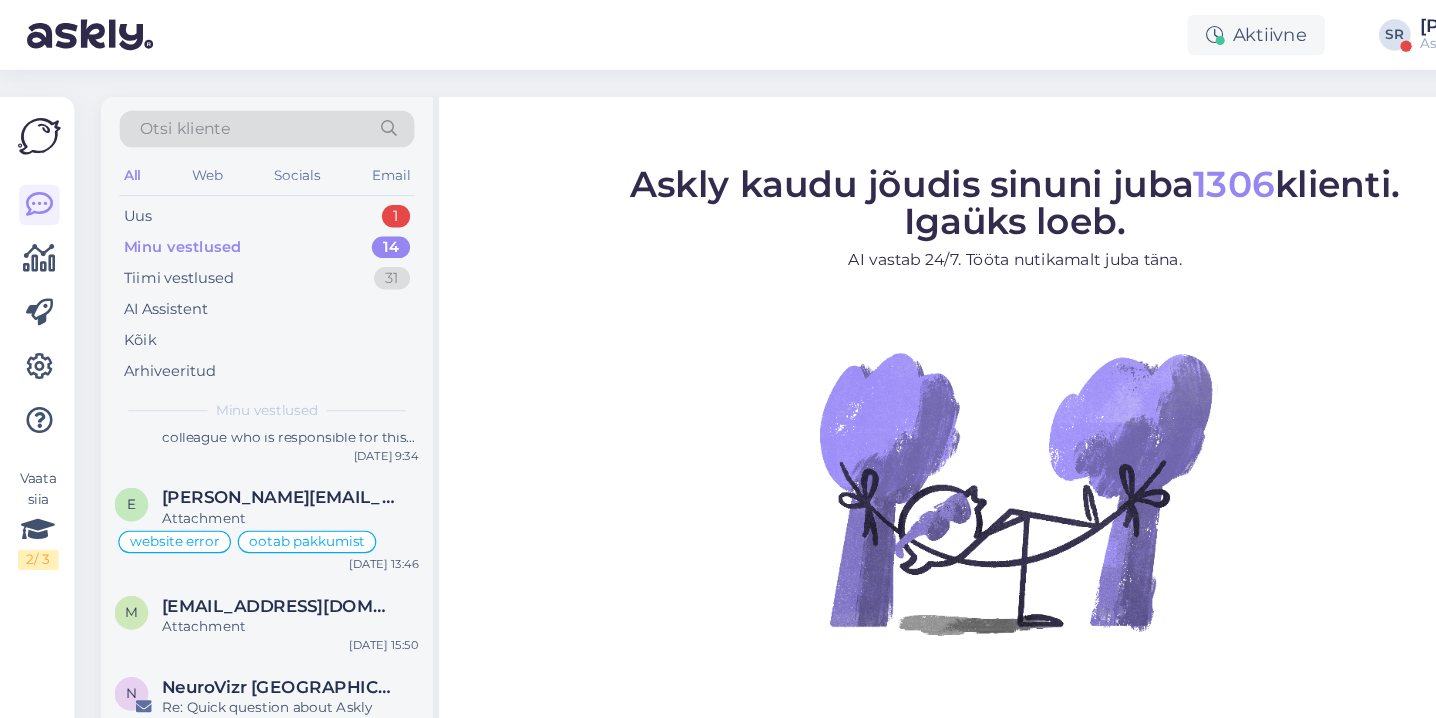 scroll, scrollTop: 673, scrollLeft: 0, axis: vertical 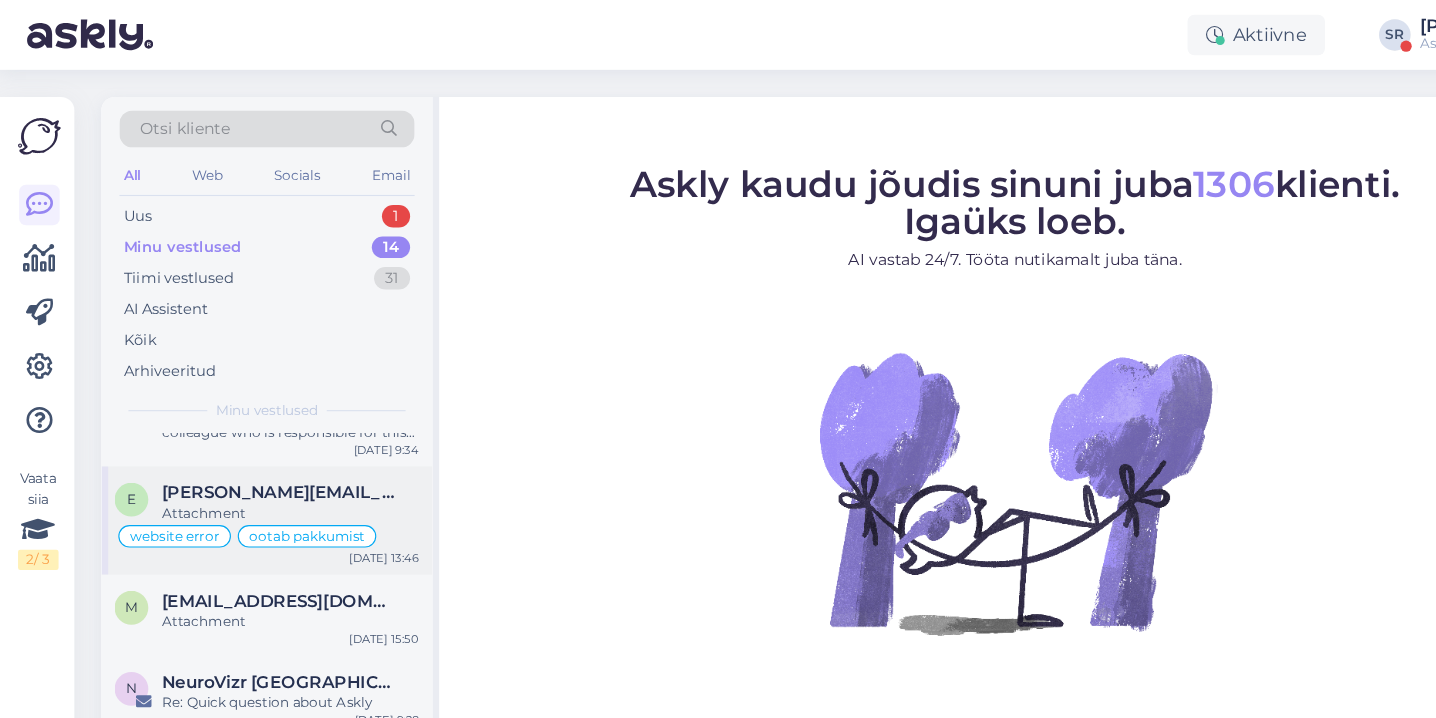 click on "eric.de.boer@hifined.nl" at bounding box center (248, 437) 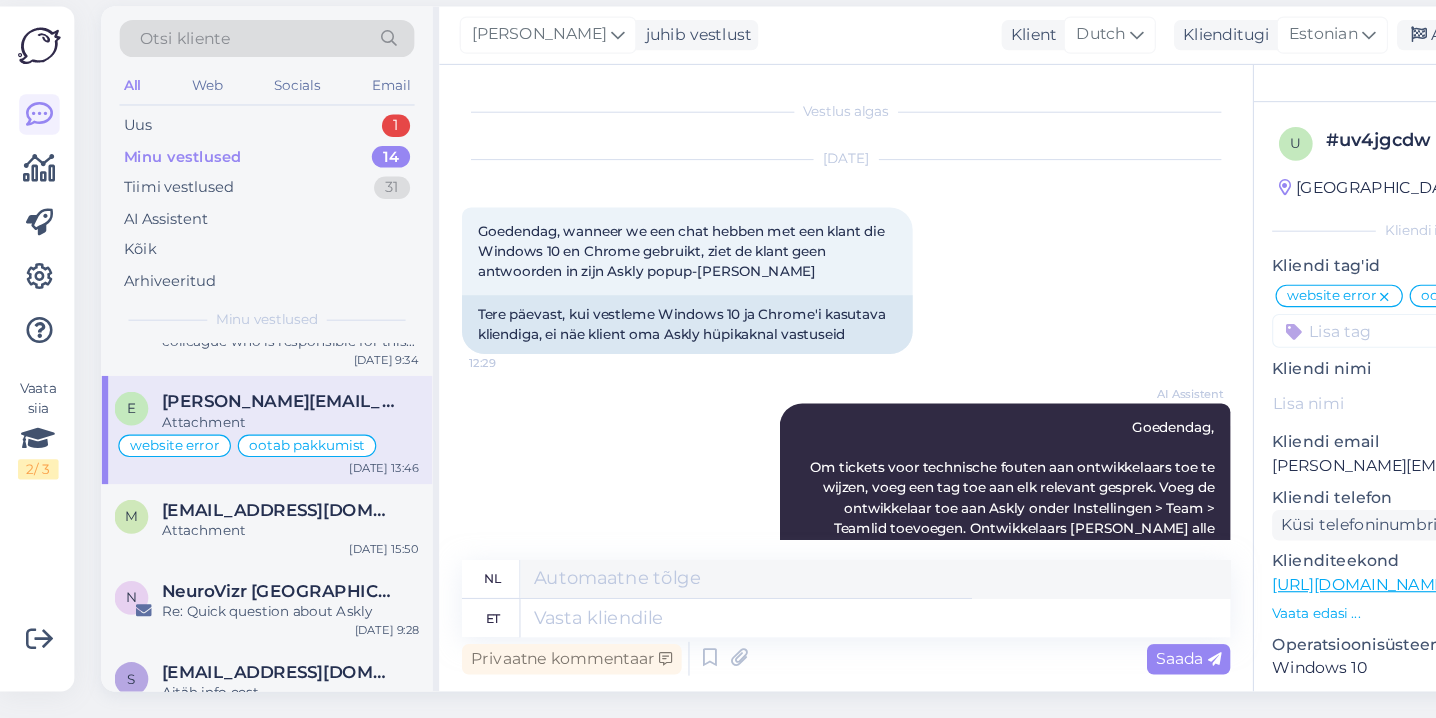 scroll, scrollTop: 3875, scrollLeft: 0, axis: vertical 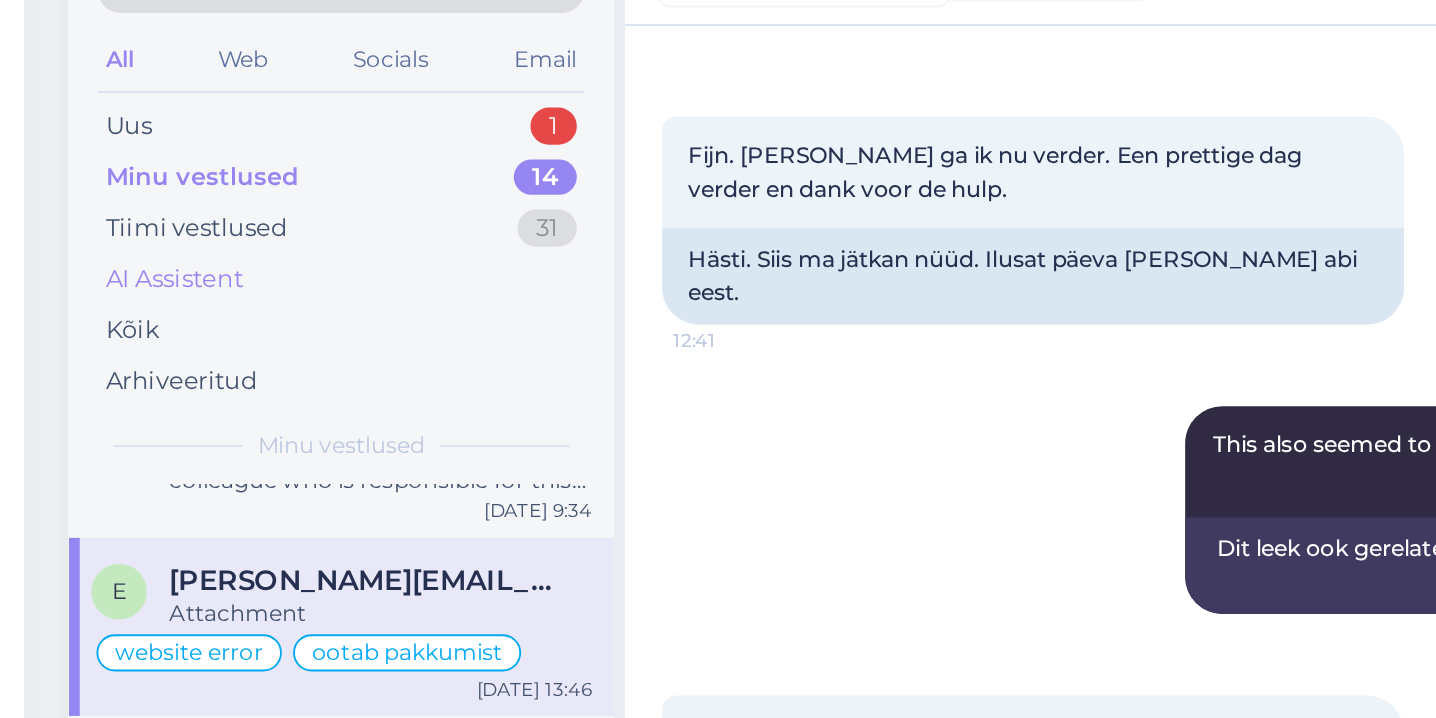 click on "AI Assistent" at bounding box center [147, 275] 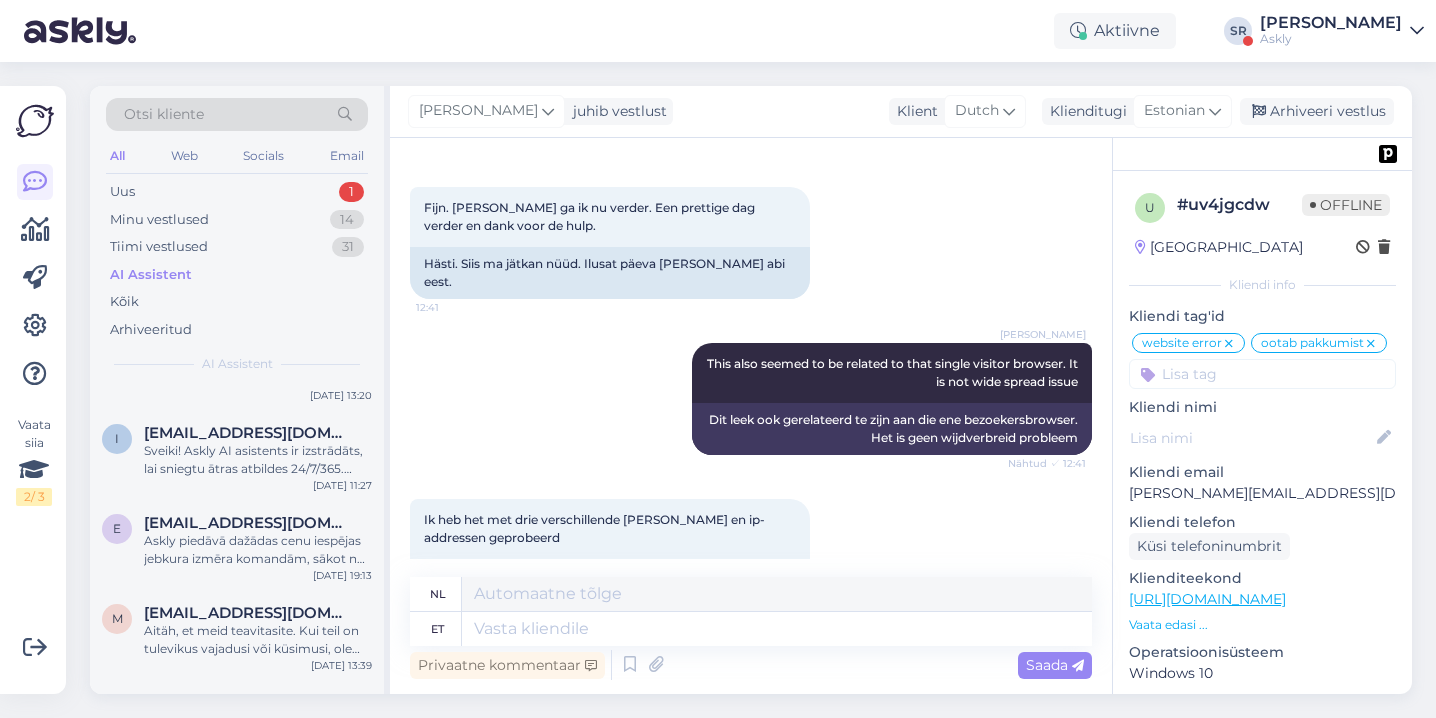 scroll, scrollTop: 540, scrollLeft: 0, axis: vertical 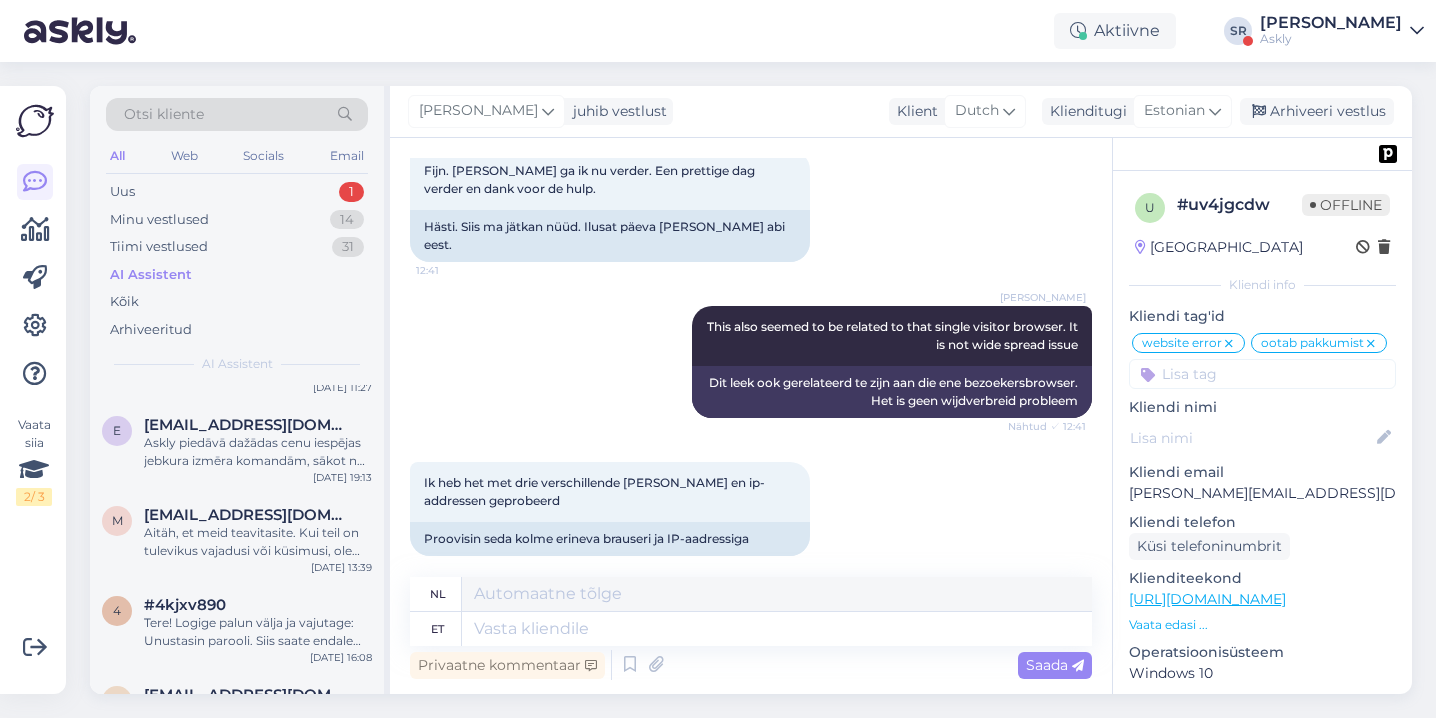 click on "Otsi kliente" at bounding box center (237, 114) 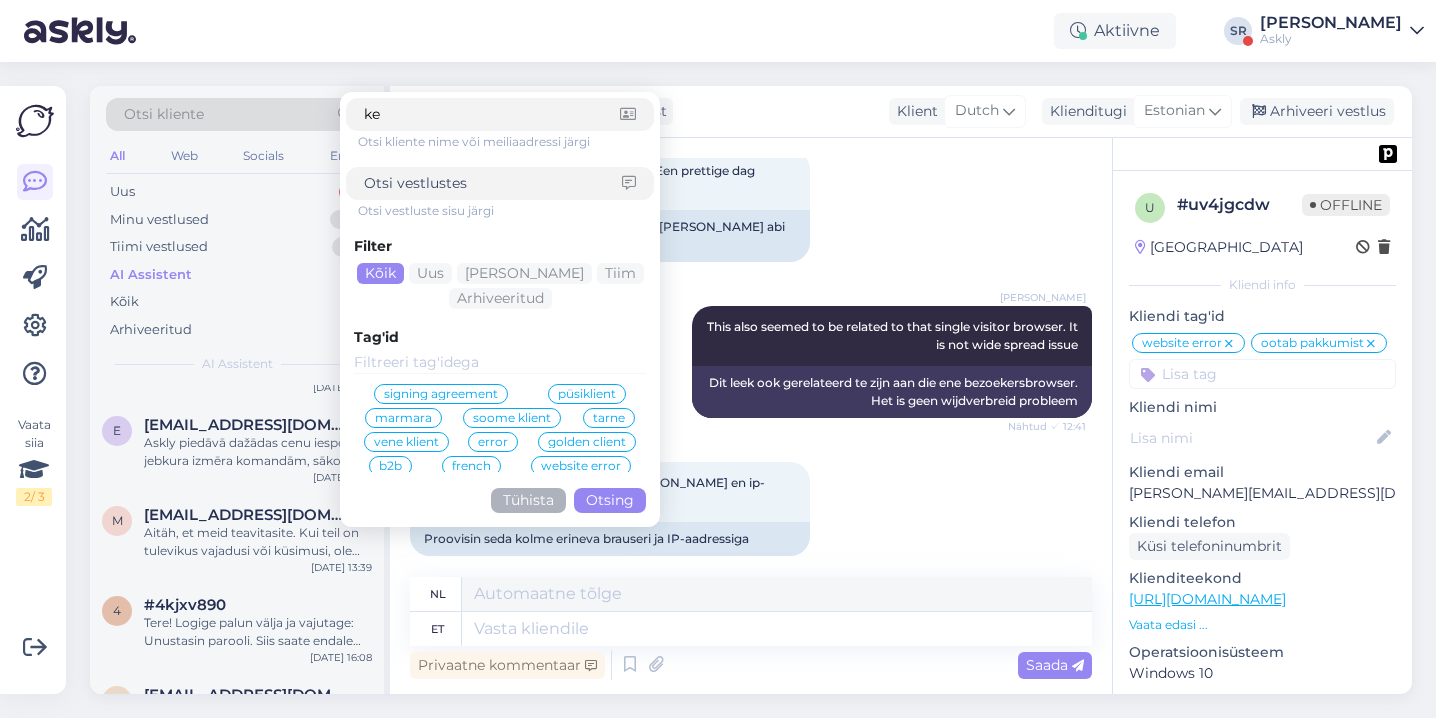 type on "k" 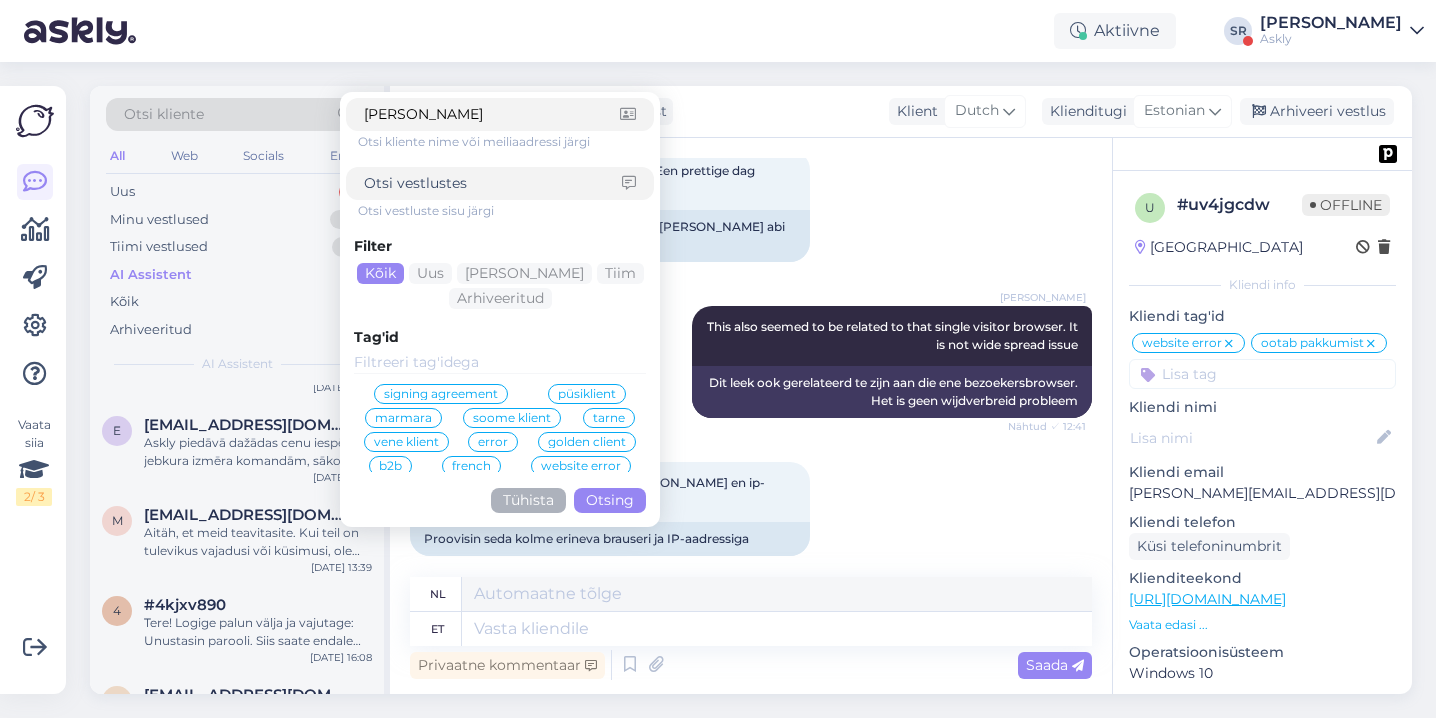 type on "kaili" 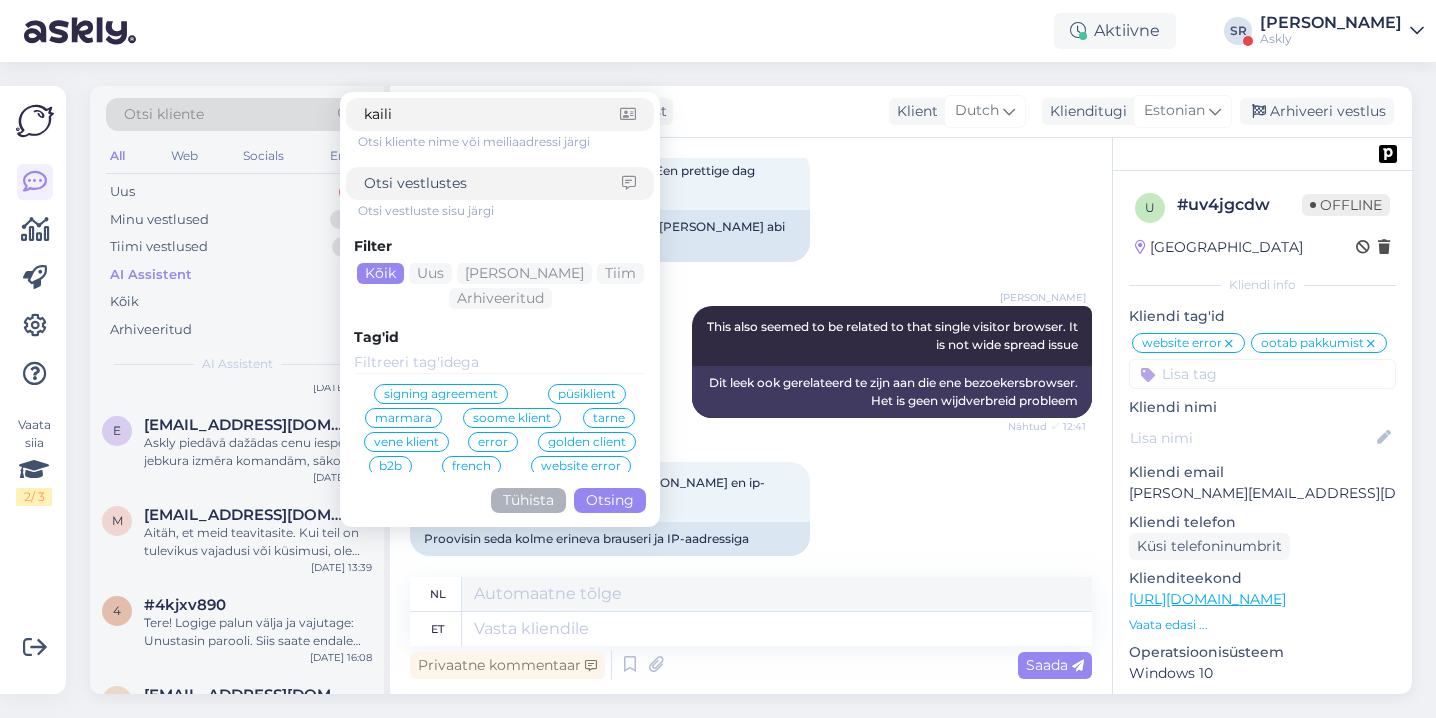 click on "Otsing" at bounding box center (610, 500) 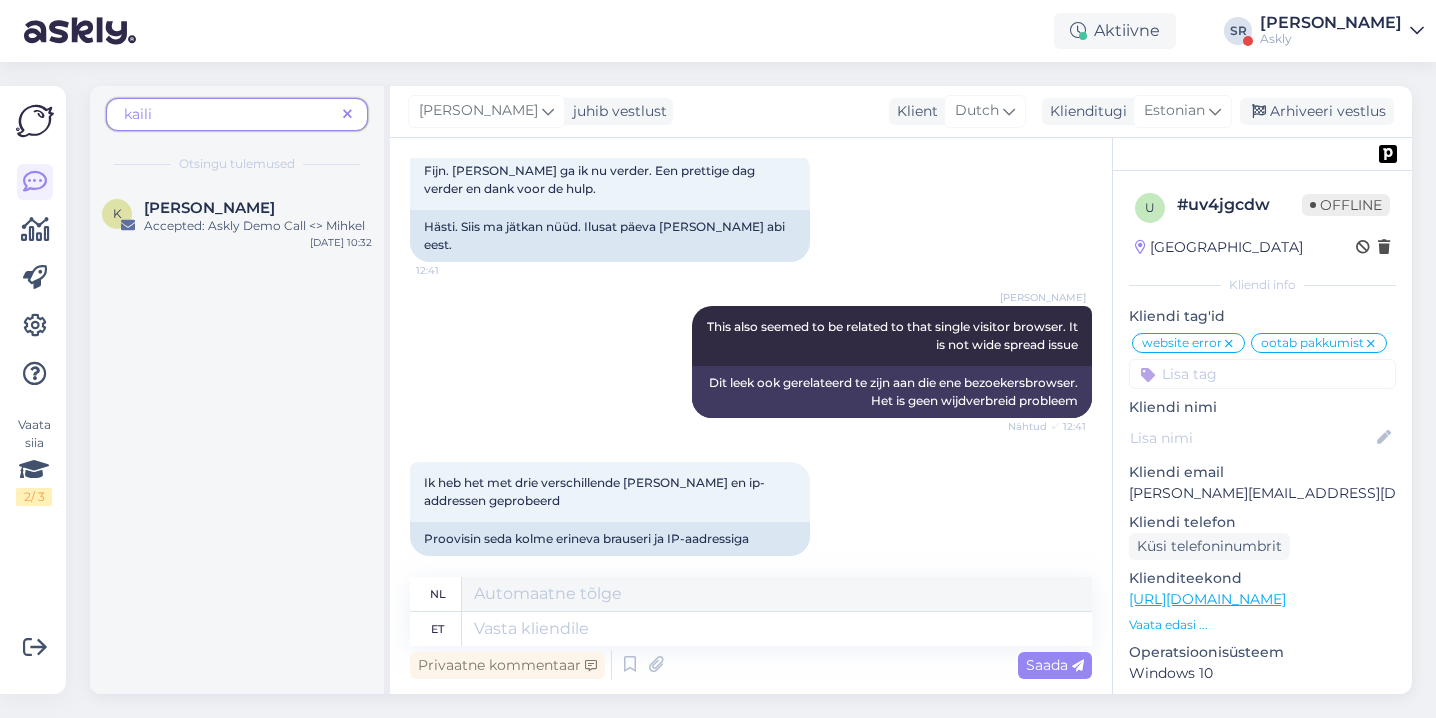 click on "kaili" at bounding box center (229, 114) 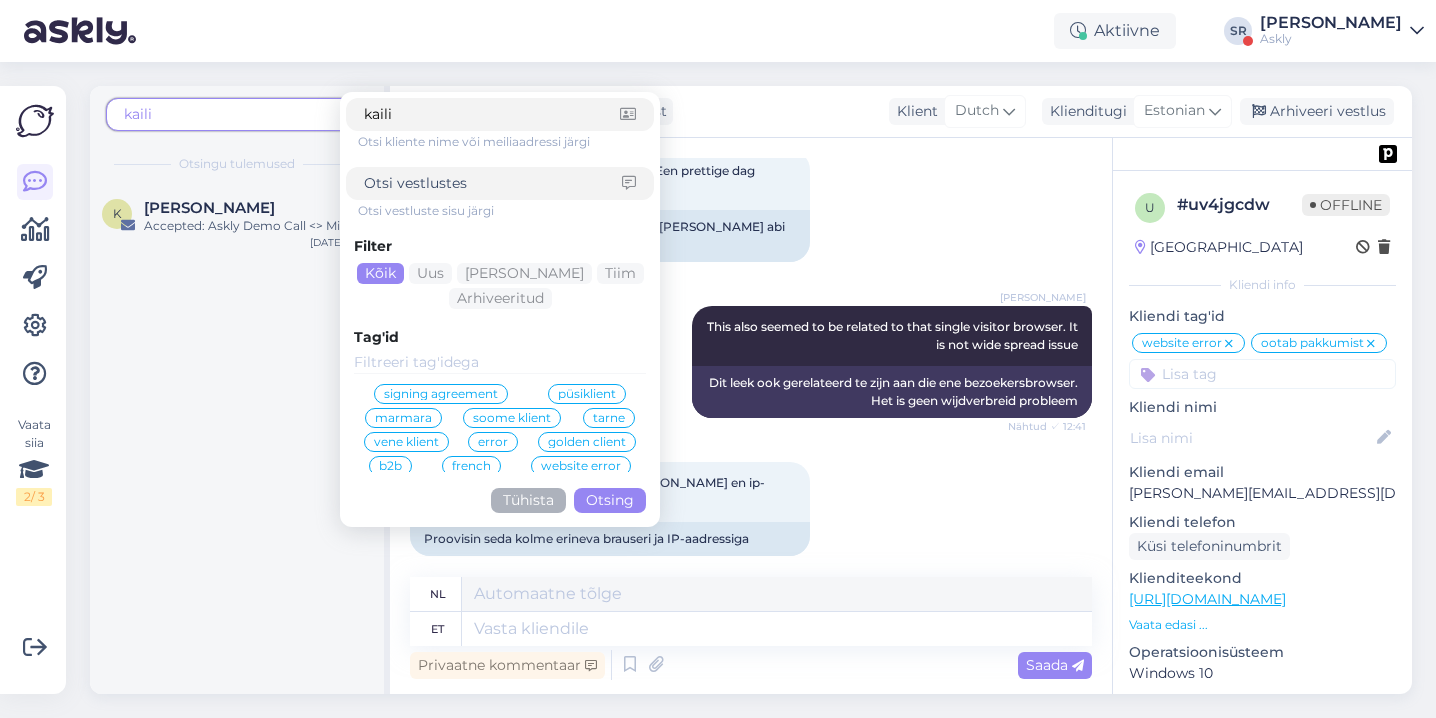 drag, startPoint x: 400, startPoint y: 113, endPoint x: 355, endPoint y: 113, distance: 45 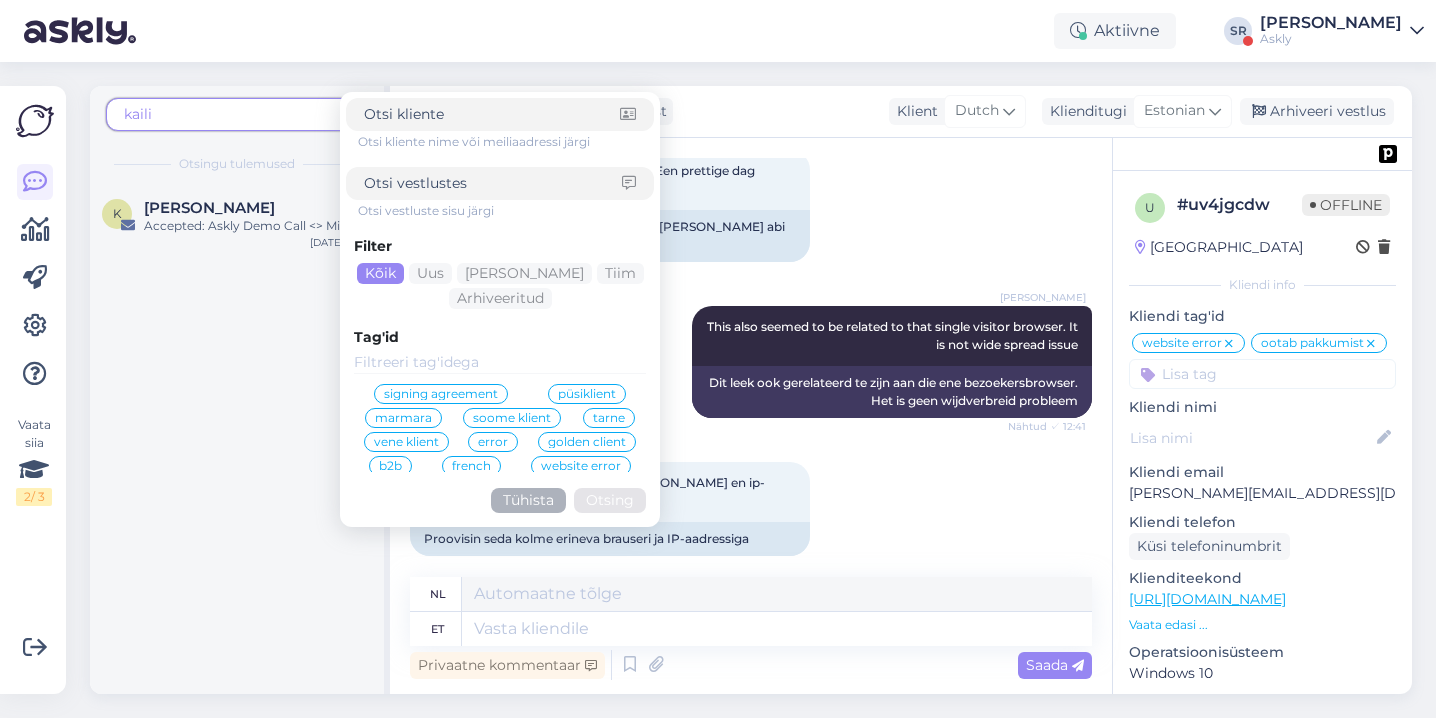 type 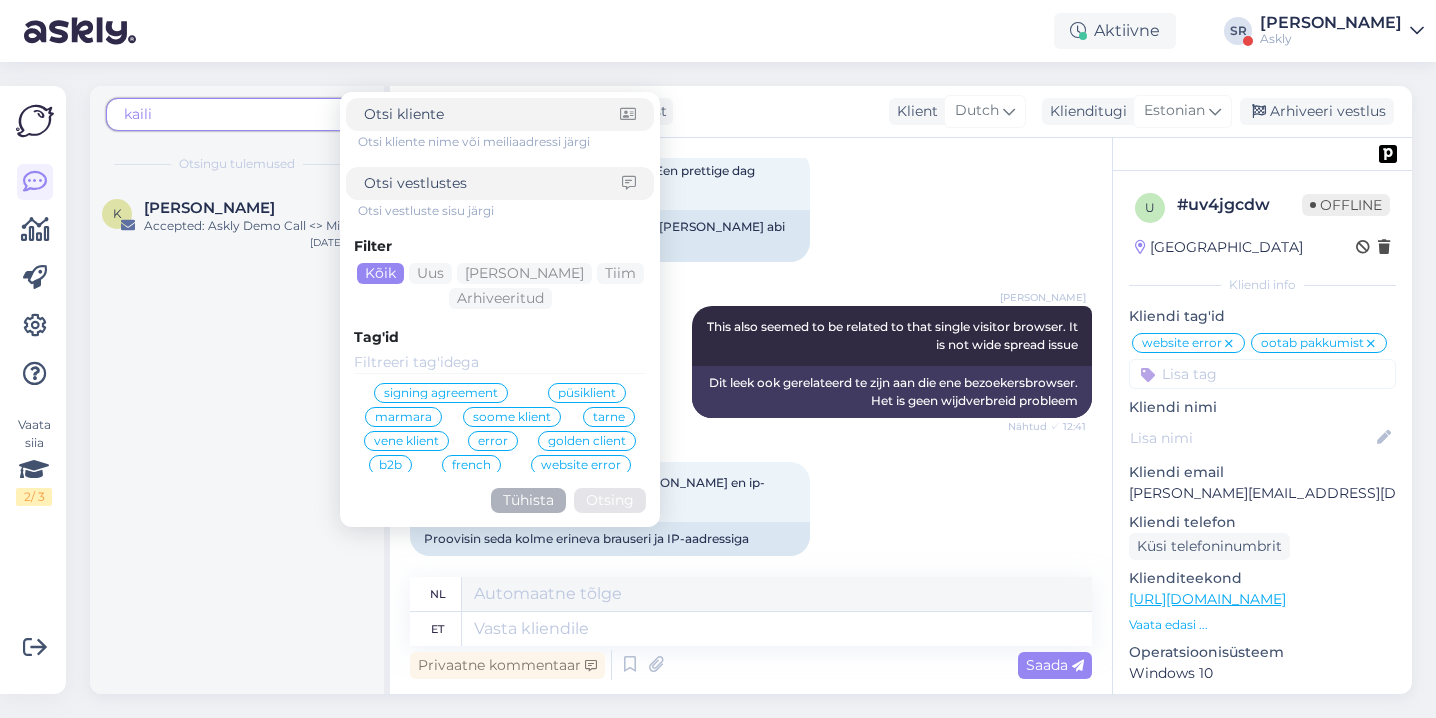 scroll, scrollTop: 0, scrollLeft: 0, axis: both 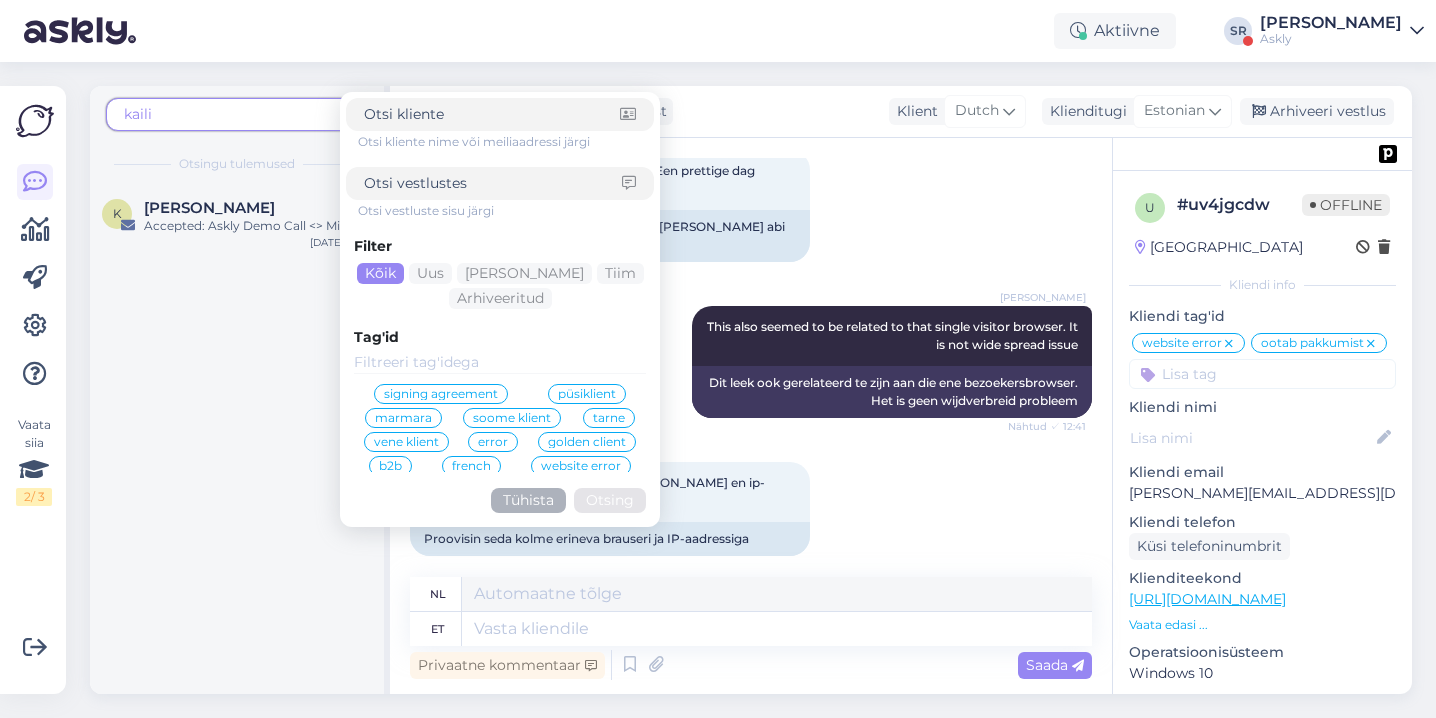 click on "signing agreement püsiklient marmara soome klient tarne vene klient error golden client b2b french website error rootsi klient uurin äriklient uus tag toode x probleem estonian client papagoi Vaja uus aeg leida latvian client eraklient VIP Office mari leping 25juuli bug ootab arvet makse error bugi kuller toote rike saun consultation developer tooterike Xl suurus soovib arvet kodulehe parandus arendajale Tagastus MBA1 estonia pricing broneering parkimine soome tagastus tarneaeg pikk Kontoloomine finlan finland uus ost b2c turniirid tooteinfo poland domeen helista täna hindamine SOS return hooldus 10.2 Selver kuiv nahk opi soov 20.02 05.03 mõõdud business client infot vaja vinyasa montonio arendus arved järelteenindus ootab on hold tagastused sisseastuja huviringid transport hoolitsused ootab pakkumist Katrele Ai assistent" at bounding box center (500, 410) 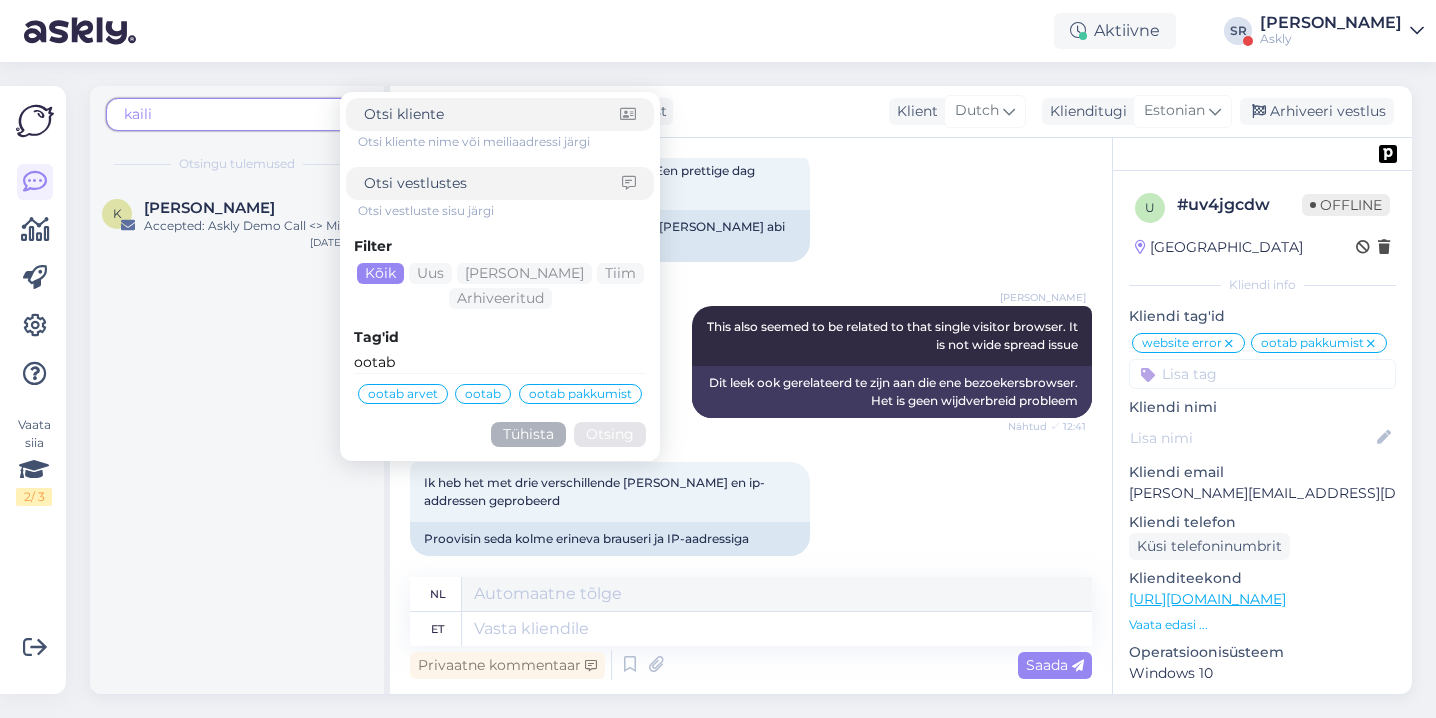 type on "ootab" 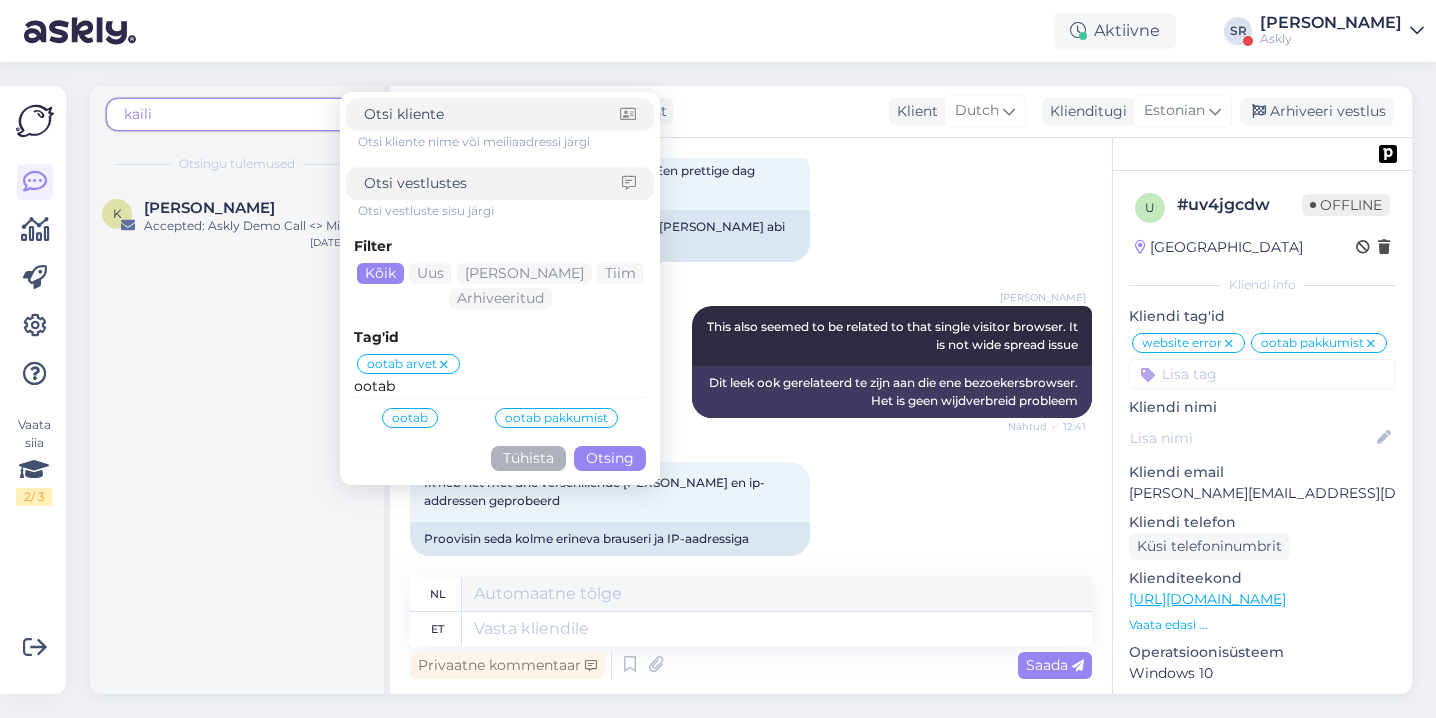 click on "Otsing" at bounding box center (610, 458) 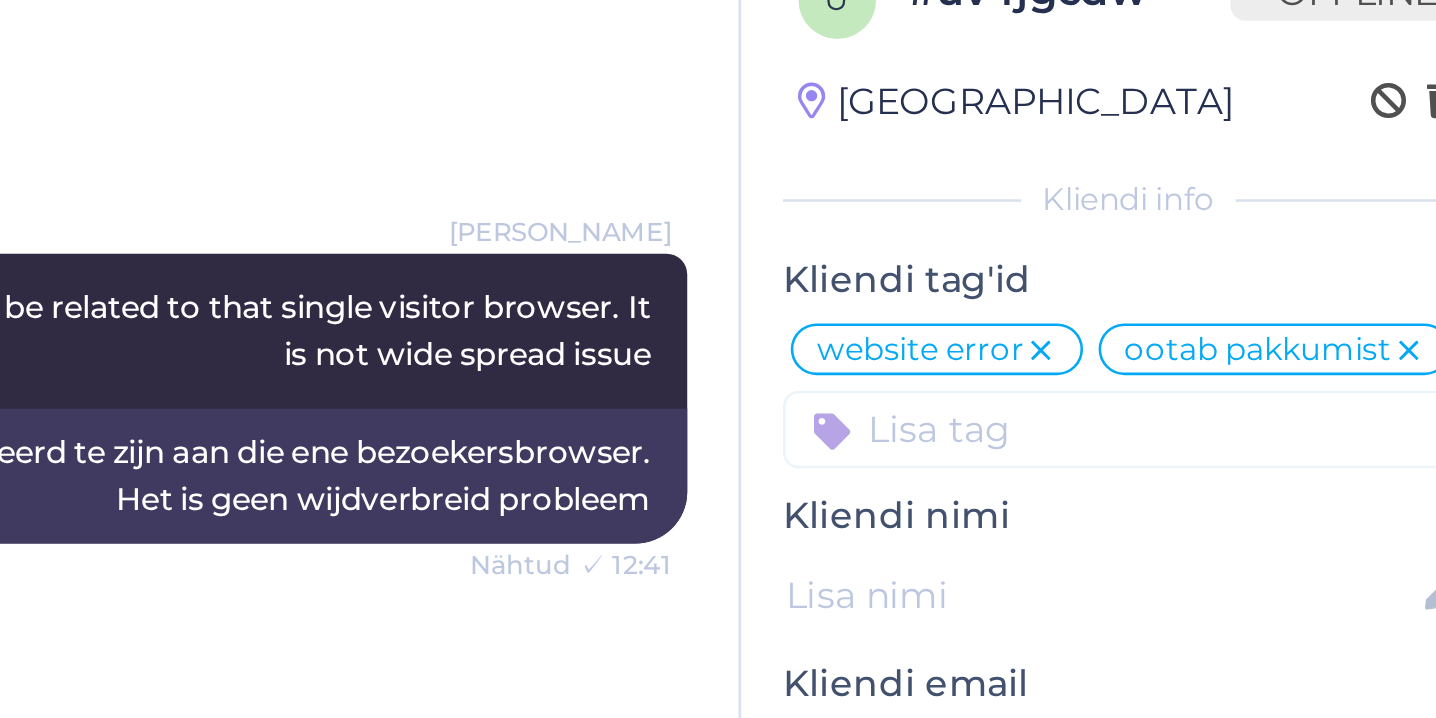 click at bounding box center (1262, 374) 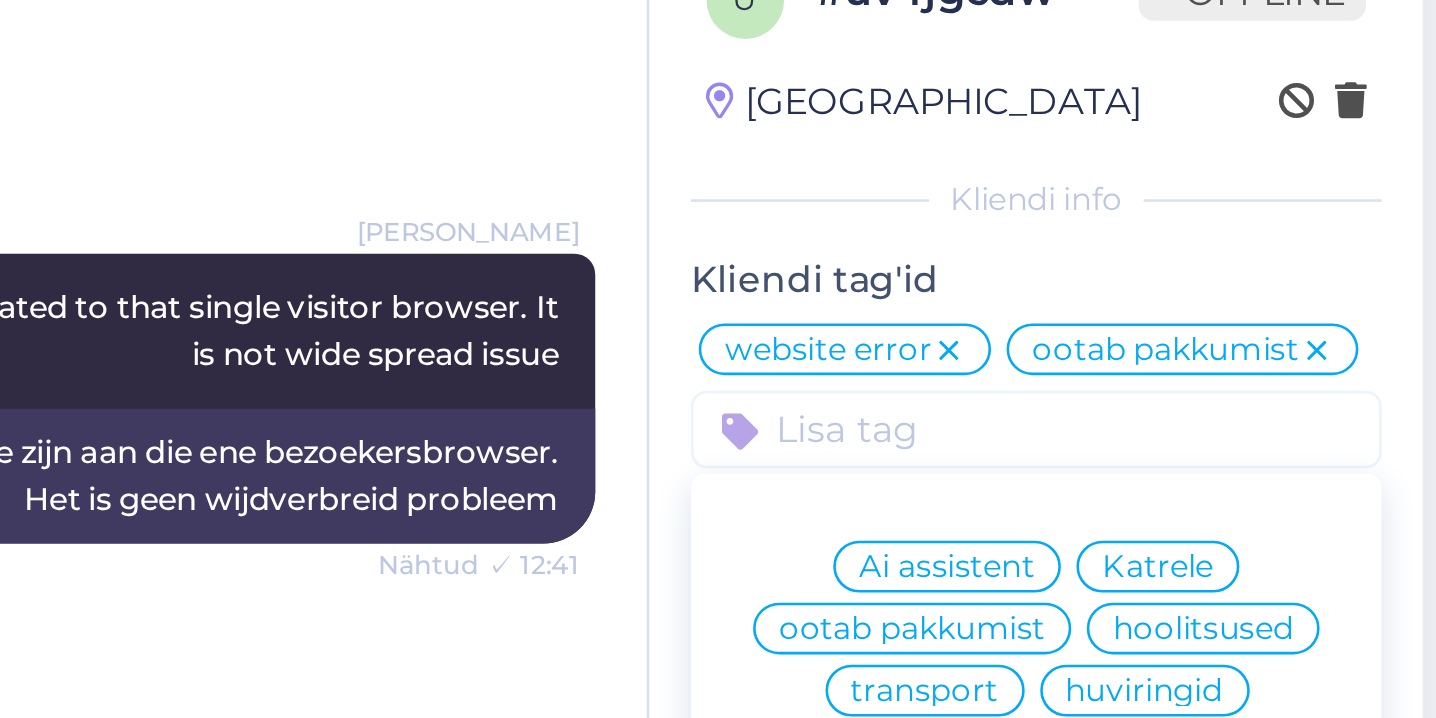 scroll, scrollTop: 20, scrollLeft: 0, axis: vertical 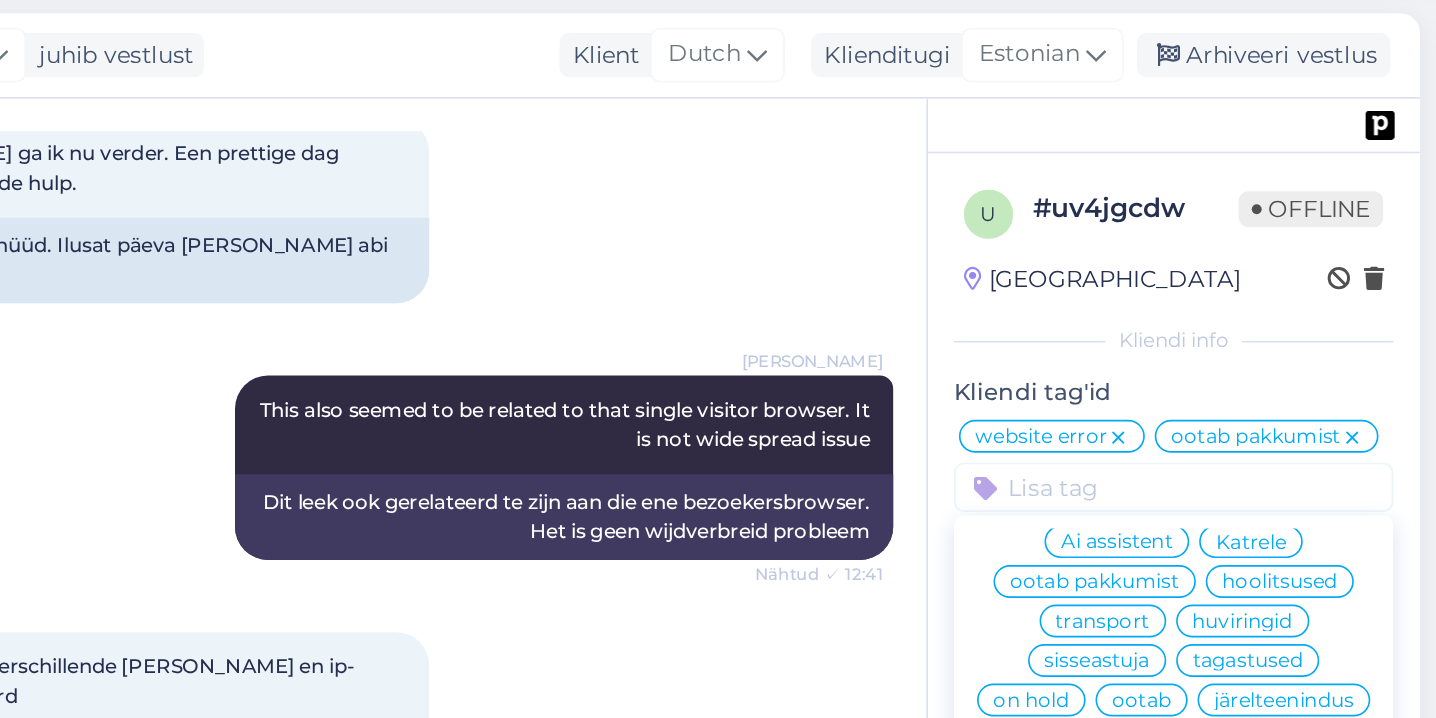 click on "Kliendi tag'id" at bounding box center [1262, 316] 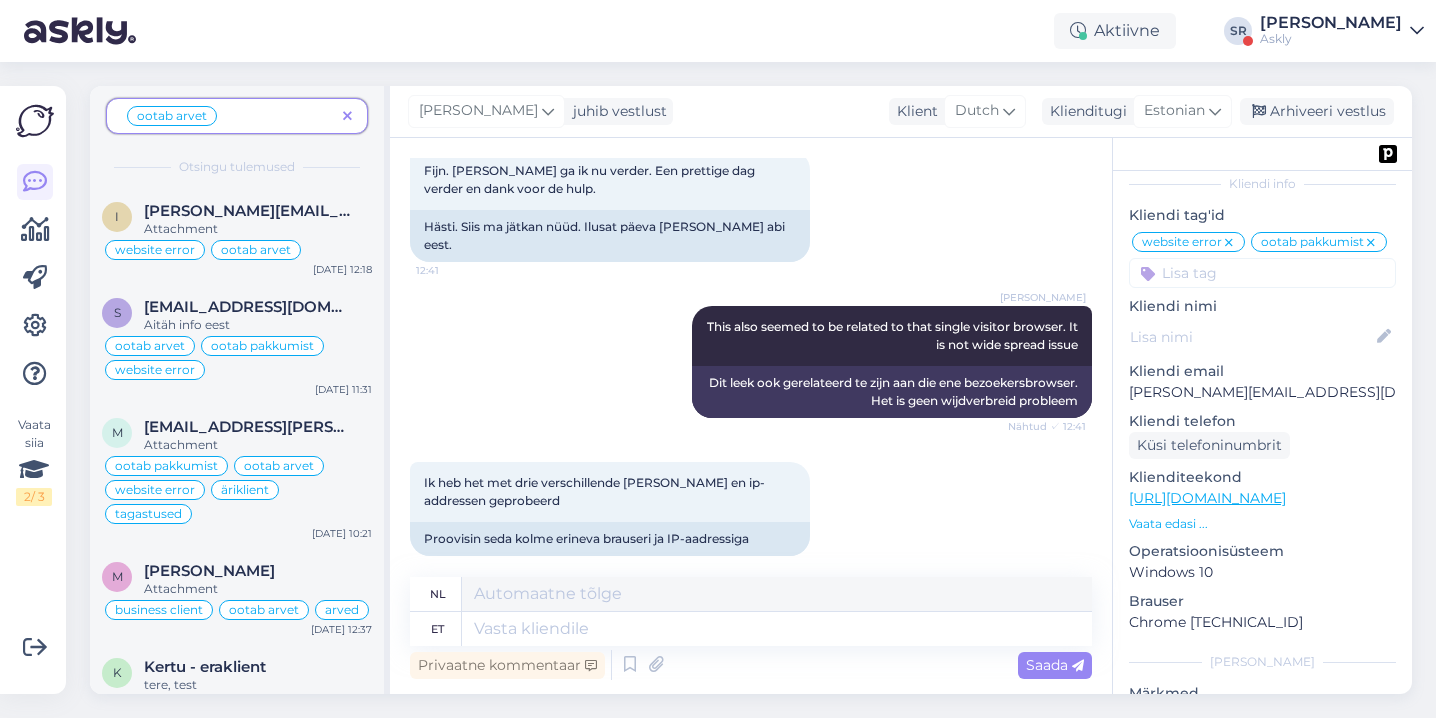 scroll, scrollTop: 117, scrollLeft: 0, axis: vertical 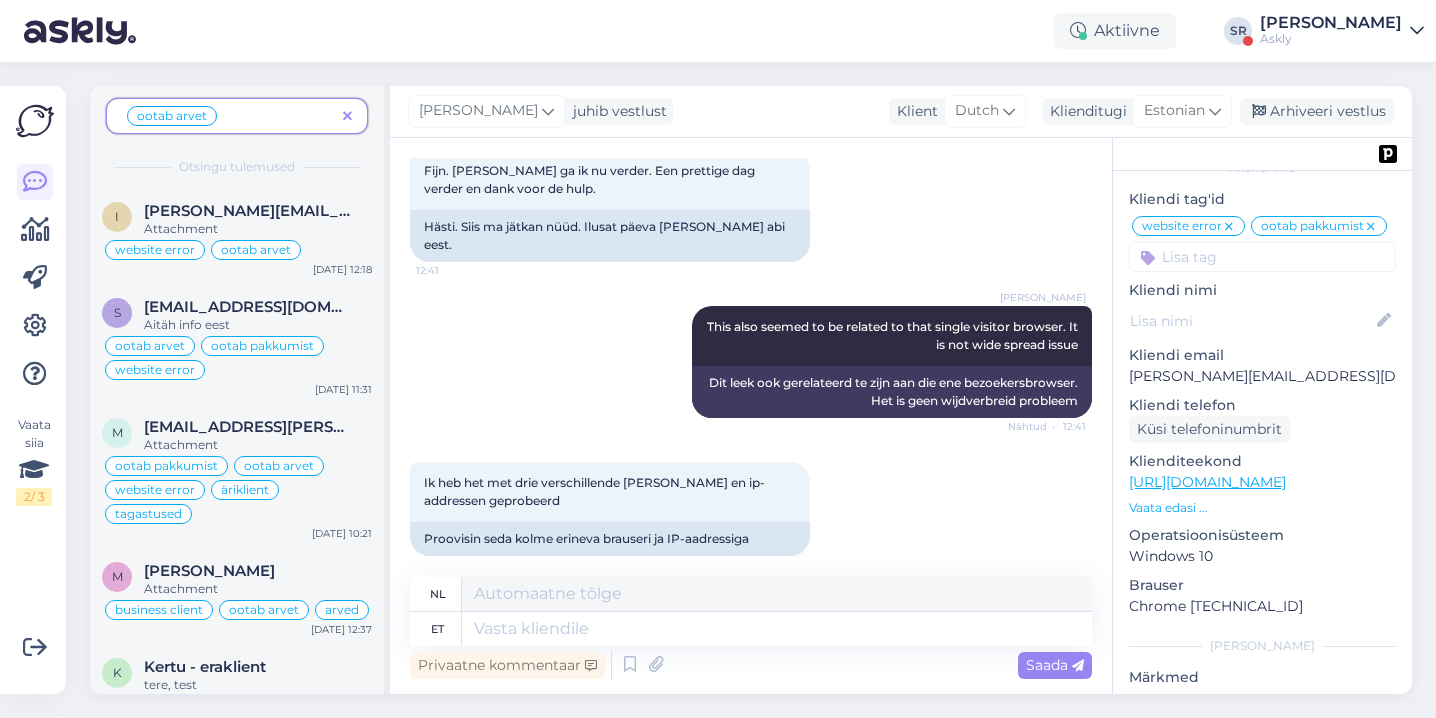 click on "Vaata edasi ..." at bounding box center [1262, 508] 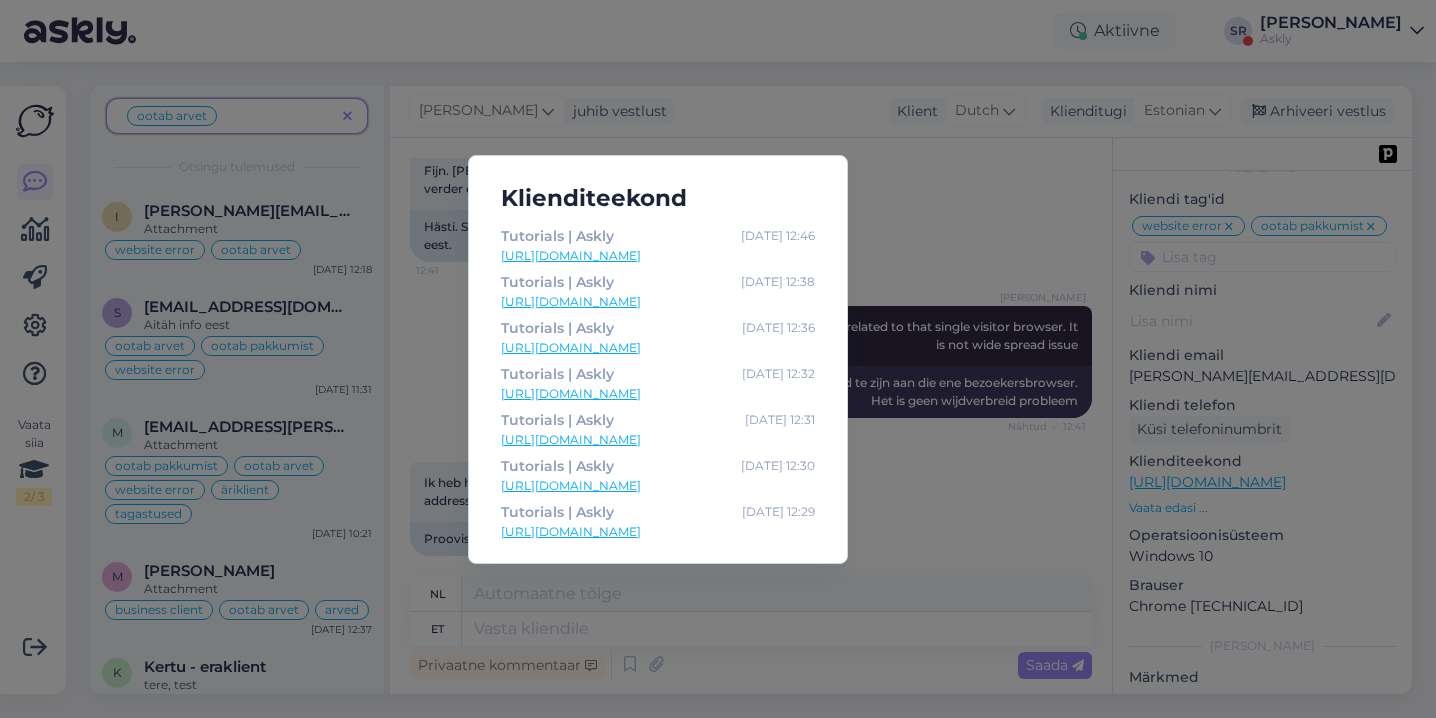 click on "Klienditeekond Tutorials | Askly Mar 13 12:46  https://www.askly.me/en/tutorials-embed Tutorials | Askly Mar 13 12:38  https://www.askly.me/en/tutorials-embed Tutorials | Askly Mar 13 12:36  https://www.askly.me/en/tutorials-embed Tutorials | Askly Mar 13 12:32  https://www.askly.me/en/tutorials-embed Tutorials | Askly Mar 13 12:31  https://www.askly.me/en/tutorials-embed Tutorials | Askly Mar 13 12:30  https://www.askly.me/en/tutorials-embed Tutorials | Askly Mar 13 12:29  https://www.askly.me/en/tutorials-embed" at bounding box center (718, 359) 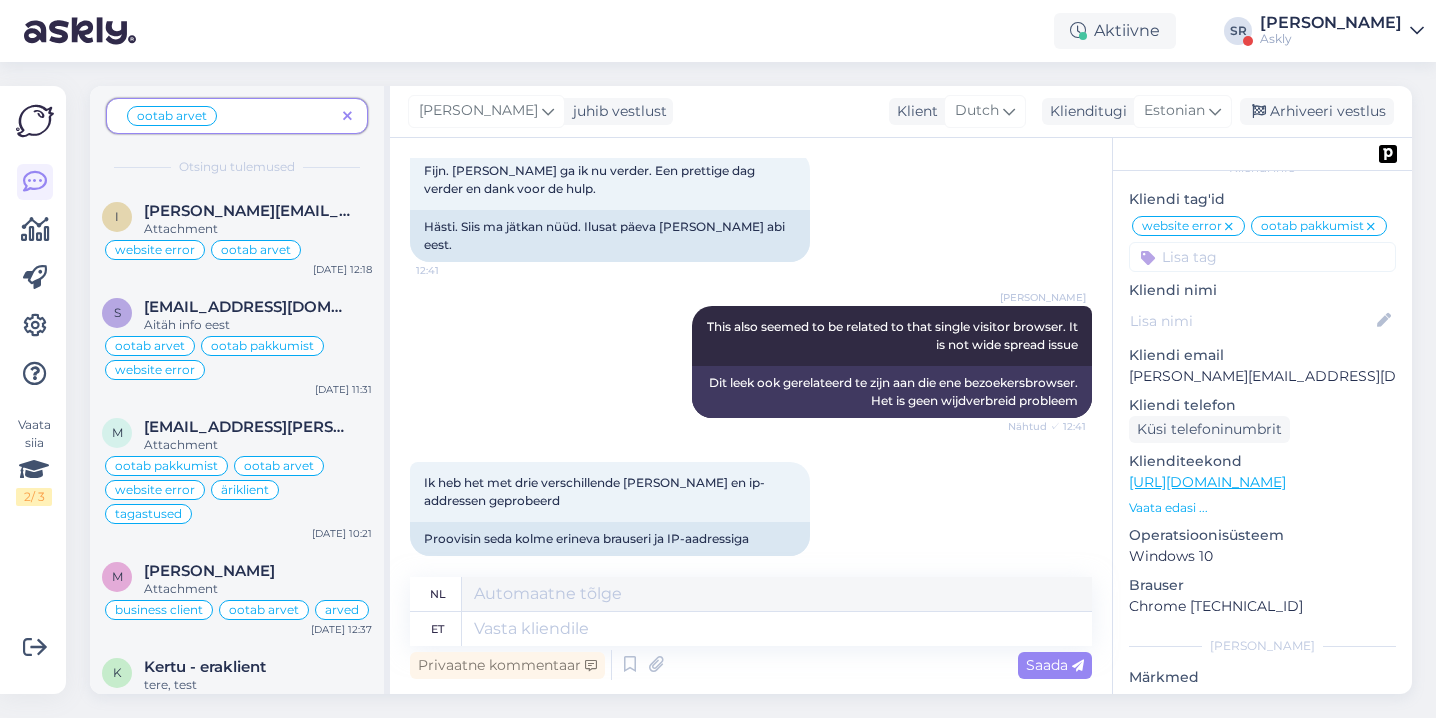 click at bounding box center [347, 117] 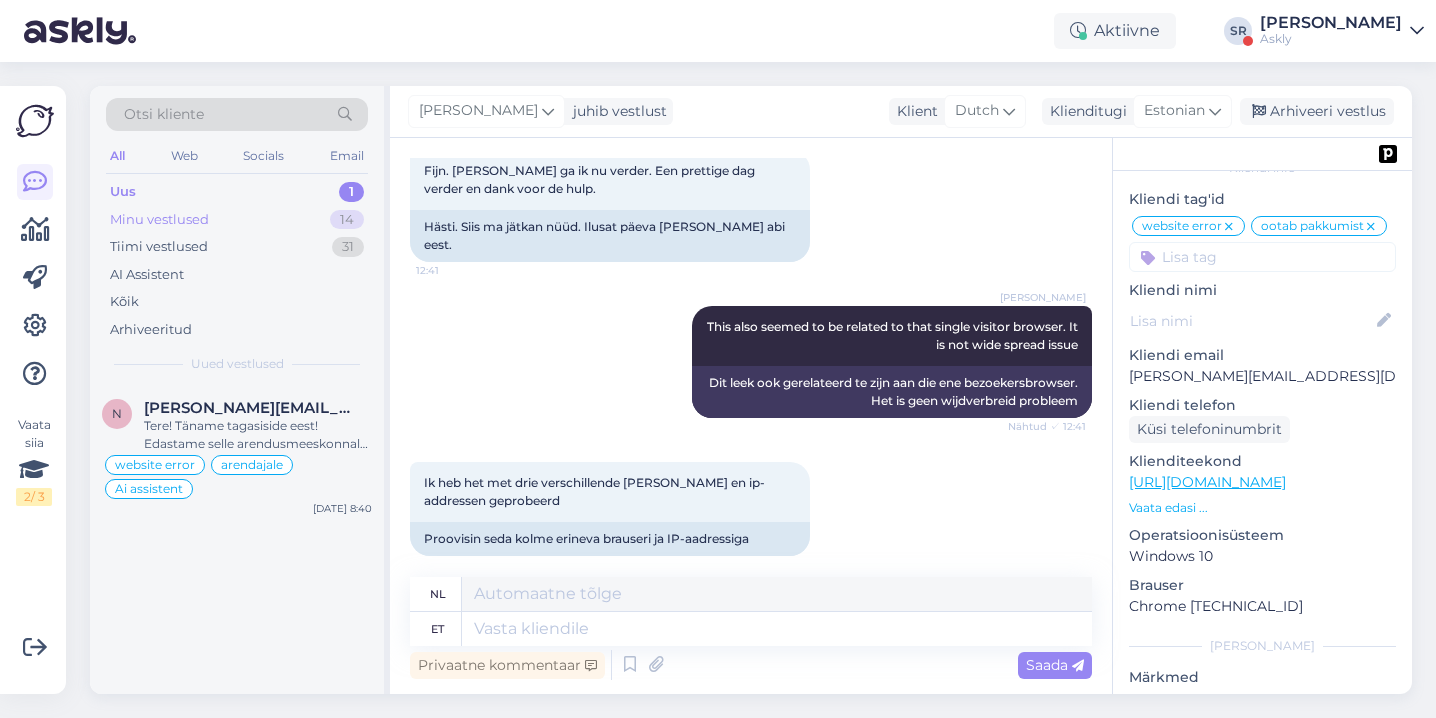 click on "Minu vestlused" at bounding box center (159, 220) 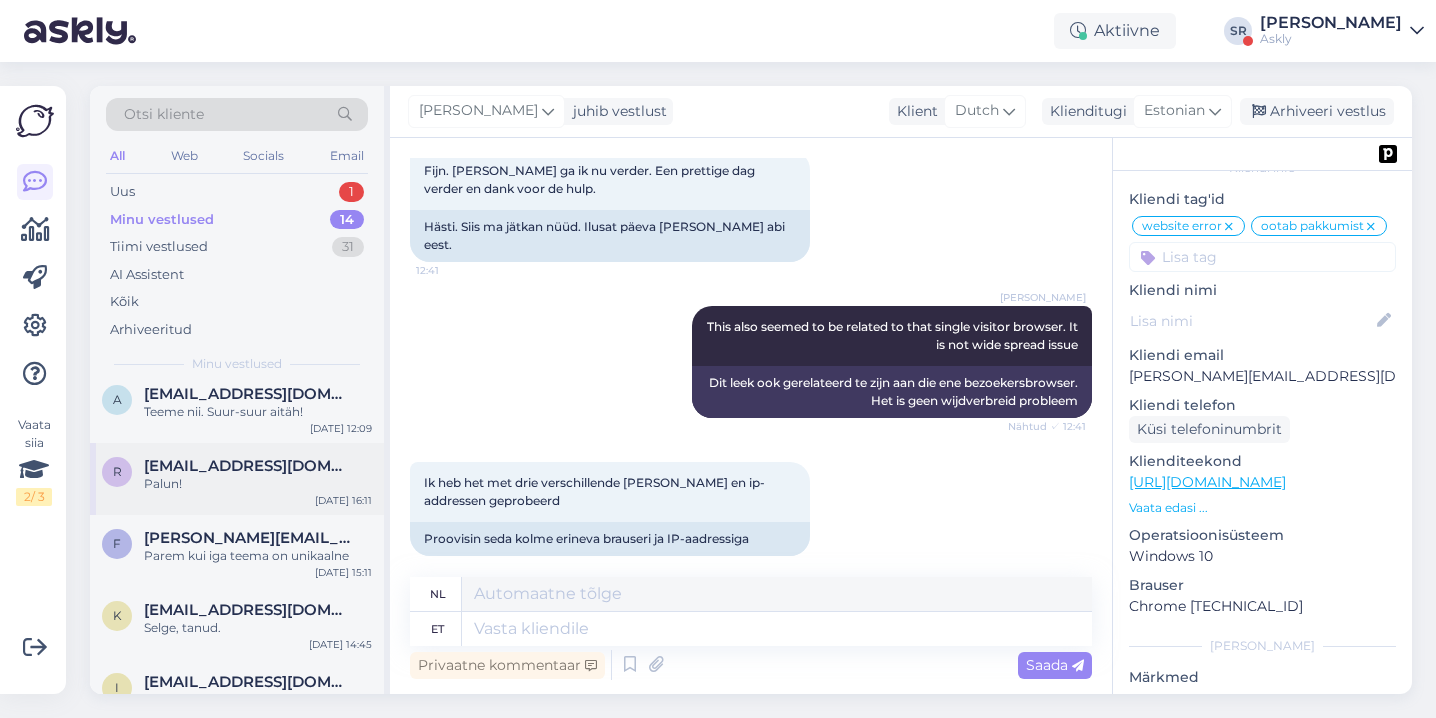 scroll, scrollTop: 0, scrollLeft: 0, axis: both 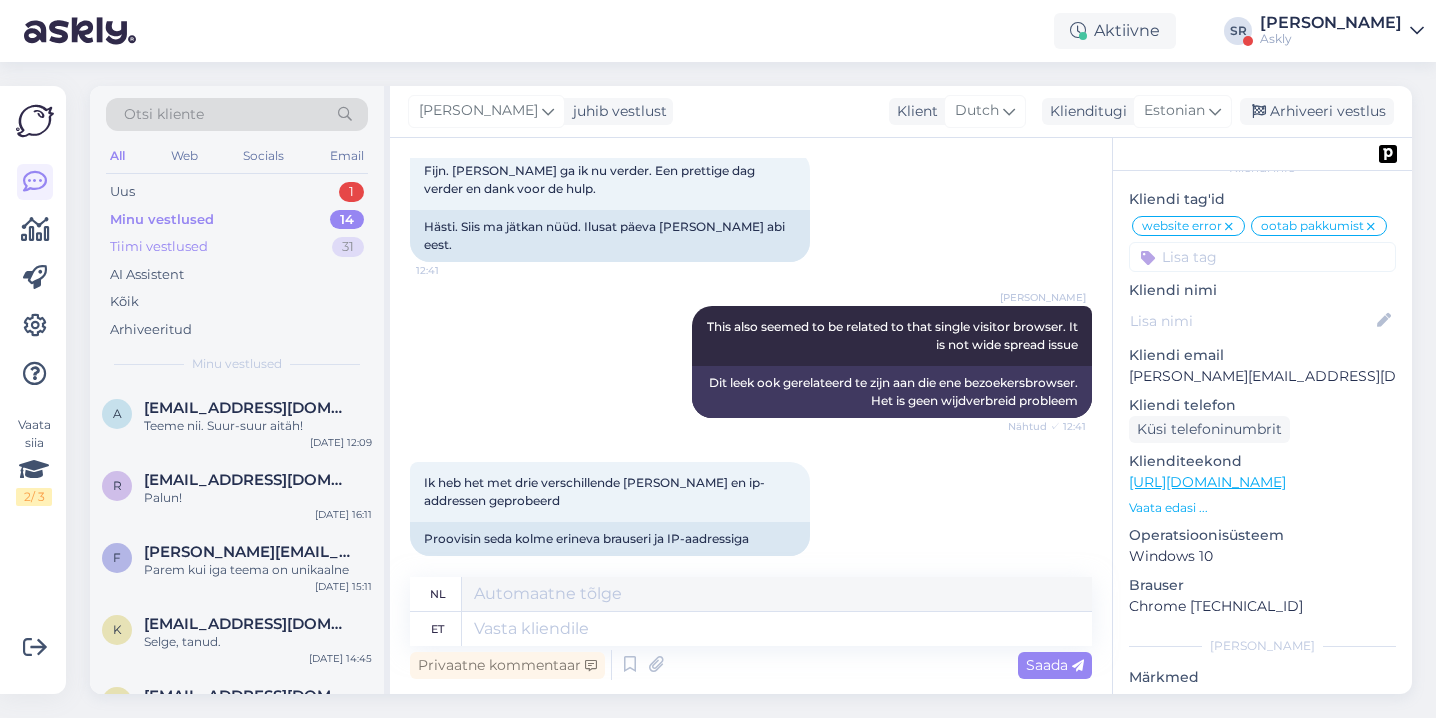 click on "Tiimi vestlused 31" at bounding box center [237, 247] 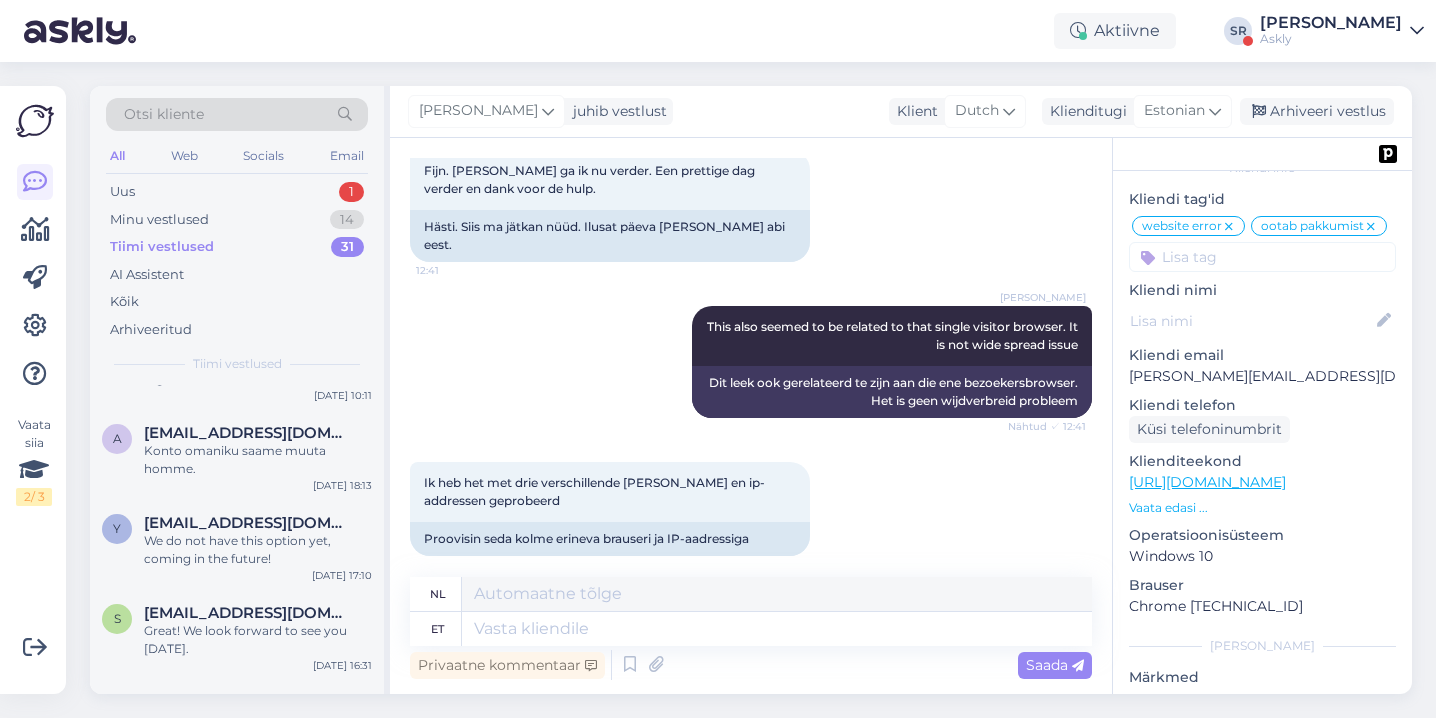 scroll, scrollTop: 884, scrollLeft: 0, axis: vertical 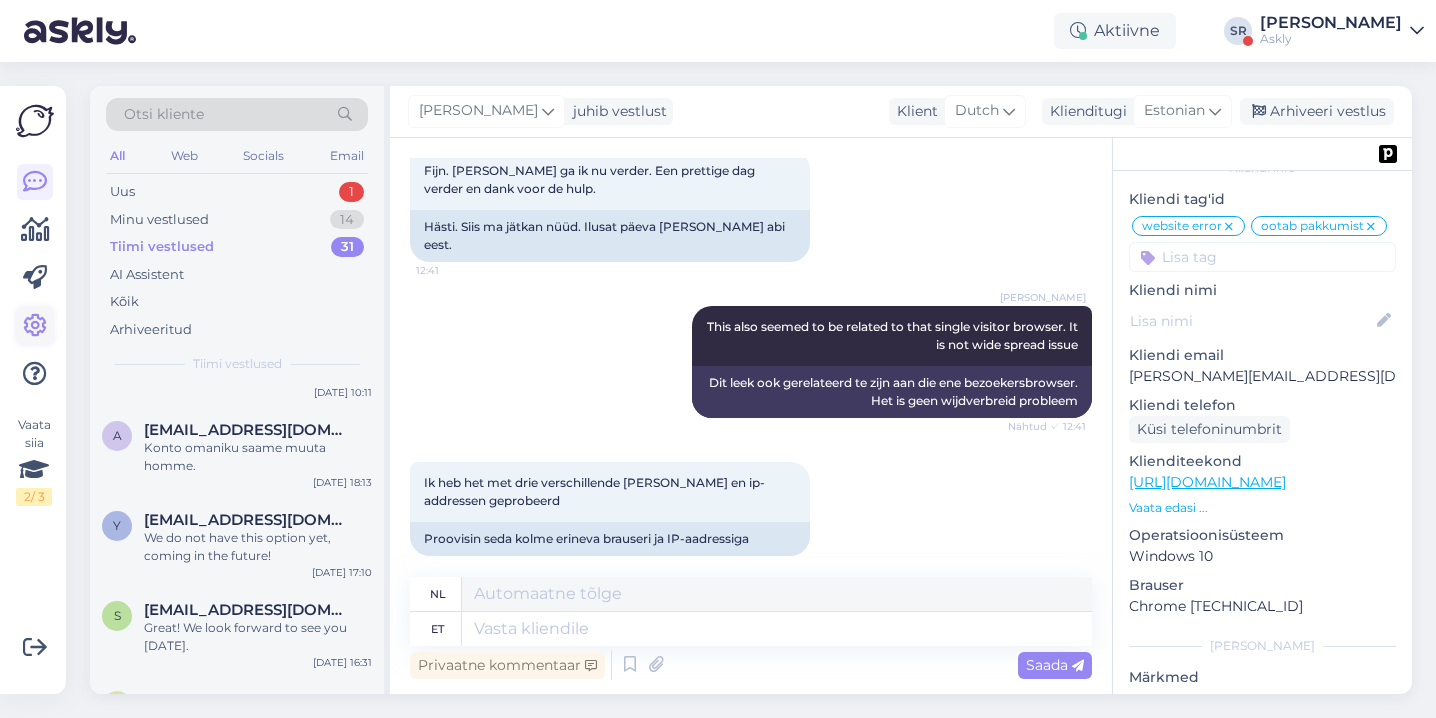 click at bounding box center (35, 326) 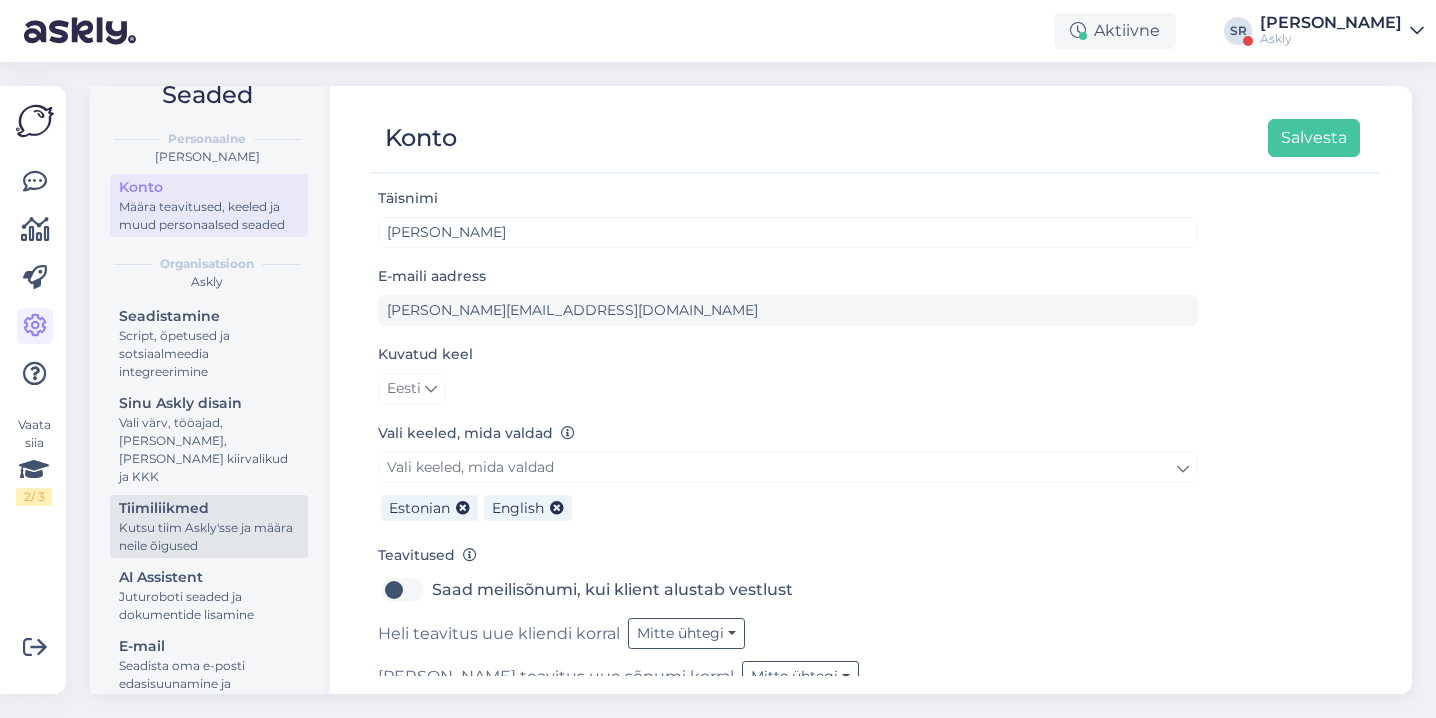 scroll, scrollTop: 49, scrollLeft: 0, axis: vertical 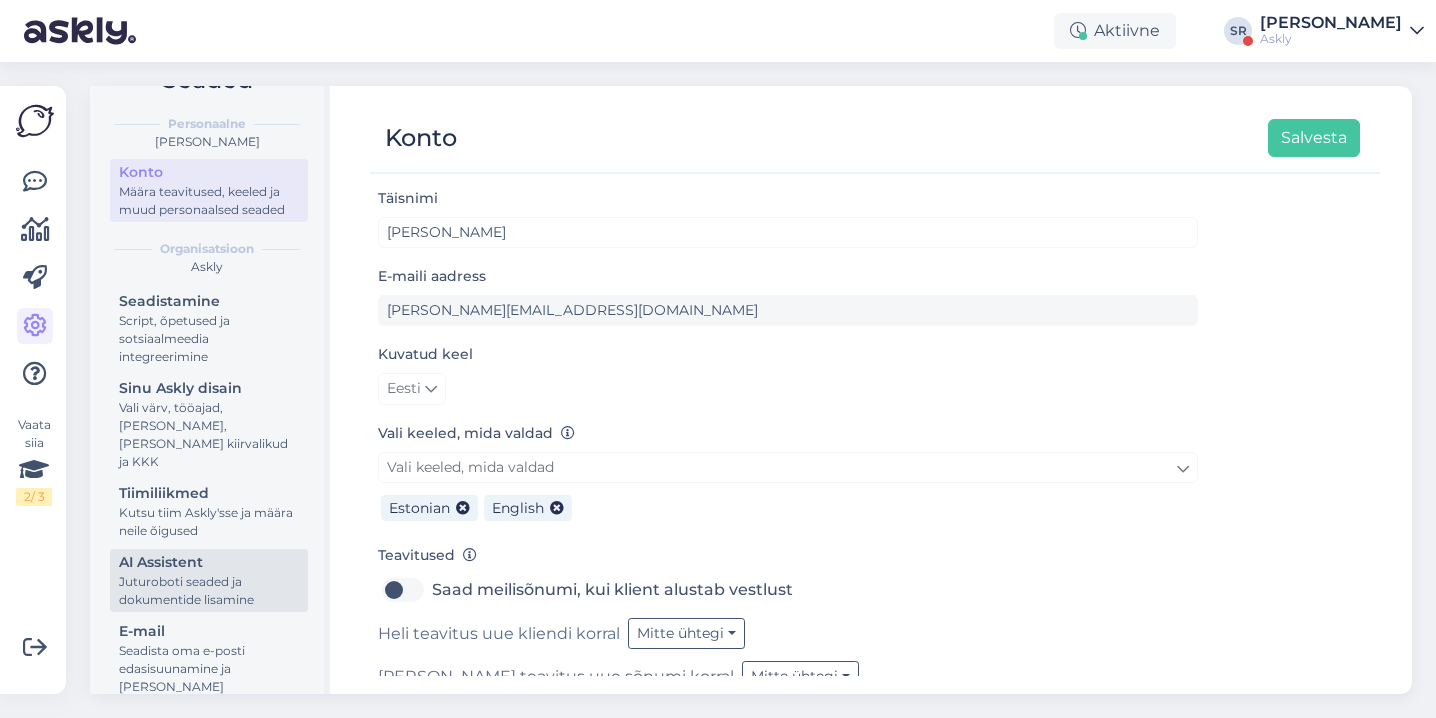 click on "Juturoboti seaded ja dokumentide lisamine" at bounding box center (209, 591) 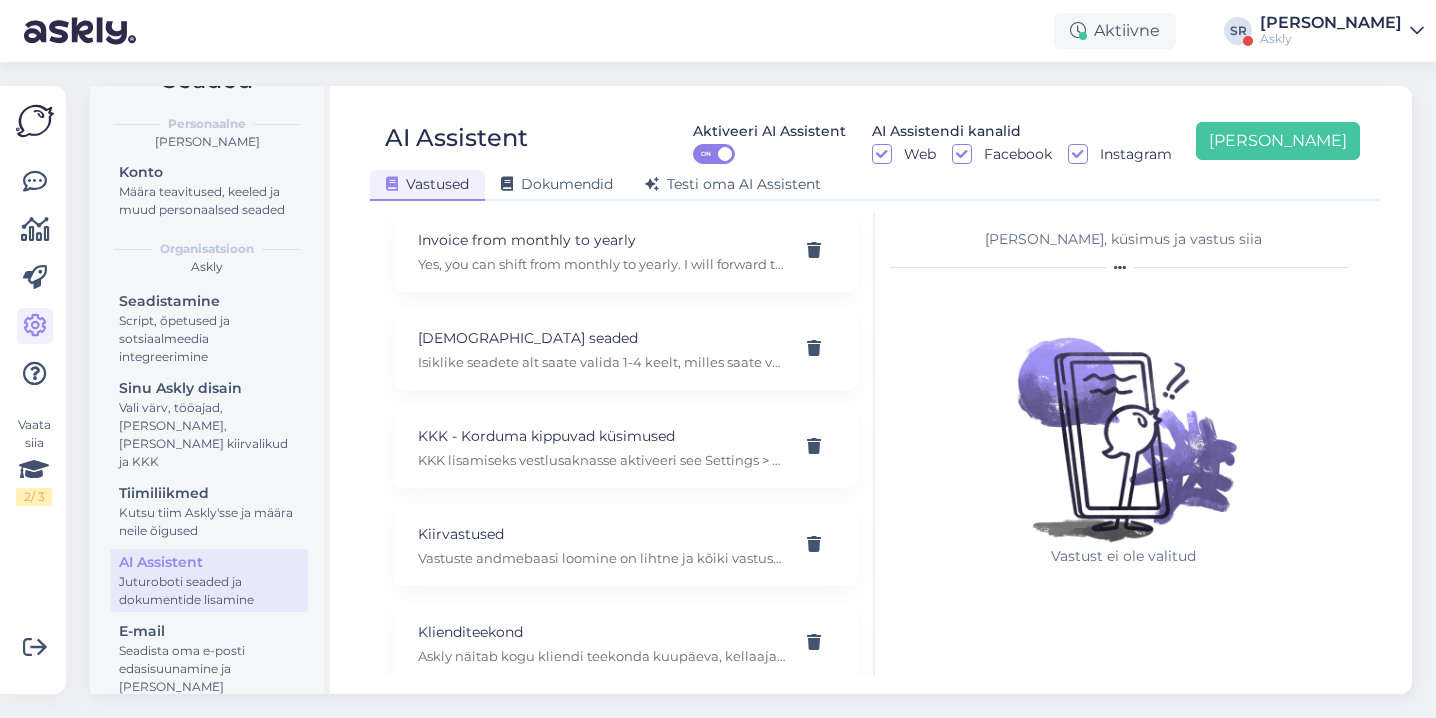 scroll, scrollTop: 5969, scrollLeft: 0, axis: vertical 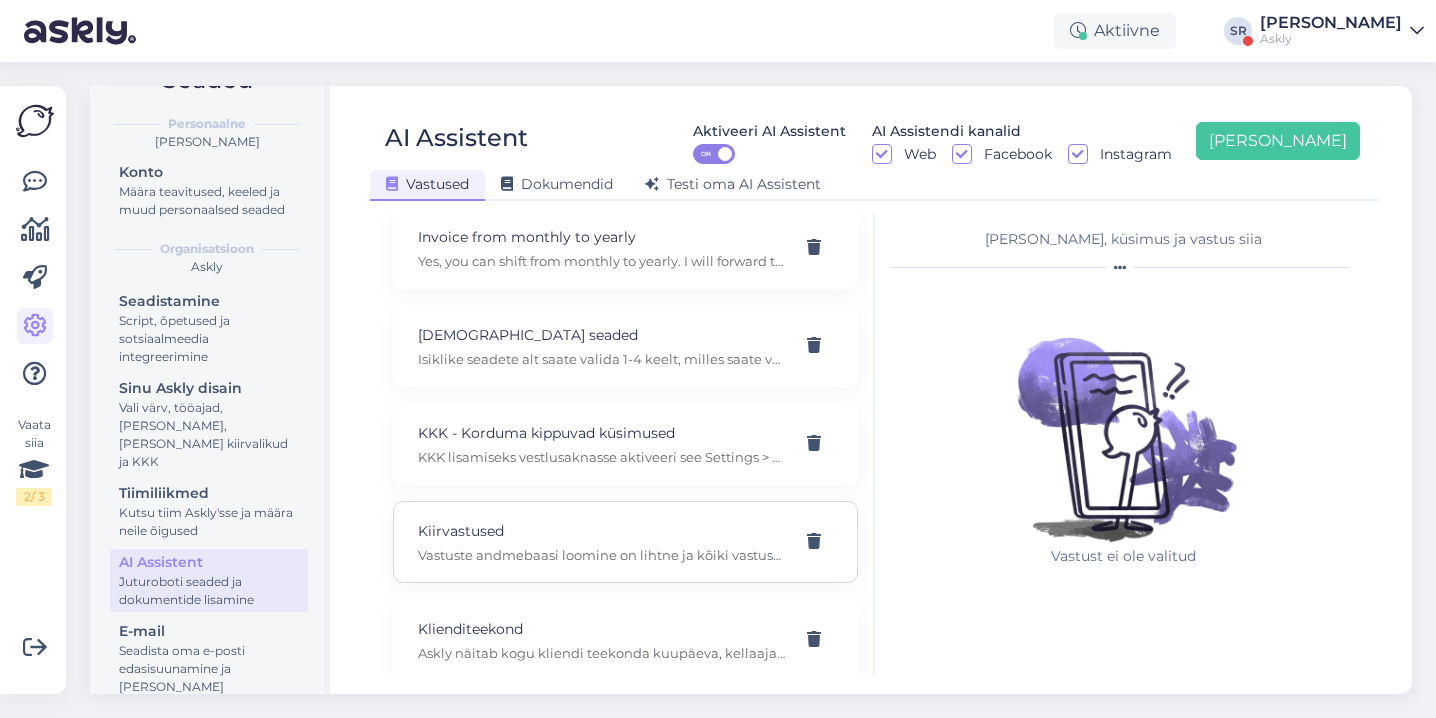 click on "Kiirvastused Vastuste andmebaasi loomine on lihtne ja kõiki vastuseid saab uuesti kasutada. Enne kliendile saatmist saate vastust alati muuta. Kõik salvestatud vastused on saadaval iga meeskonnaliikme jaoks ja mis tahes seadmes. Vaata, kuidas see toimib ja kasuta neid vastuseid vestluste ajal." at bounding box center (625, 542) 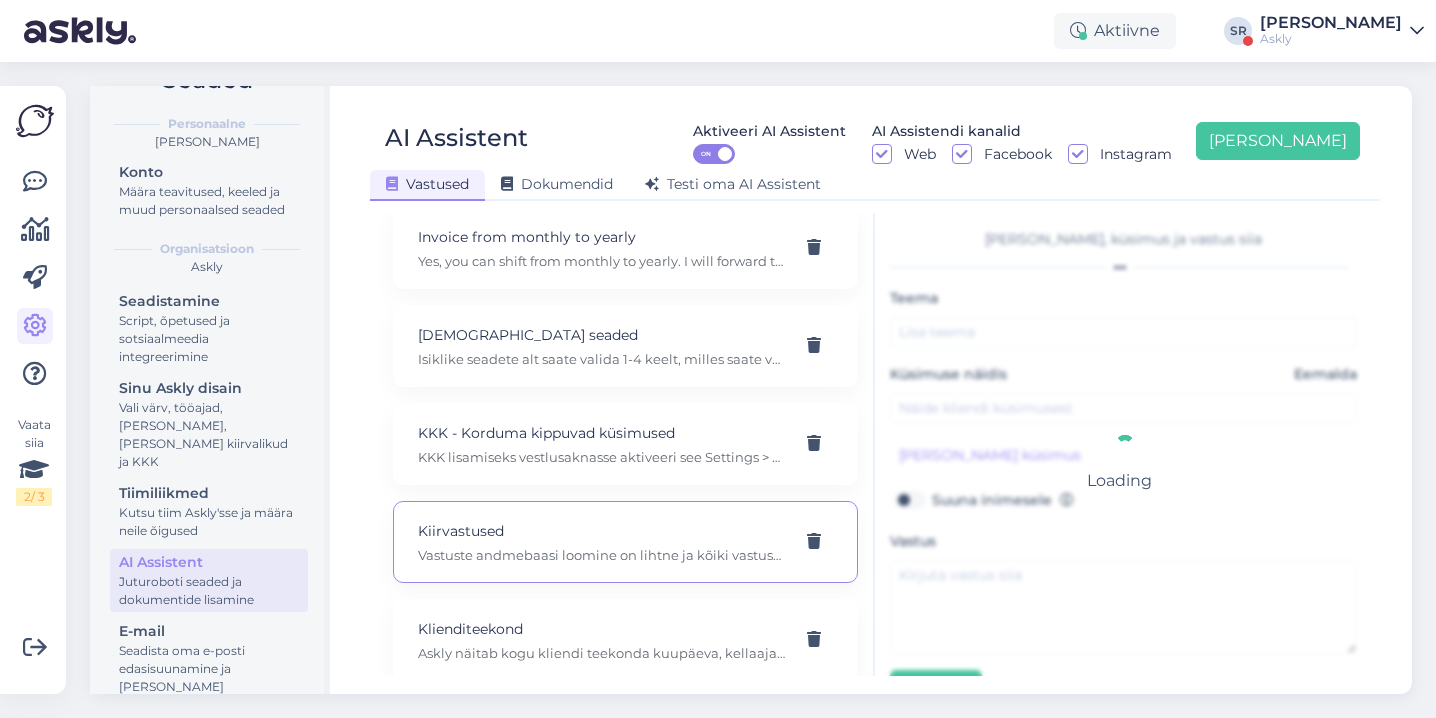 type on "Kiirvastused" 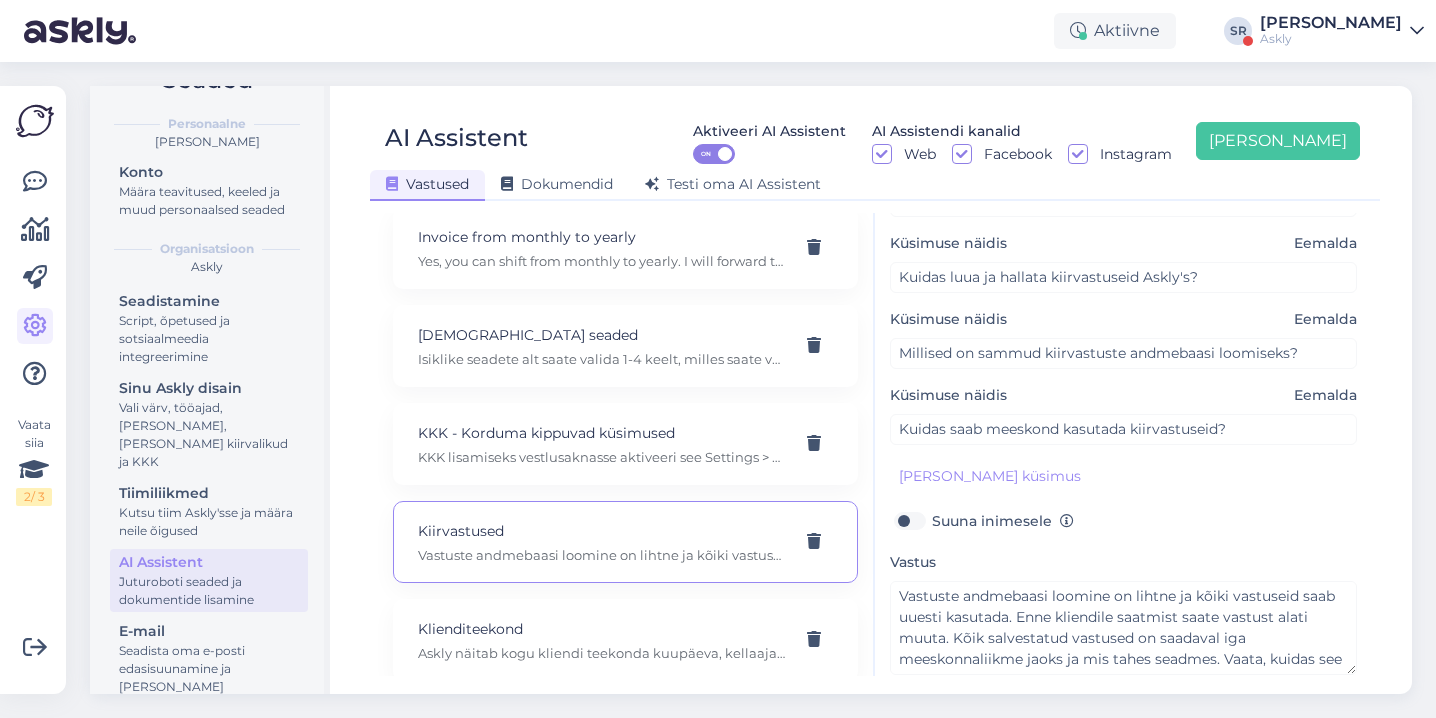 scroll, scrollTop: 134, scrollLeft: 0, axis: vertical 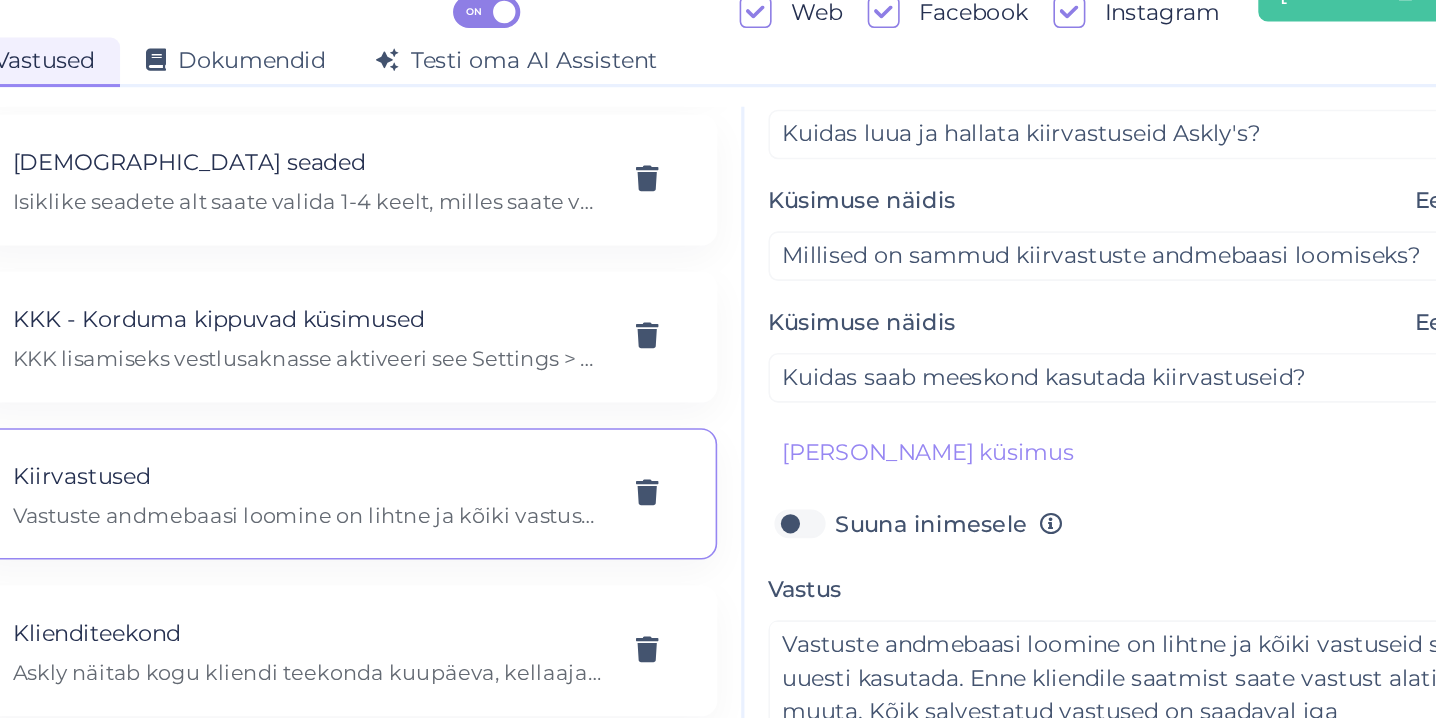 click on "Suuna inimesele" at bounding box center [1003, 474] 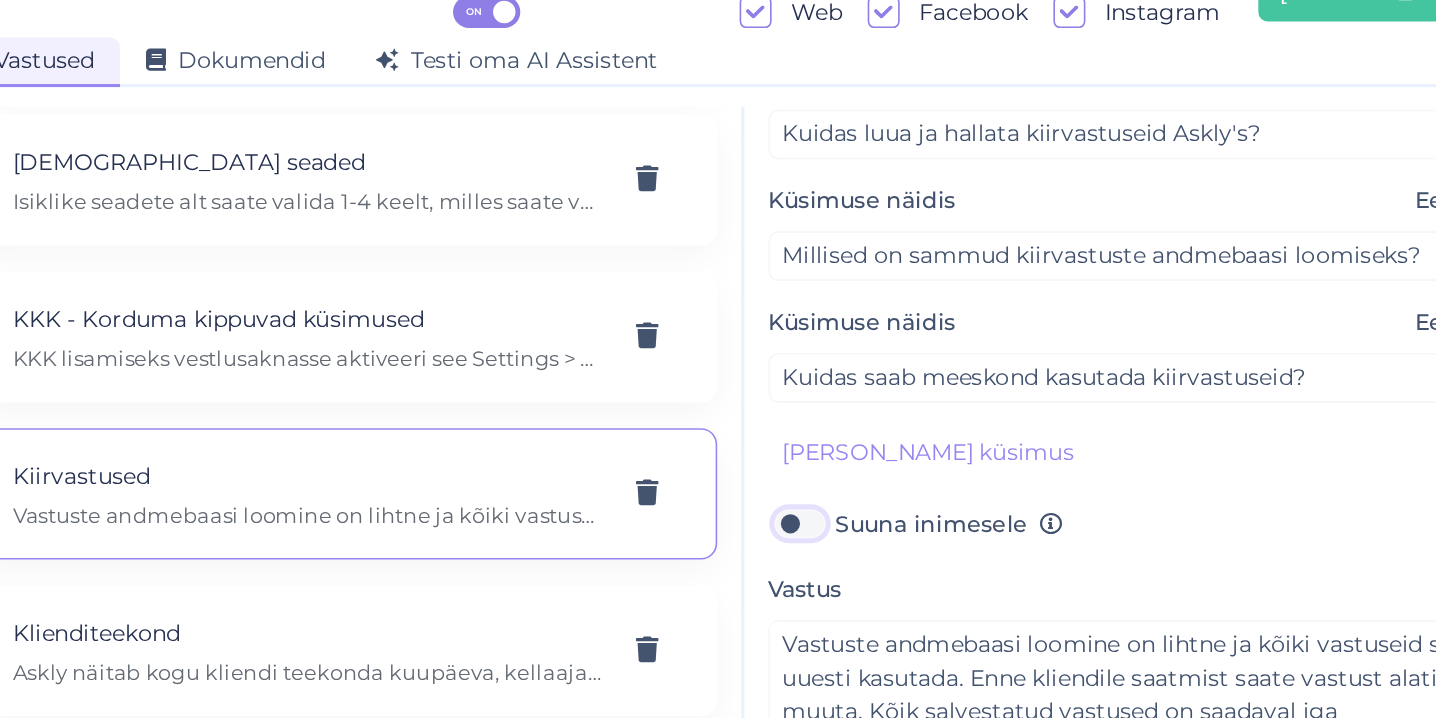 click on "Suuna inimesele" at bounding box center (909, 474) 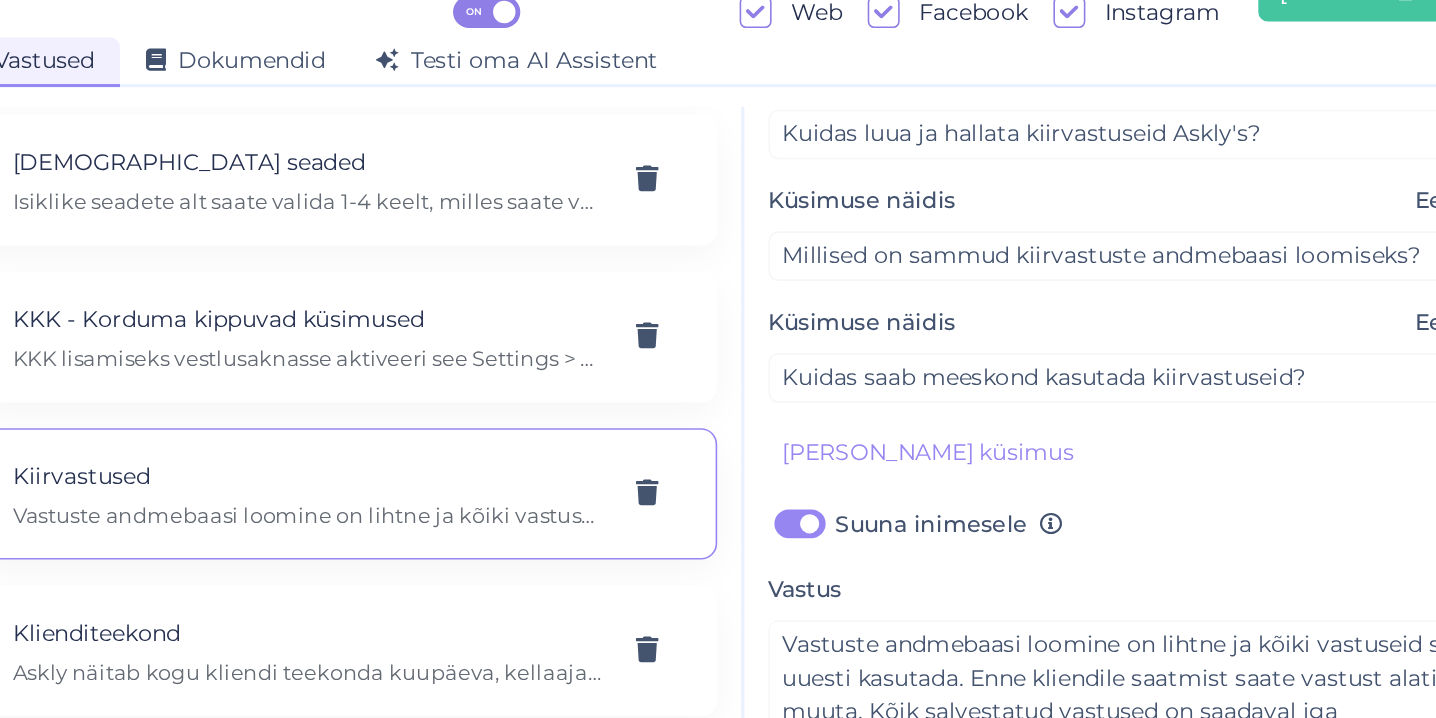 click on "Suuna inimesele" at bounding box center [1003, 474] 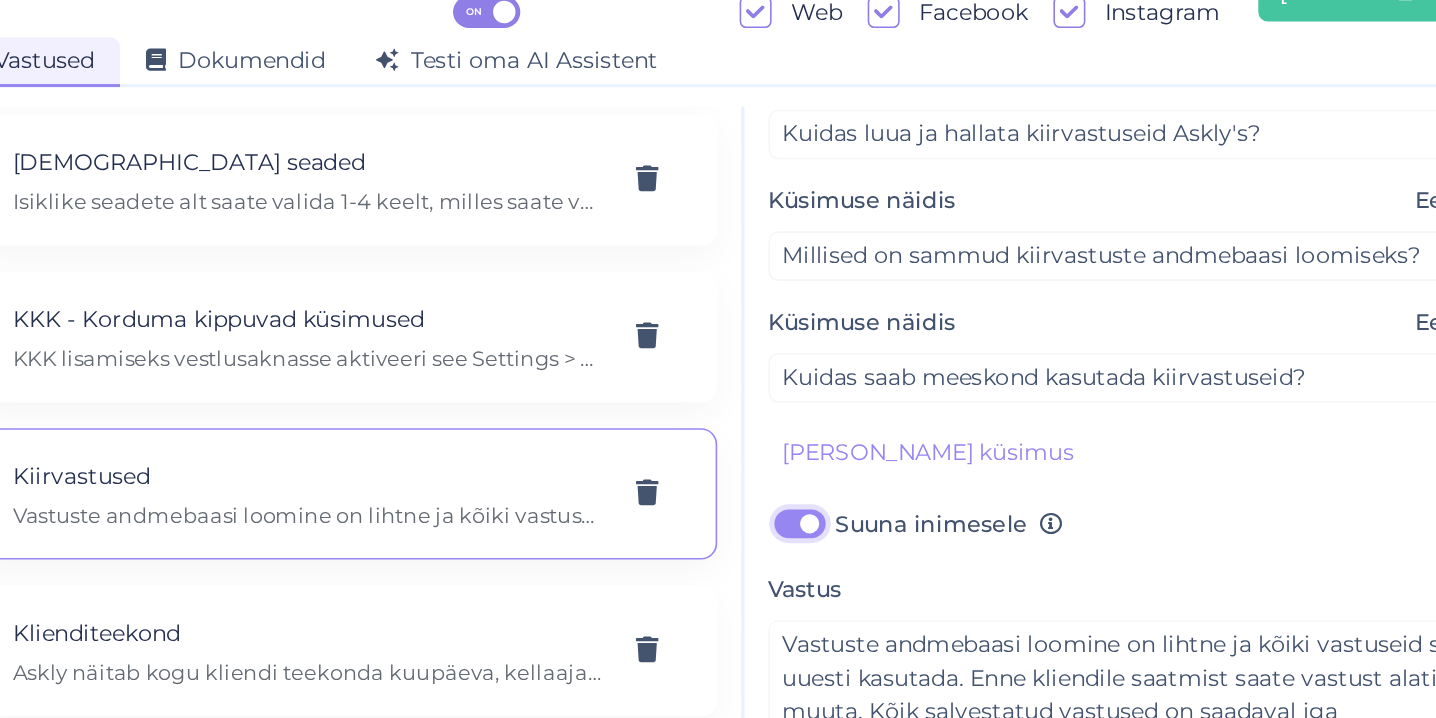 checkbox on "false" 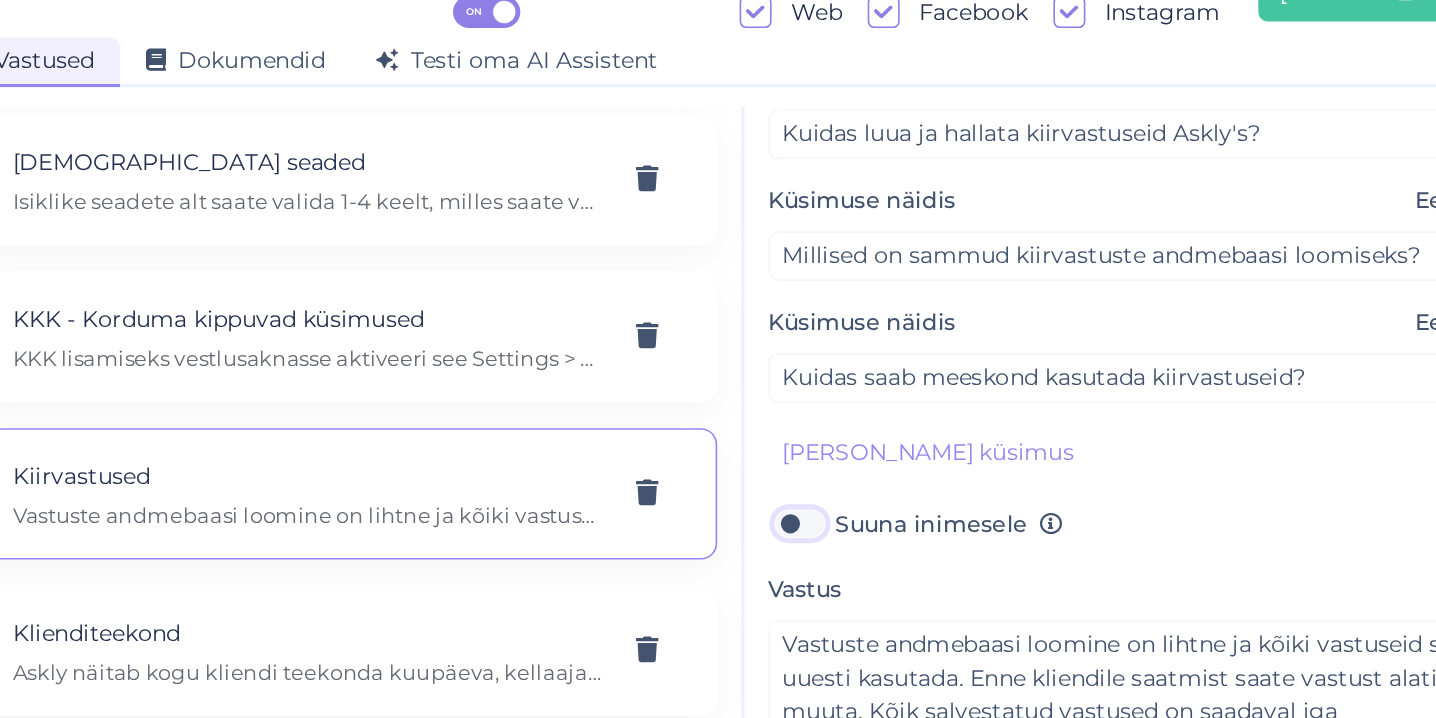 scroll, scrollTop: 200, scrollLeft: 0, axis: vertical 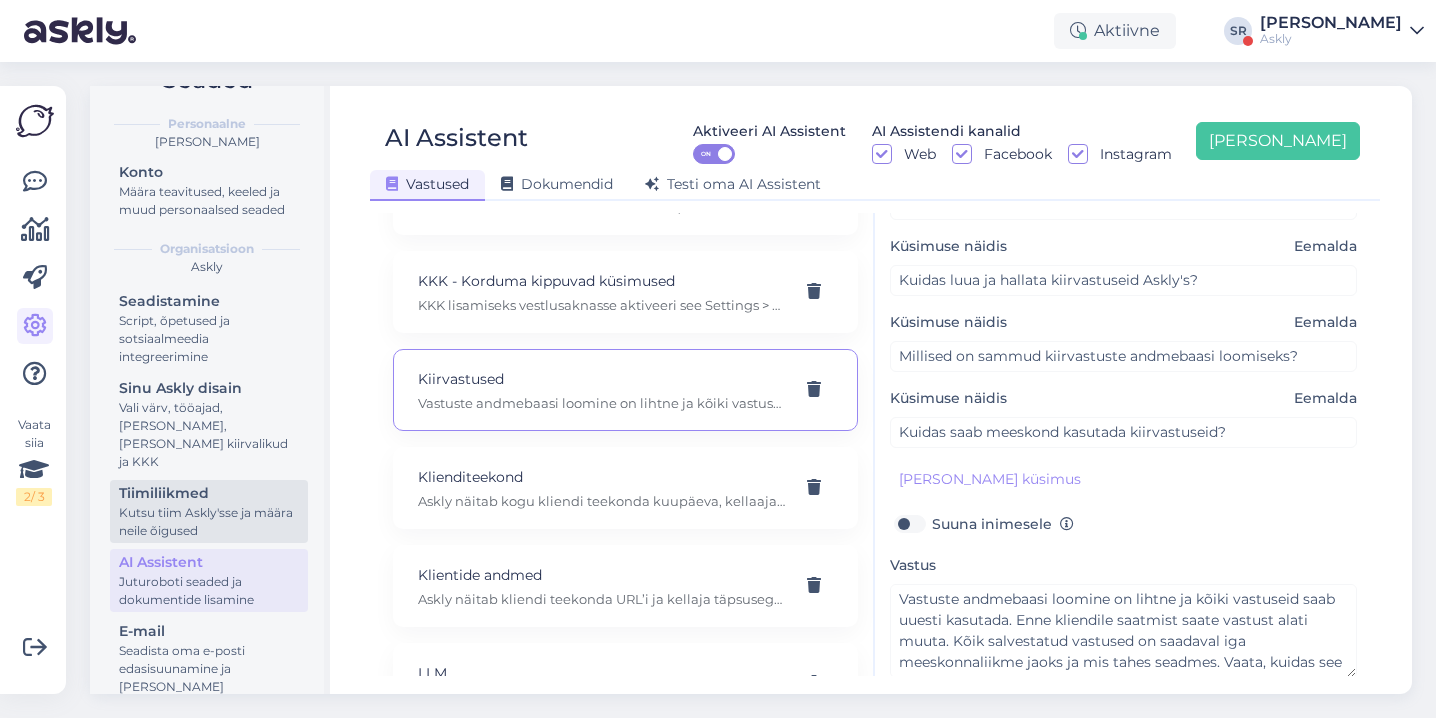 click on "Tiimiliikmed" at bounding box center (209, 493) 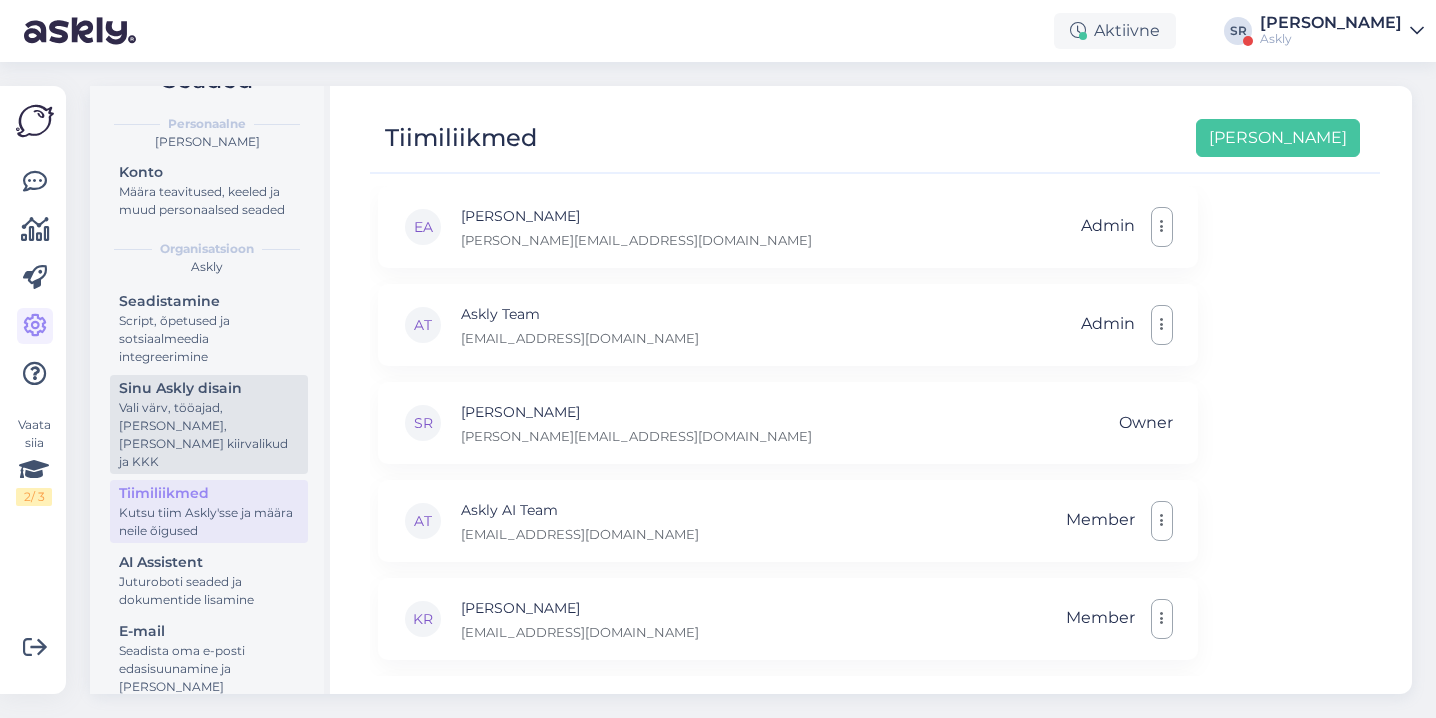 click on "Sinu Askly disain" at bounding box center [209, 388] 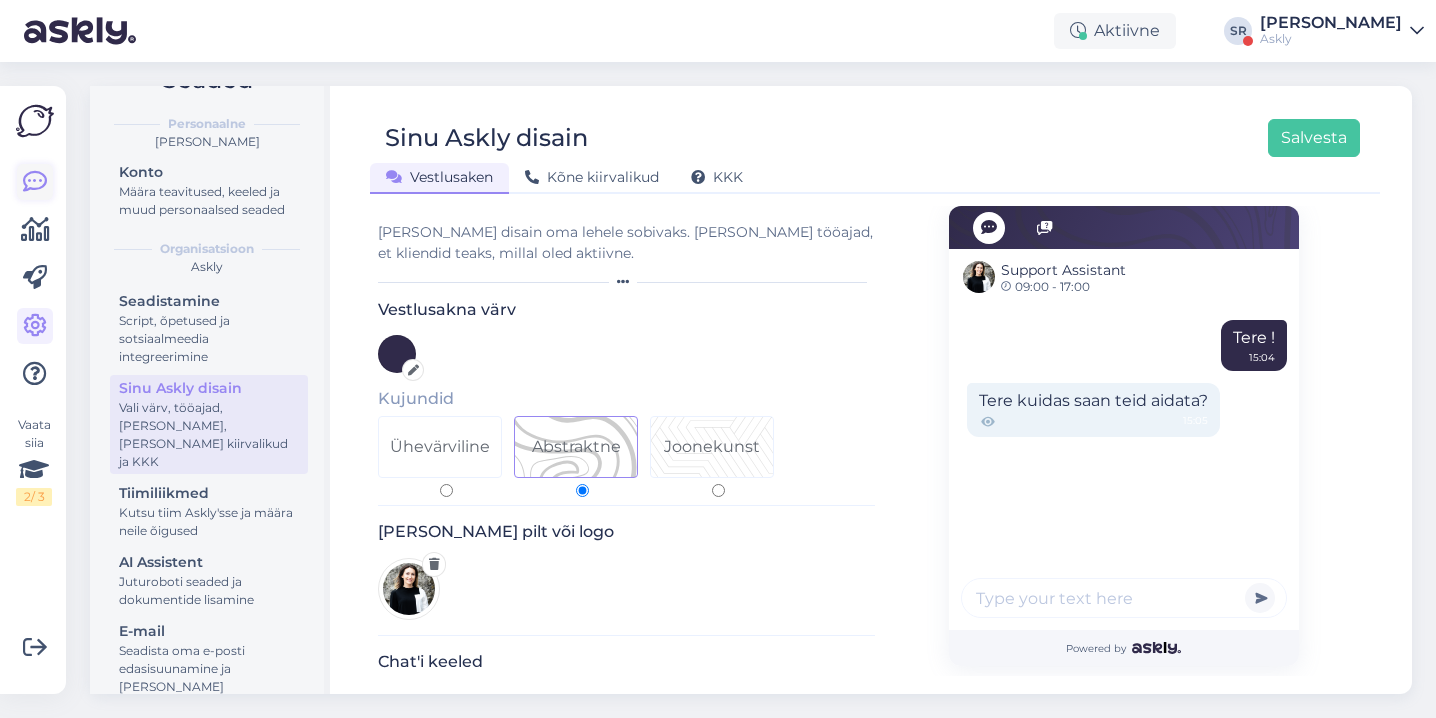click at bounding box center (35, 182) 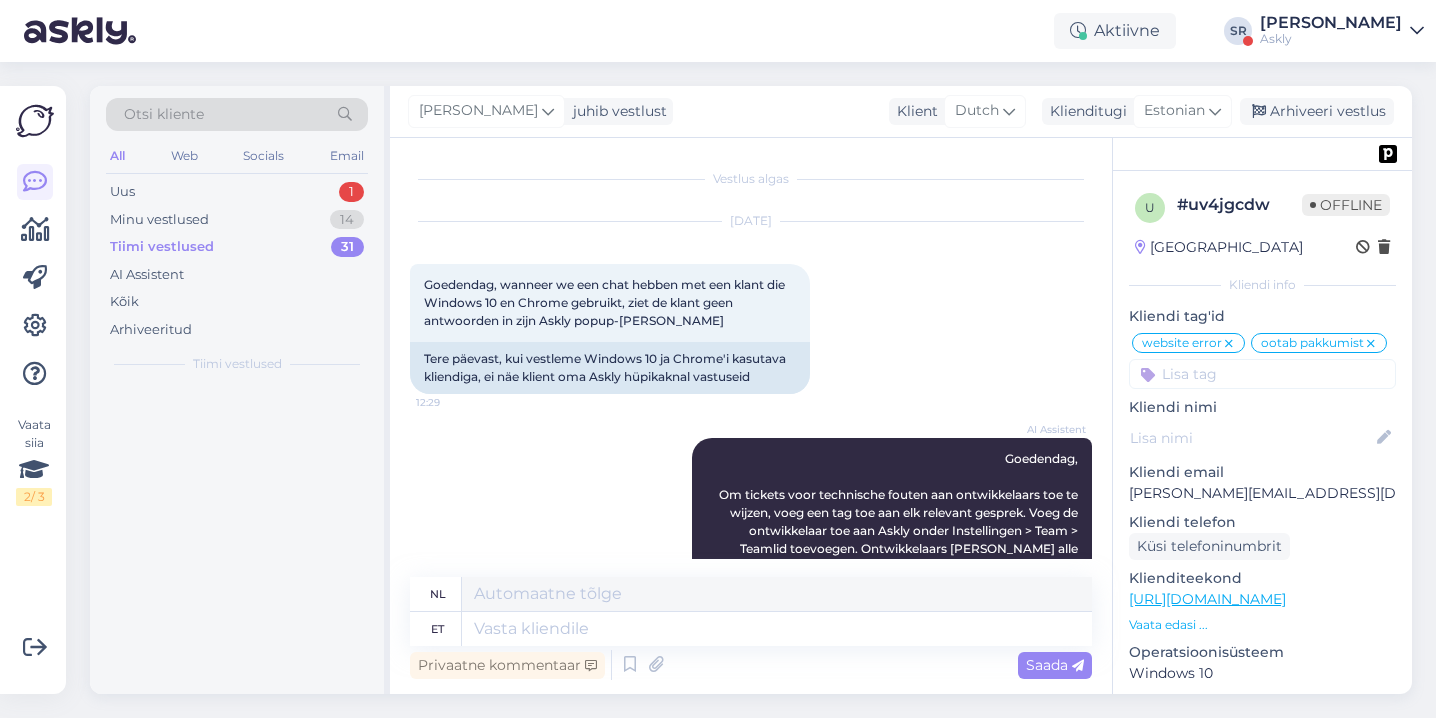 scroll, scrollTop: 3875, scrollLeft: 0, axis: vertical 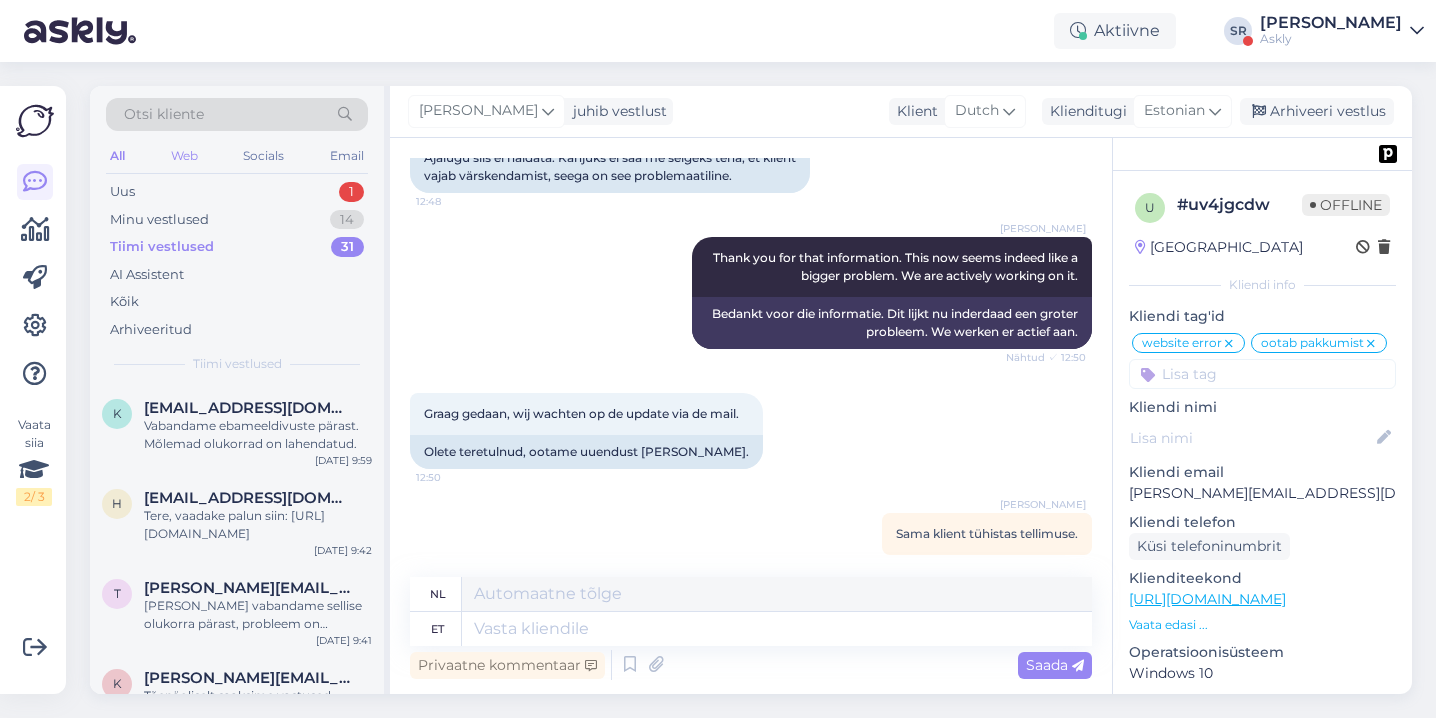 click on "Web" at bounding box center [184, 156] 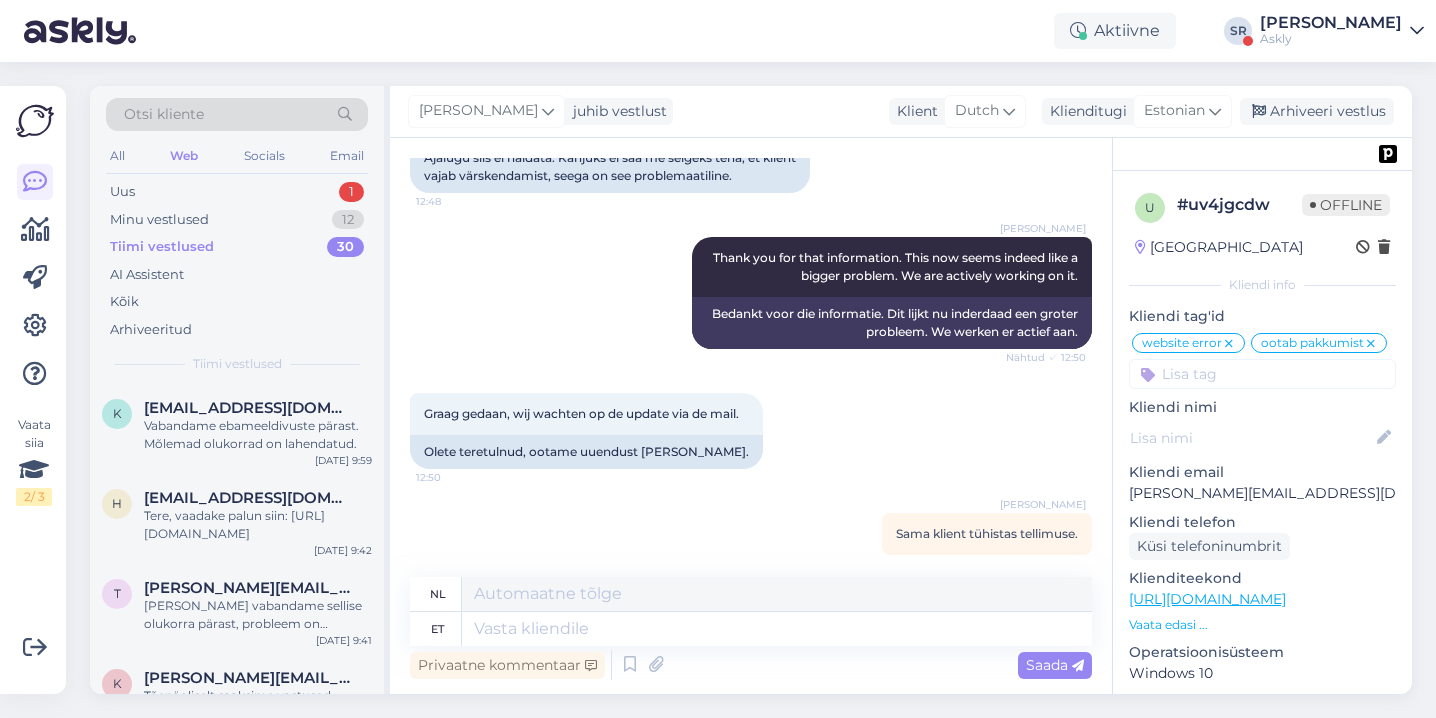 click on "Otsi kliente" at bounding box center (237, 114) 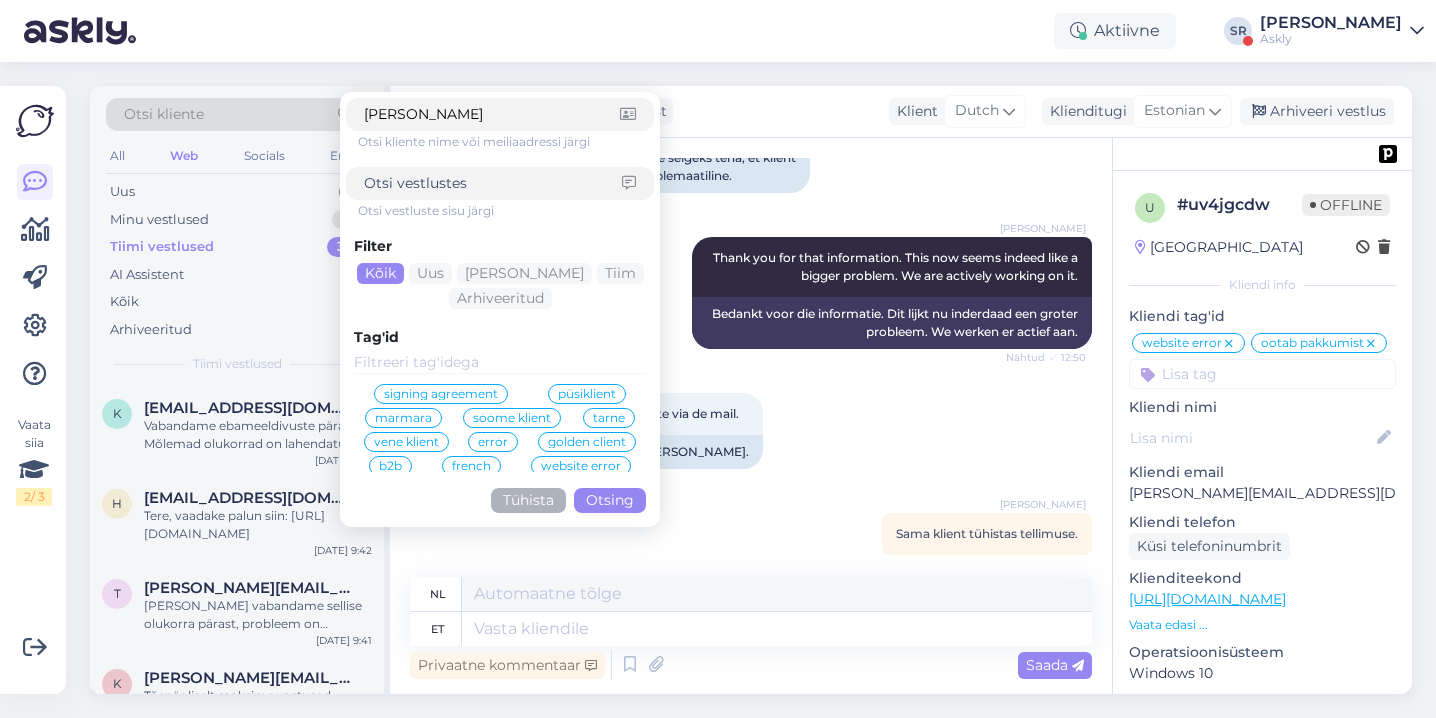 type on "kaili" 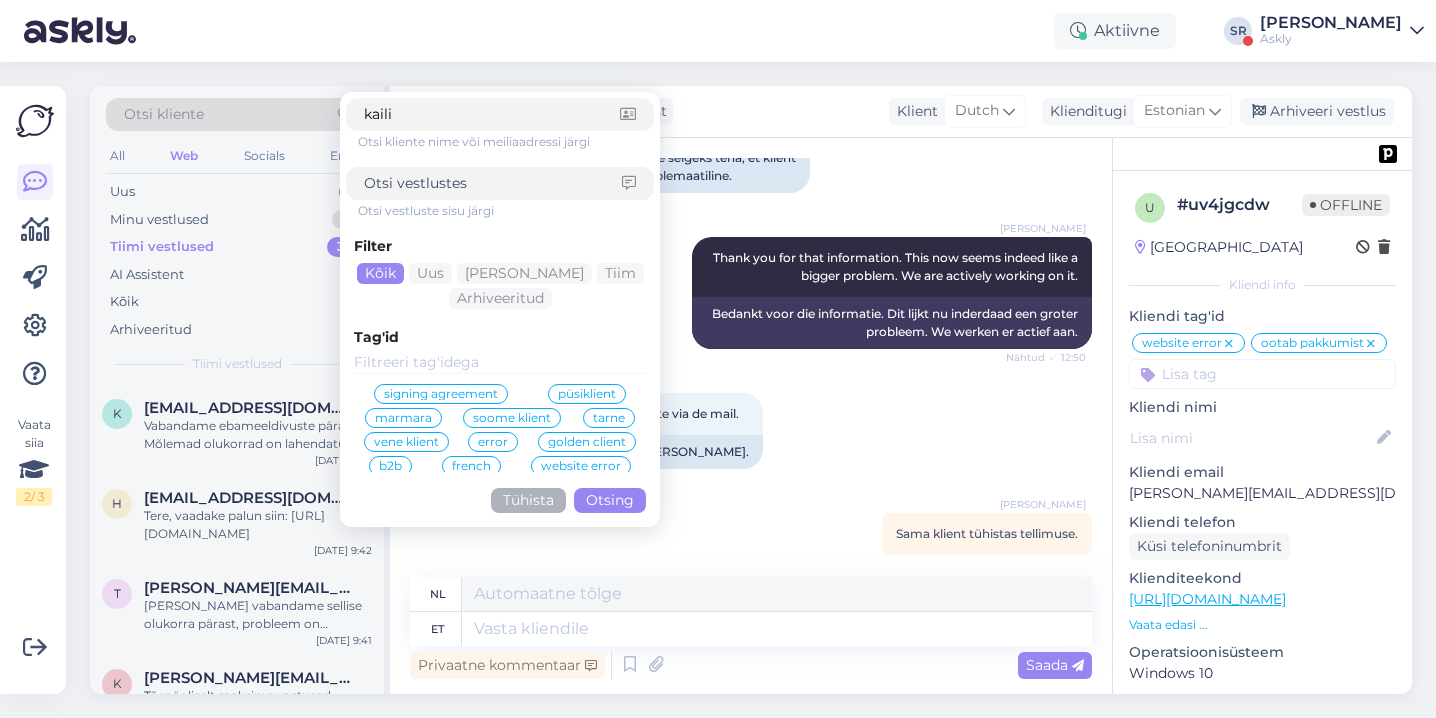 click on "Otsing" at bounding box center [610, 500] 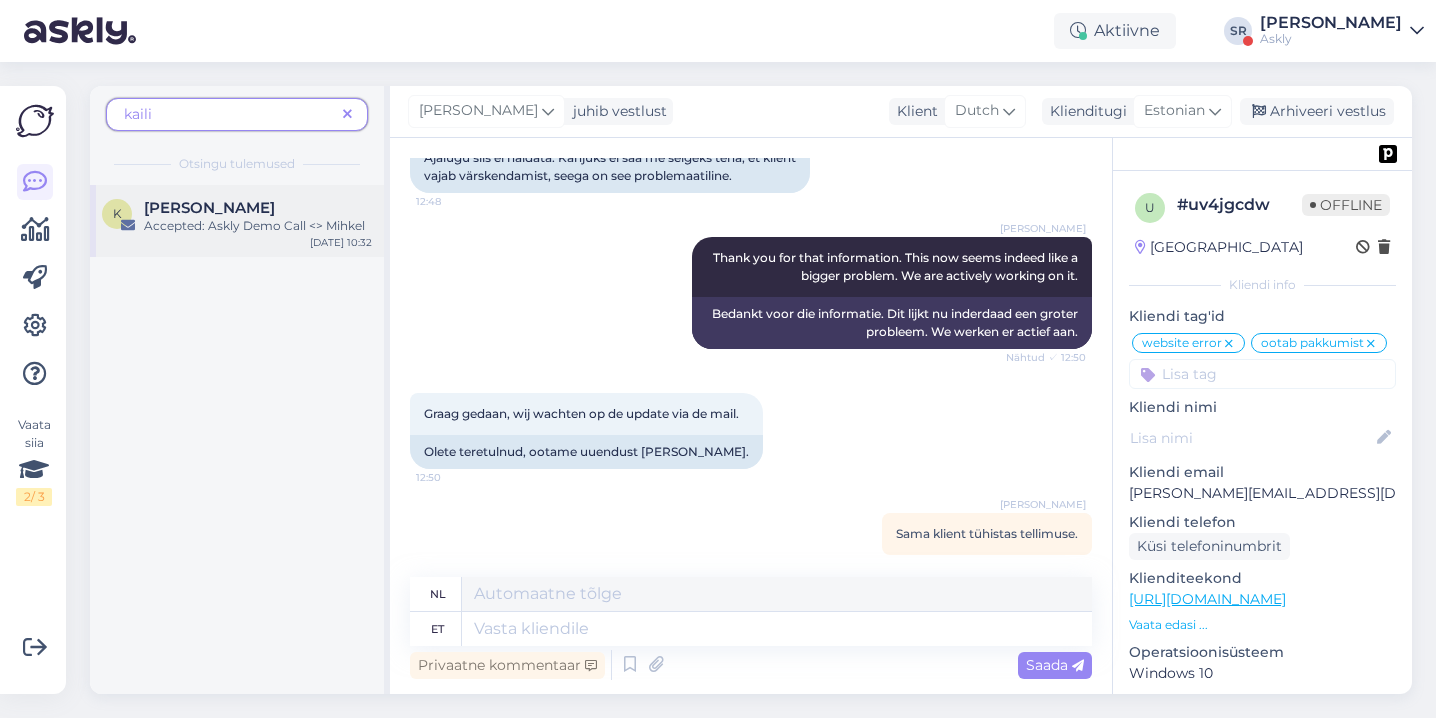 click on "Accepted: Askly Demo Call <> Mihkel" at bounding box center [258, 226] 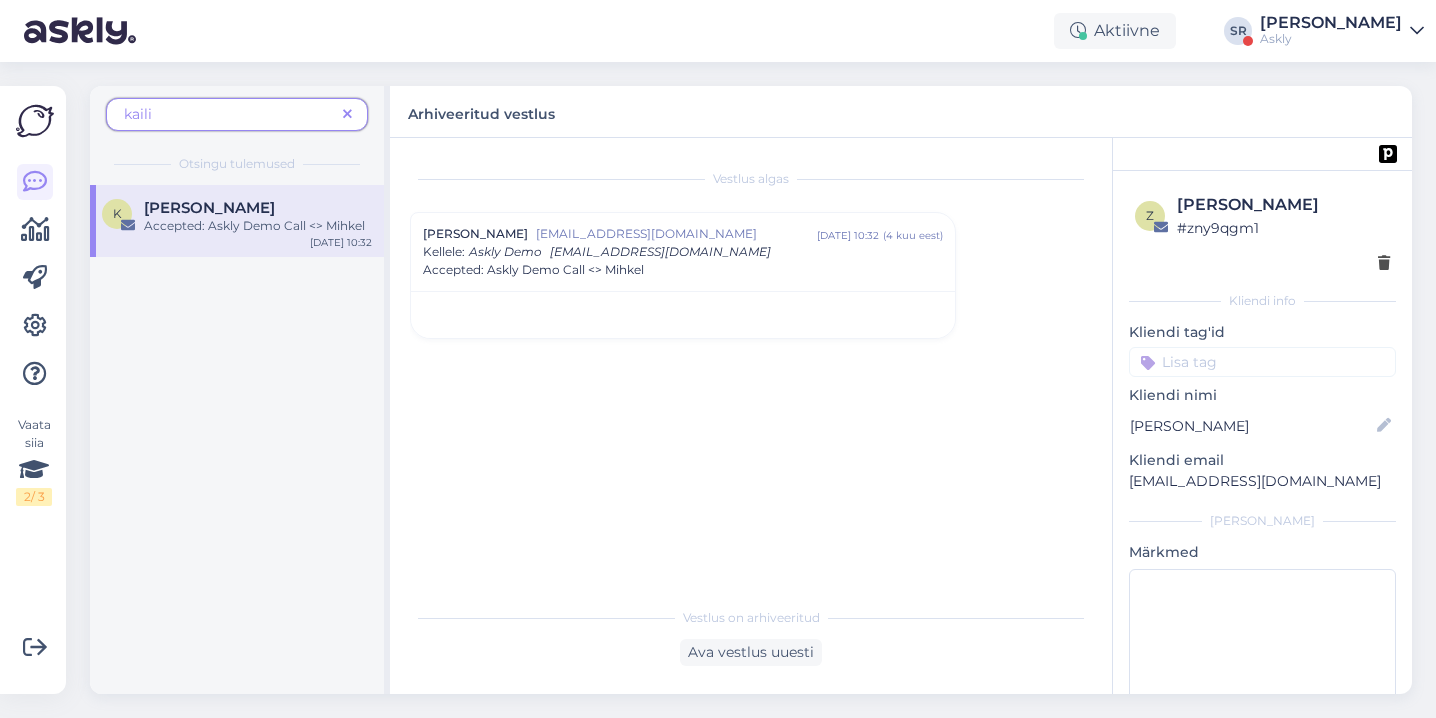 click at bounding box center [347, 114] 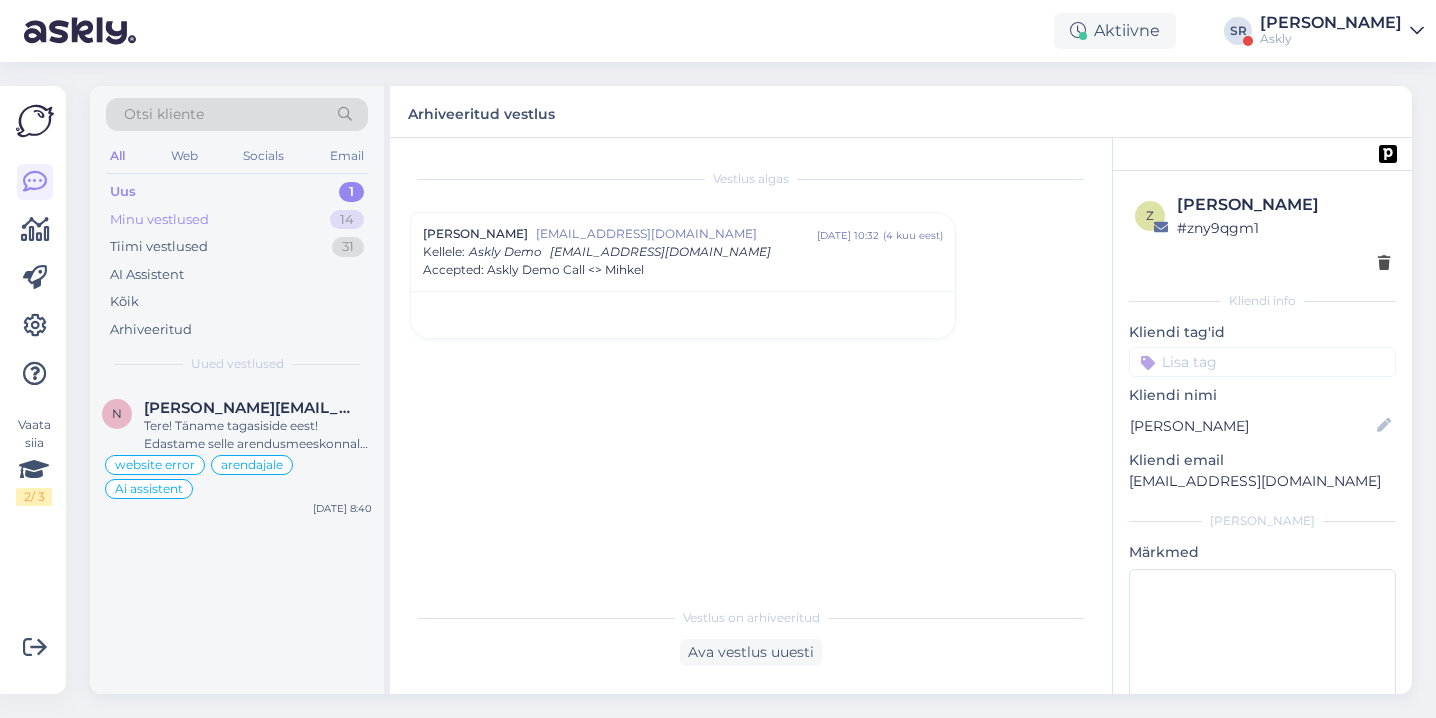 click on "Minu vestlused" at bounding box center (159, 220) 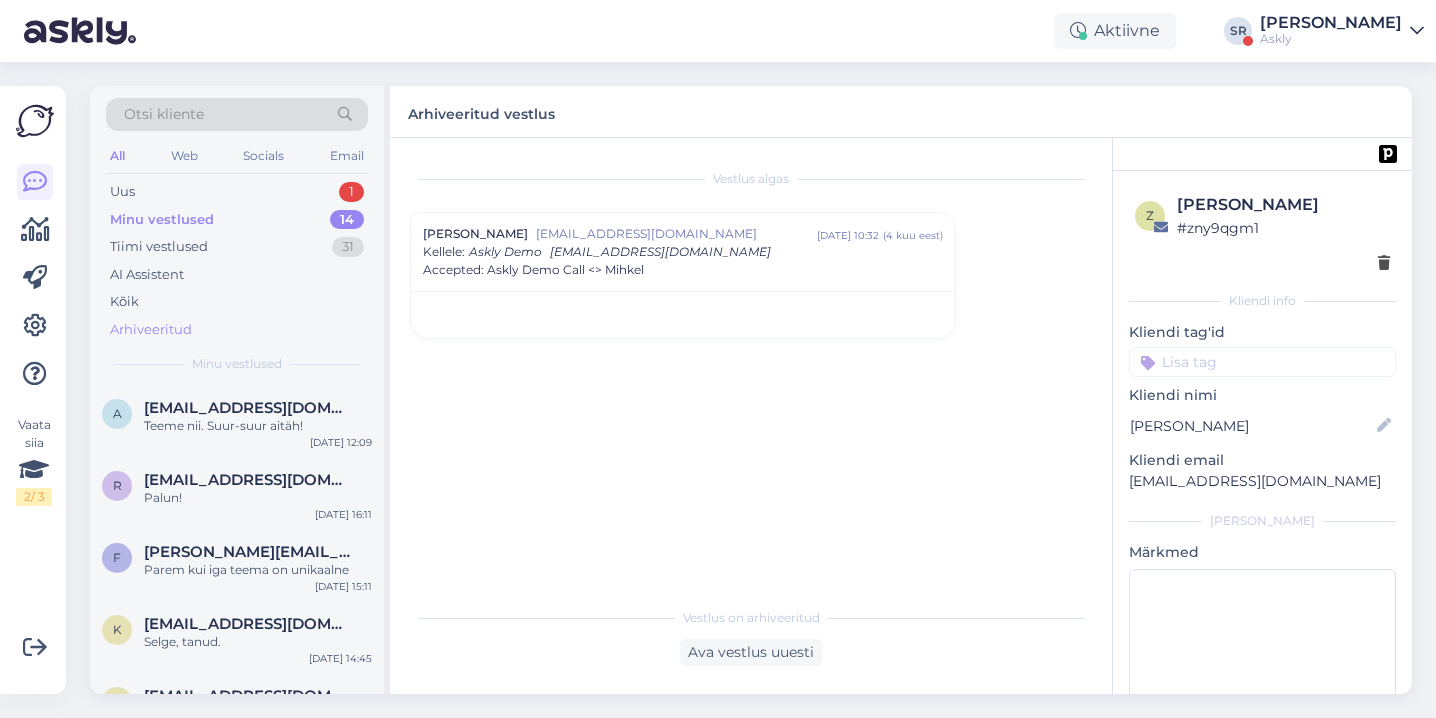 click on "Arhiveeritud" at bounding box center (151, 330) 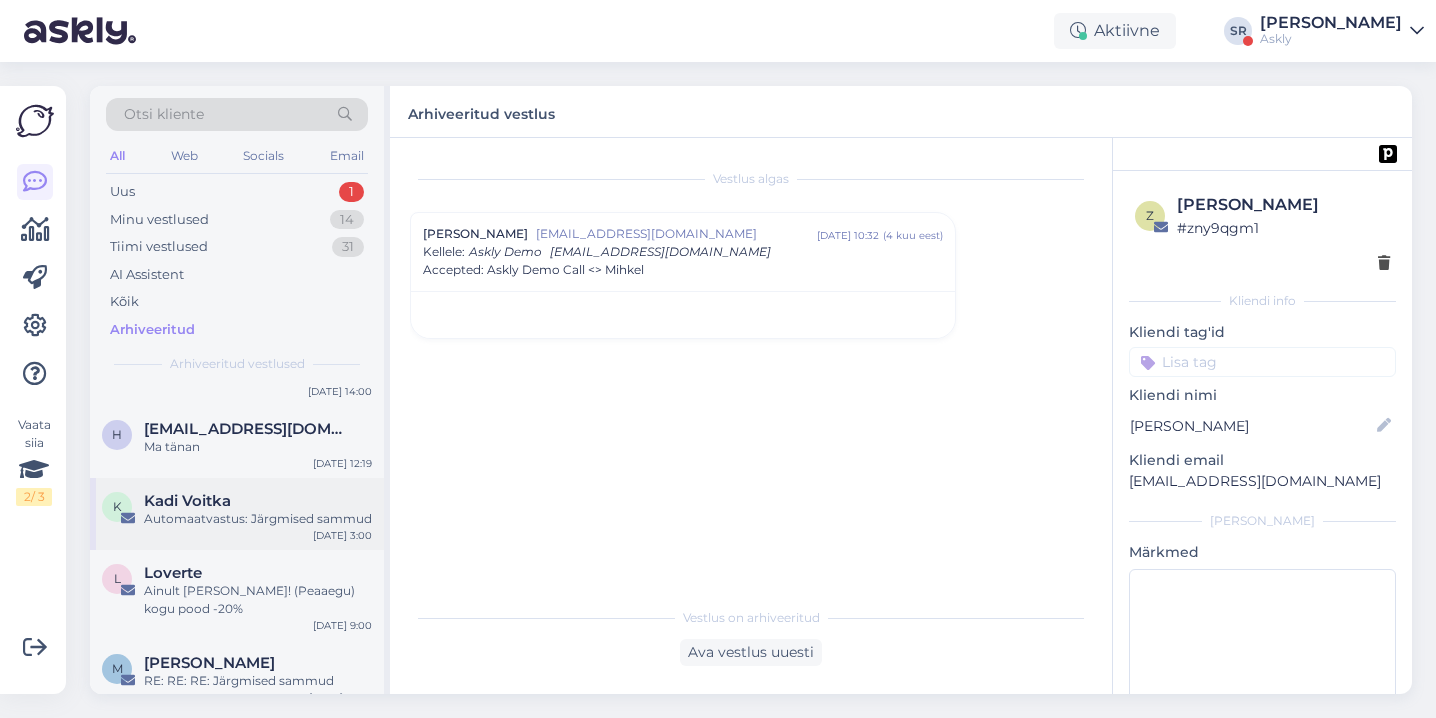 scroll, scrollTop: 0, scrollLeft: 0, axis: both 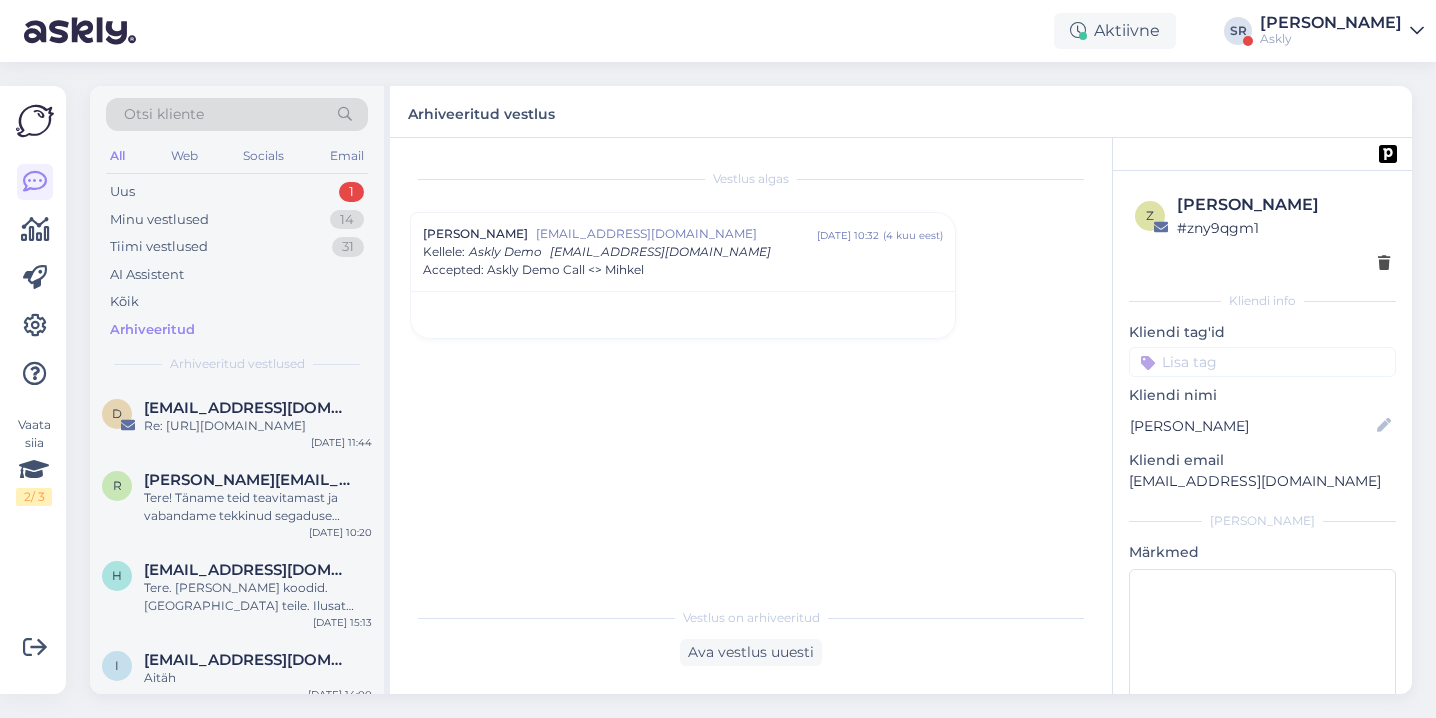click on "Otsi kliente" at bounding box center [237, 114] 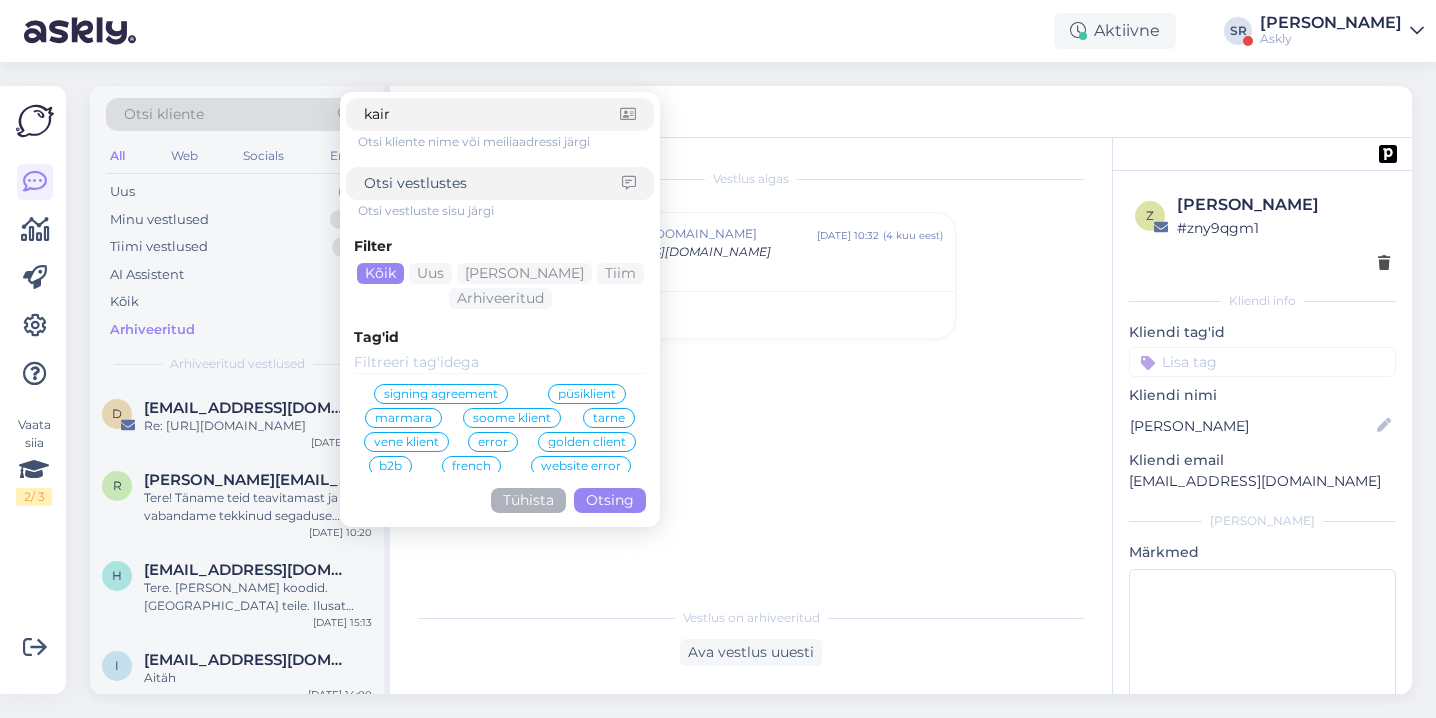 type on "kairi" 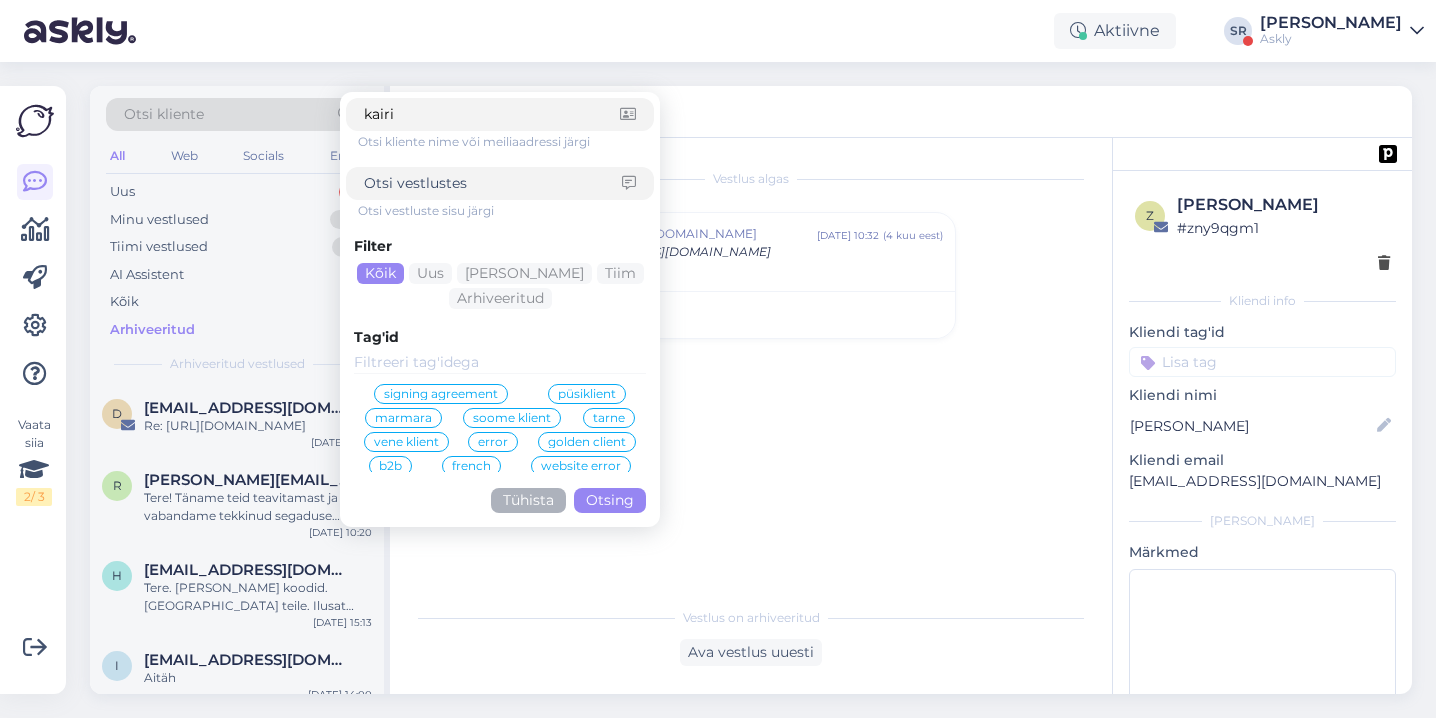 click on "Otsing" at bounding box center (610, 500) 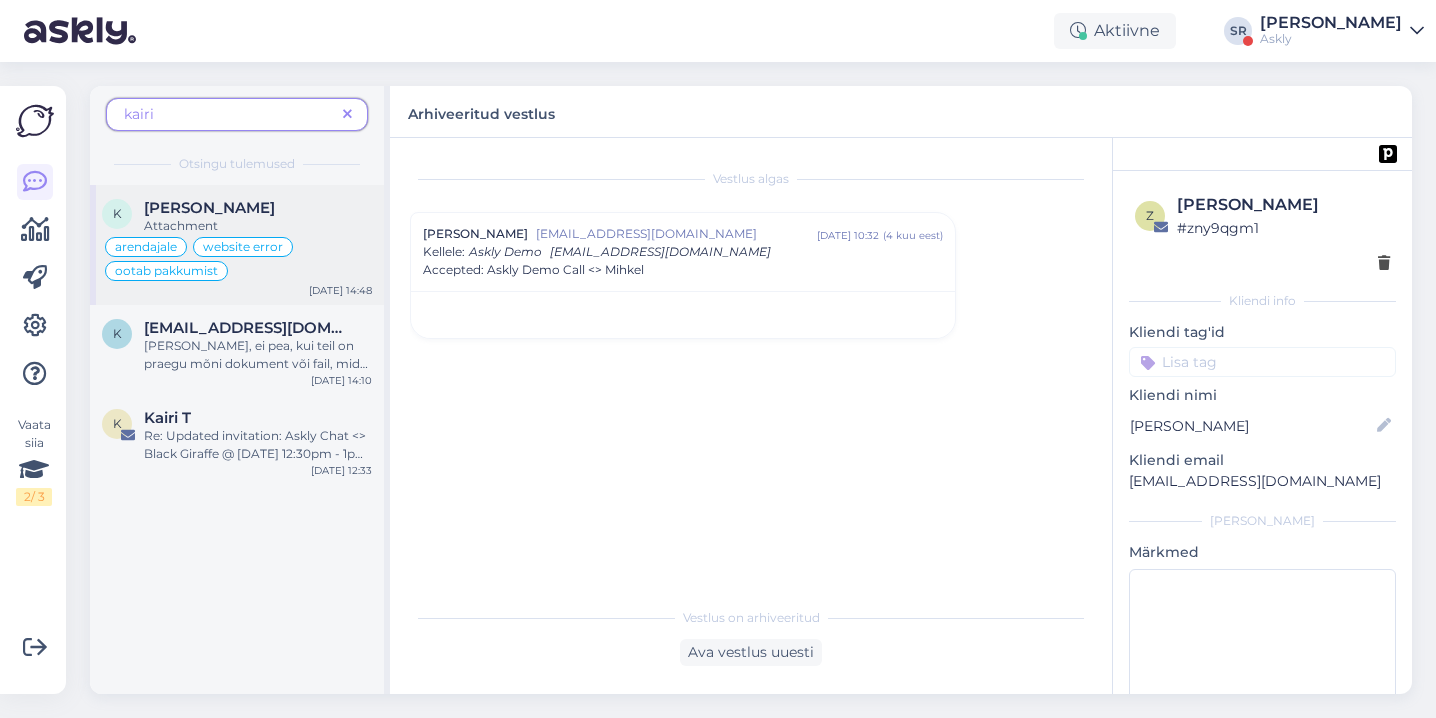 click on "Kairi Aadli" at bounding box center [258, 208] 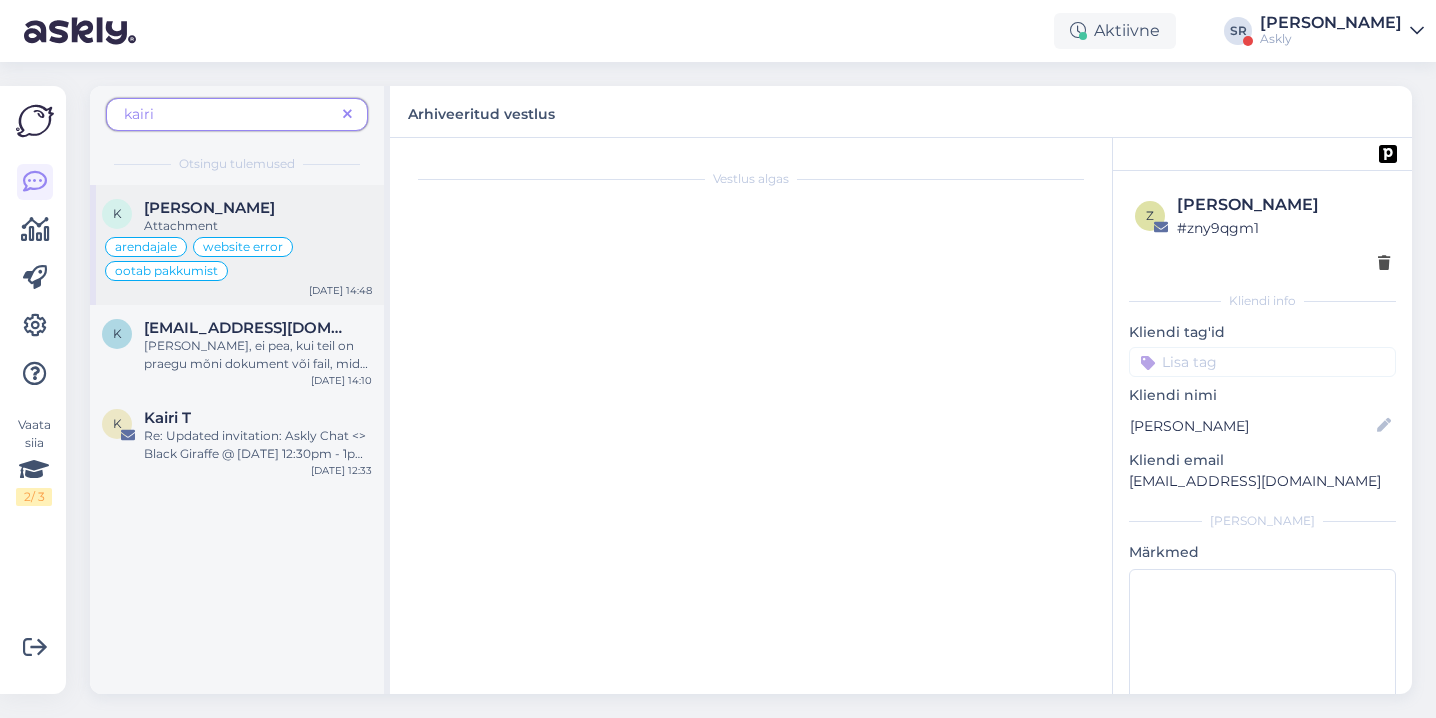 scroll, scrollTop: 7049, scrollLeft: 0, axis: vertical 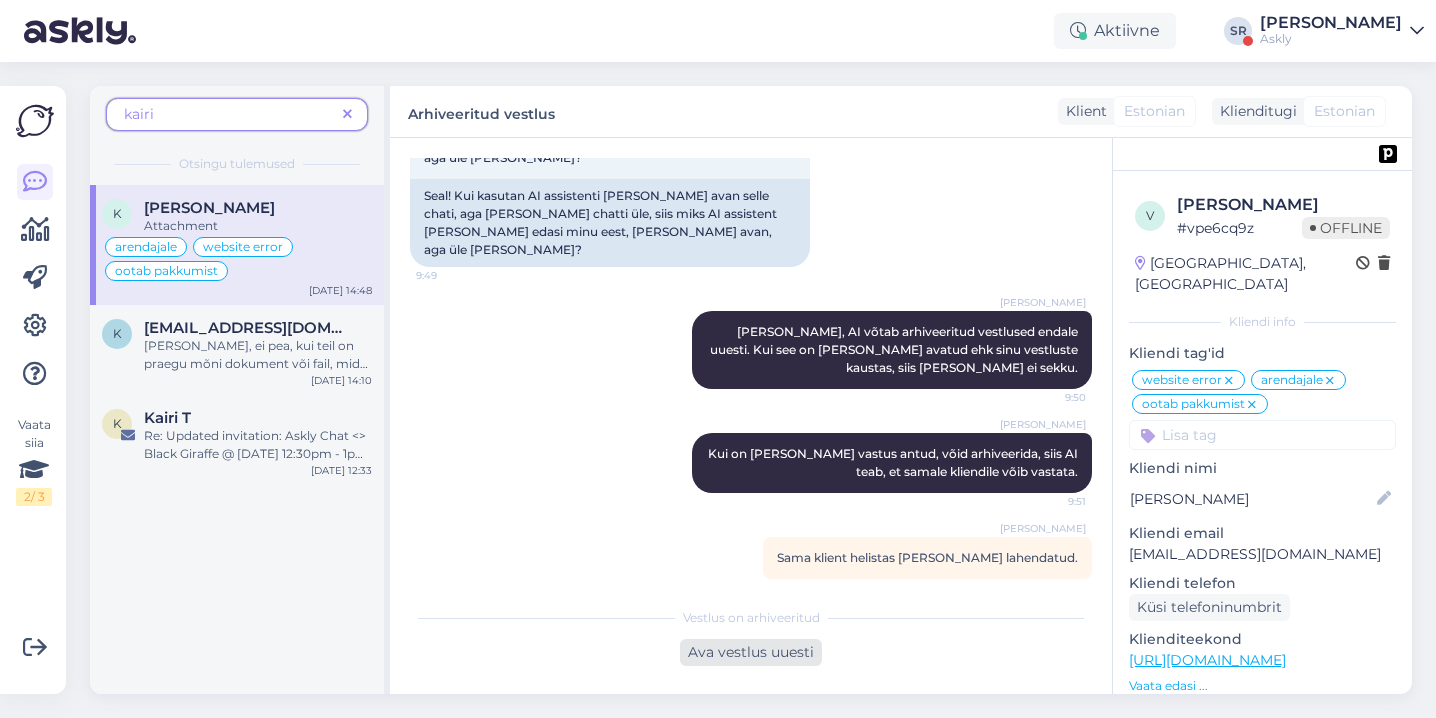 click on "Ava vestlus uuesti" at bounding box center [751, 652] 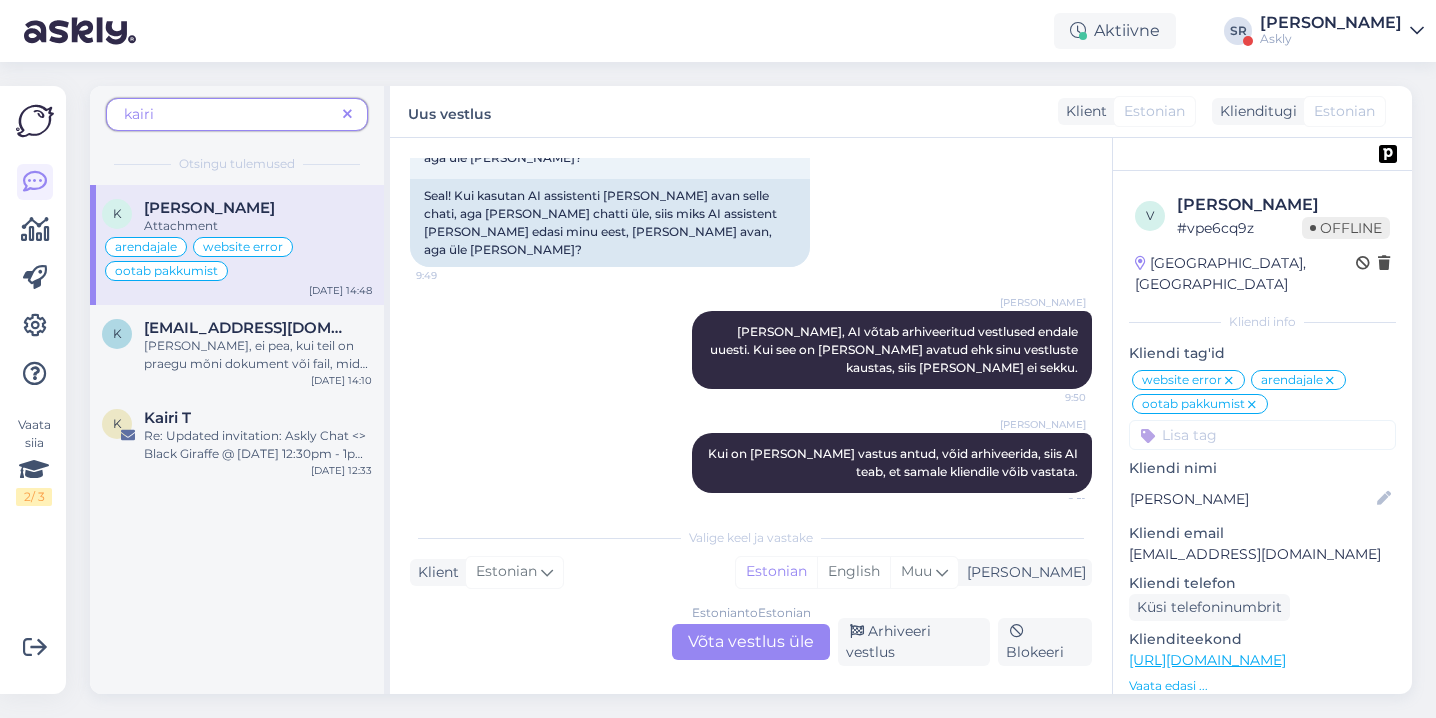 click at bounding box center (347, 115) 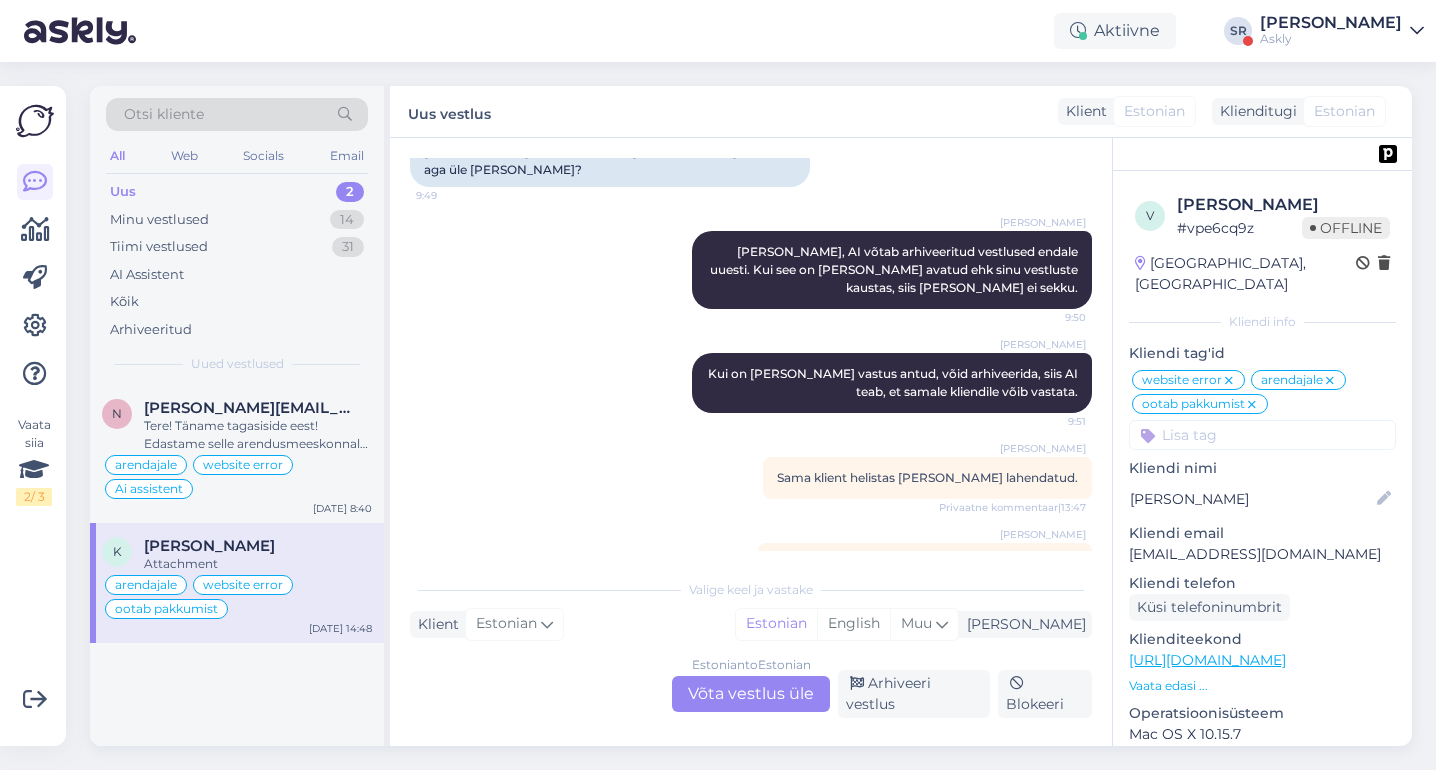 scroll, scrollTop: 7077, scrollLeft: 0, axis: vertical 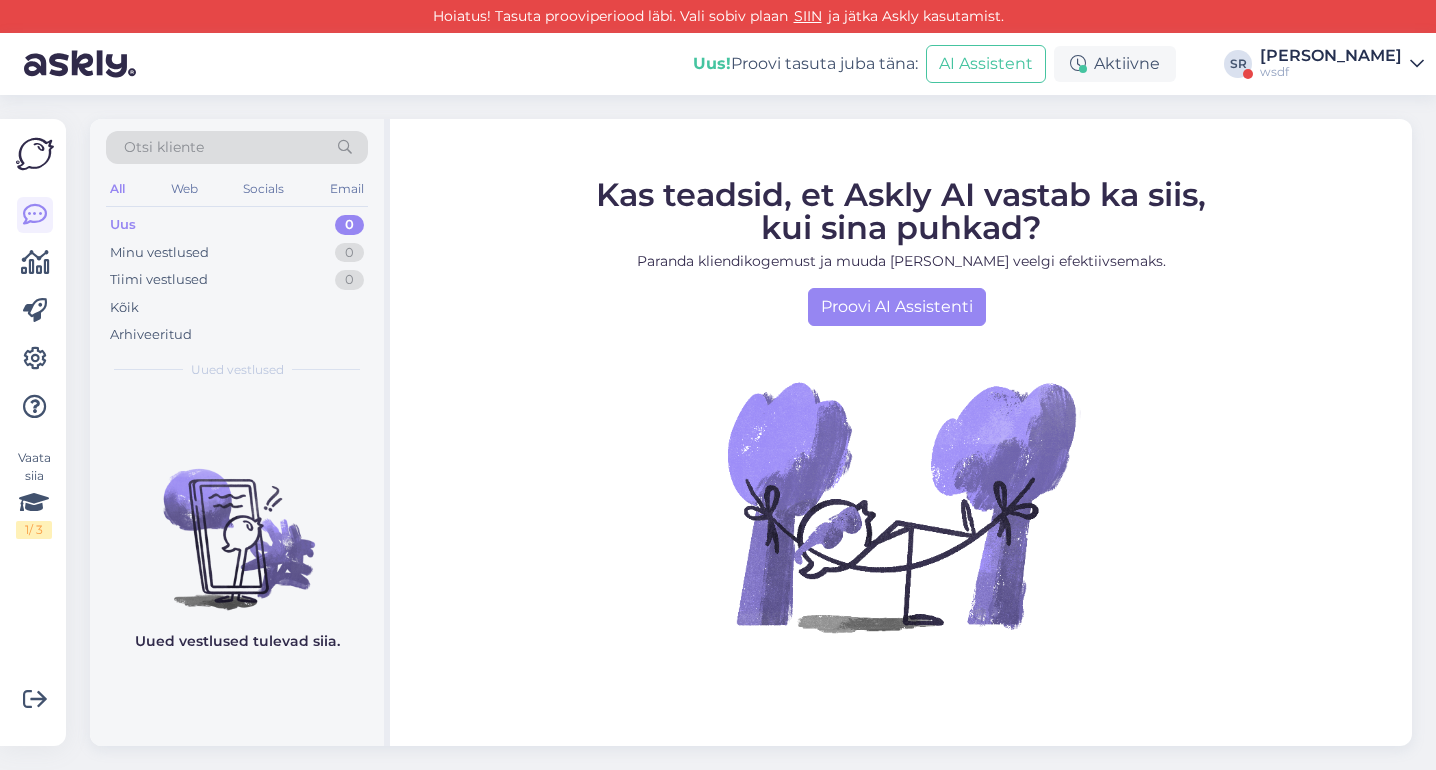 click on "[PERSON_NAME]" at bounding box center [1331, 56] 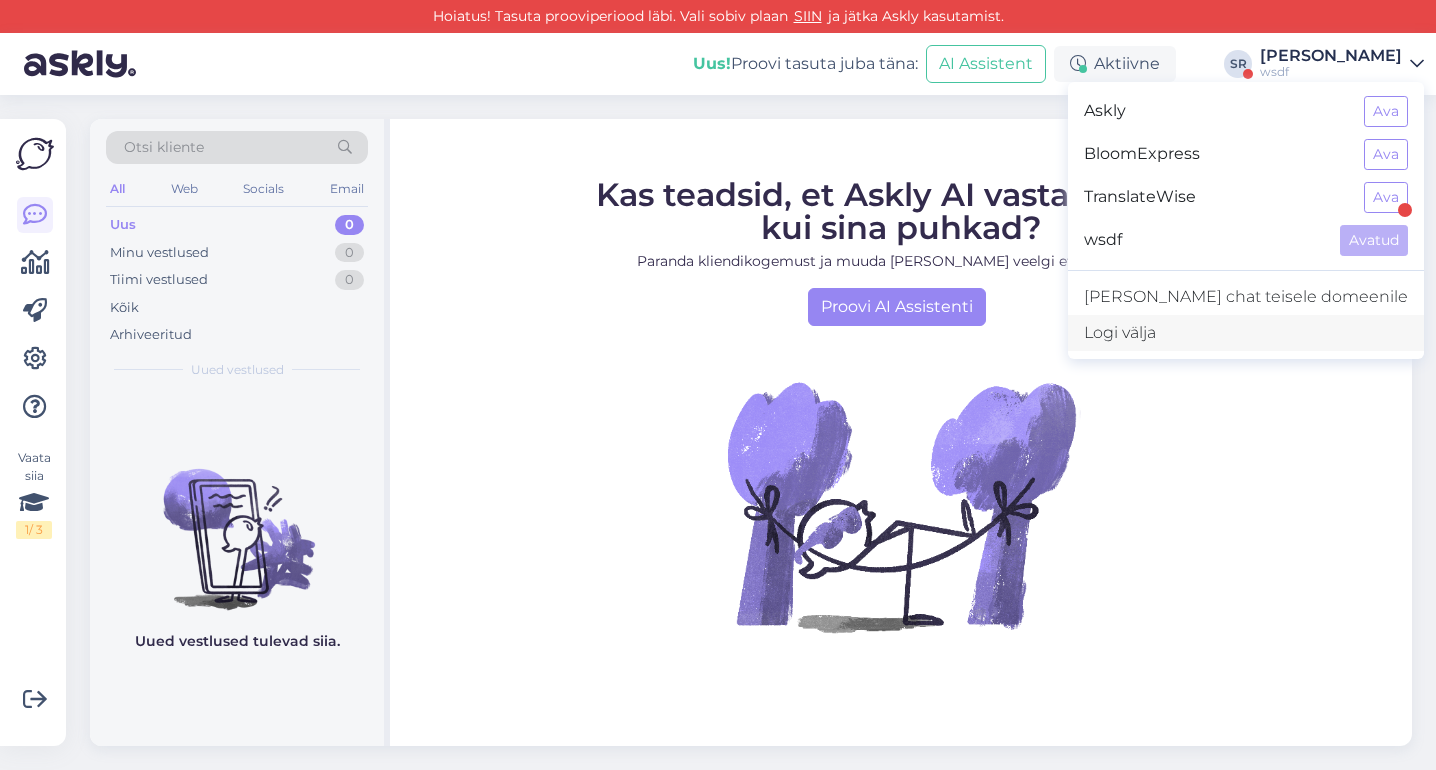 click on "Logi välja" at bounding box center (1246, 333) 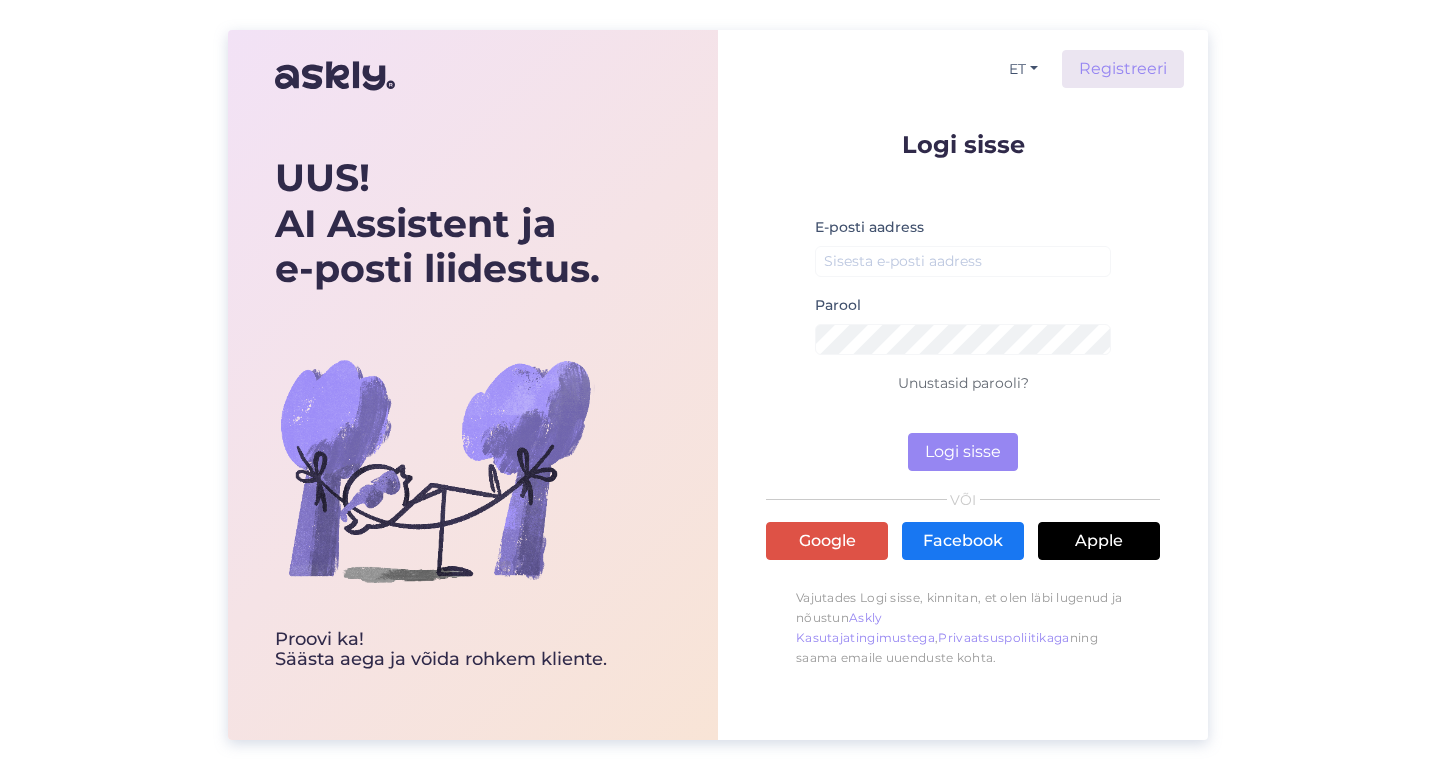 scroll, scrollTop: 0, scrollLeft: 0, axis: both 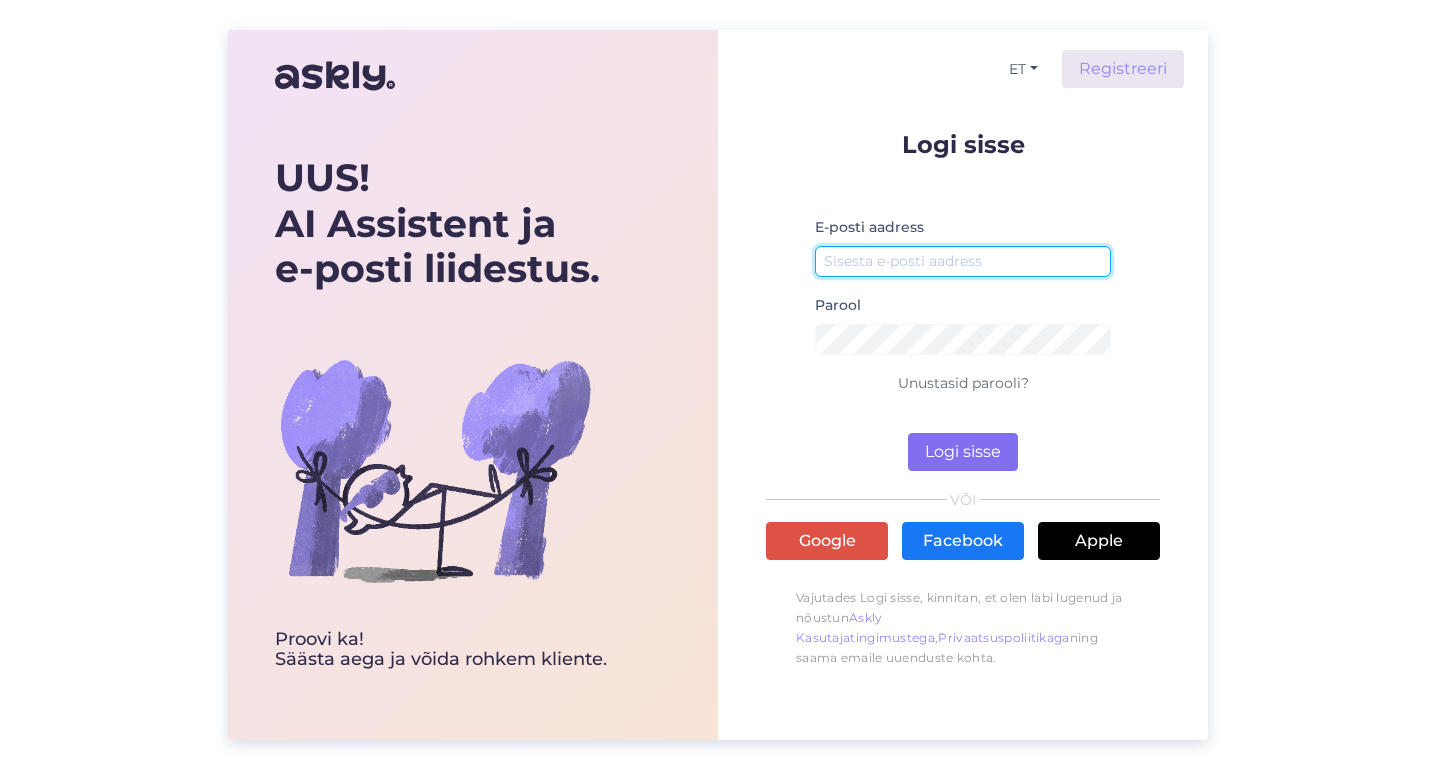 type on "[EMAIL_ADDRESS][DOMAIN_NAME]" 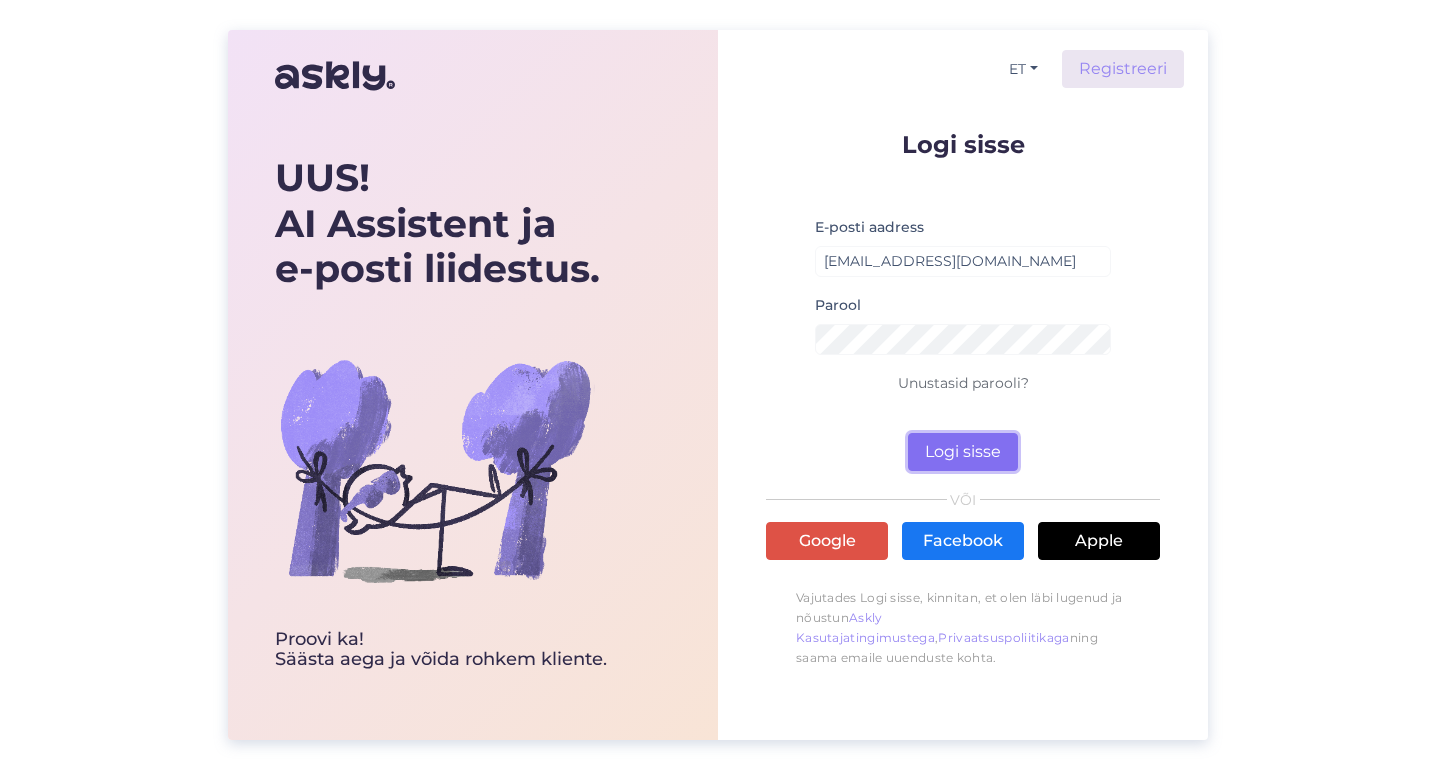 click on "Logi sisse" at bounding box center (963, 452) 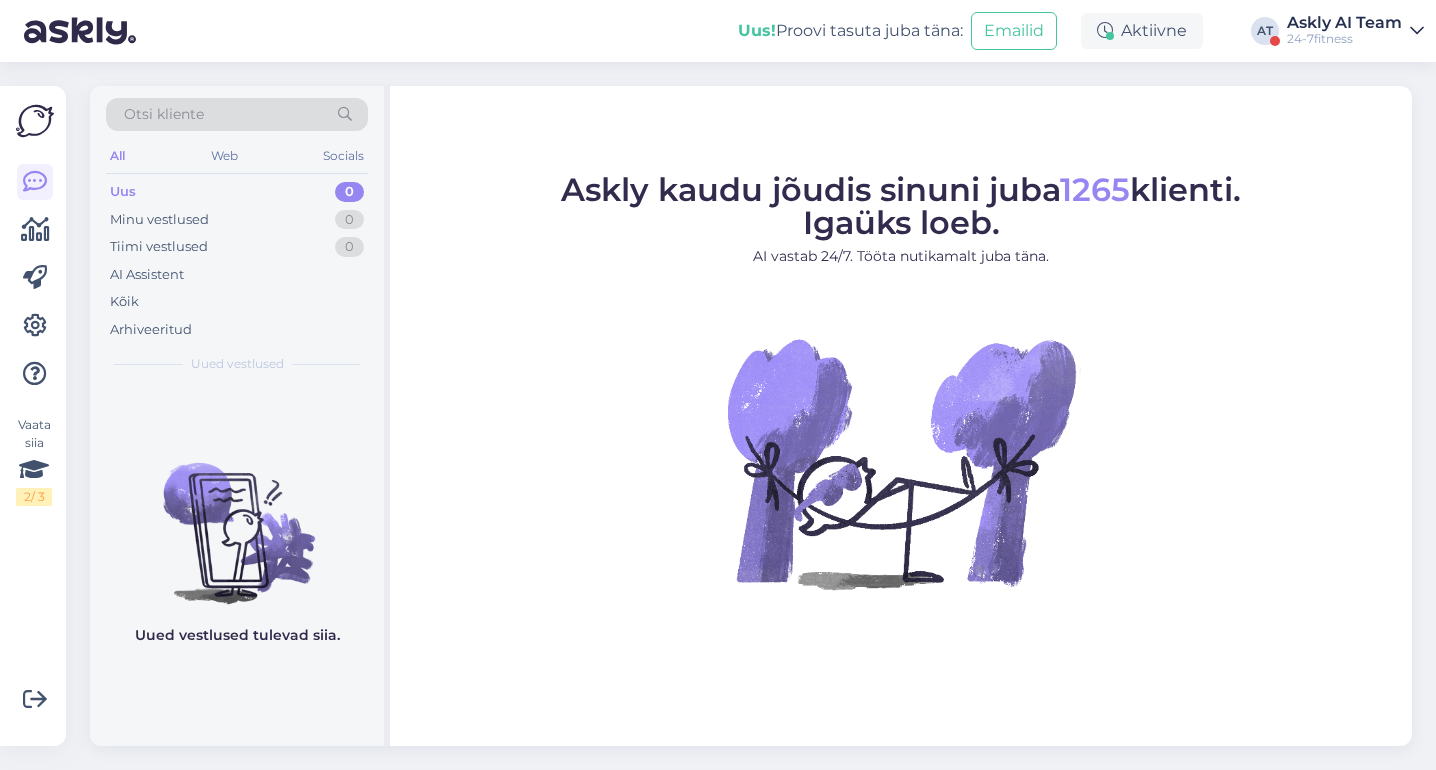 click on "24-7fitness" at bounding box center [1344, 39] 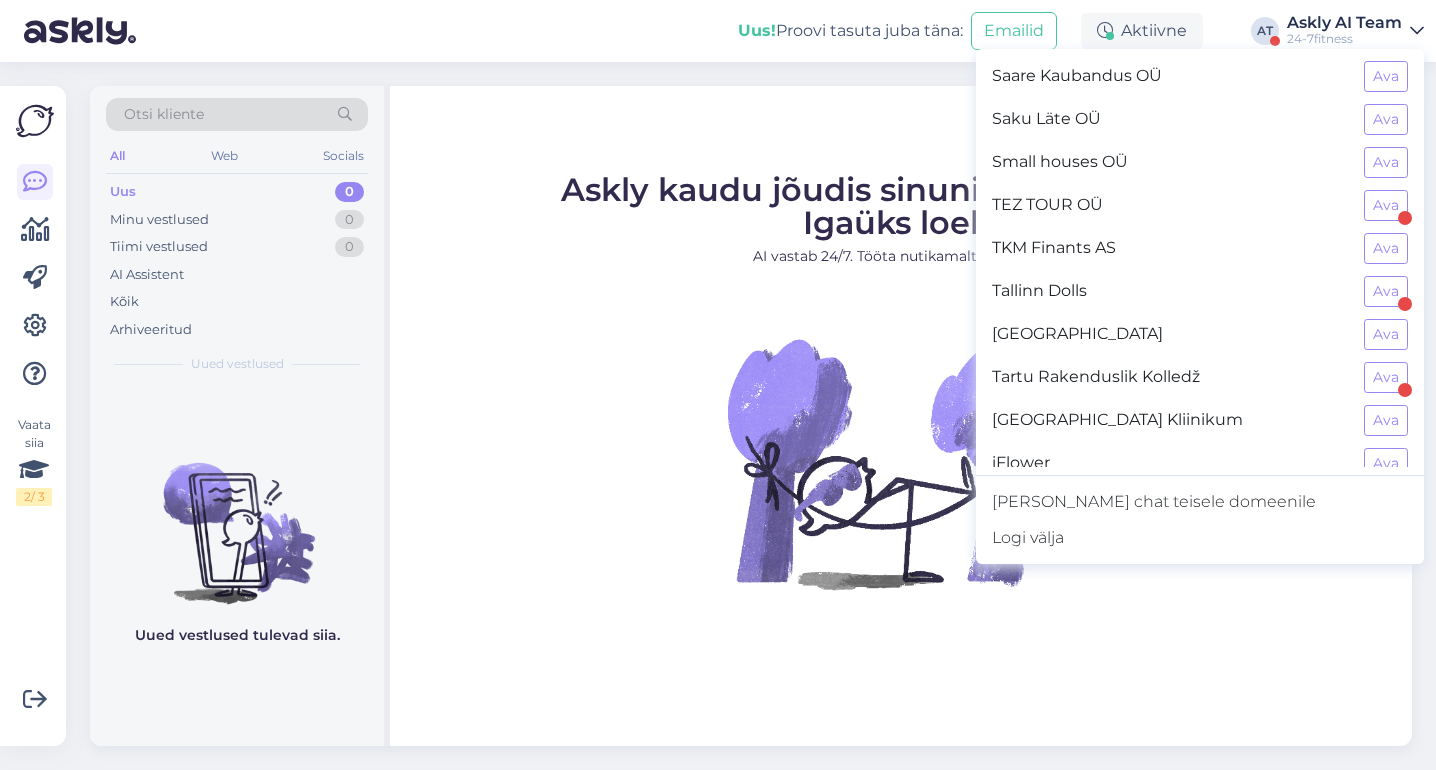 scroll, scrollTop: 1568, scrollLeft: 0, axis: vertical 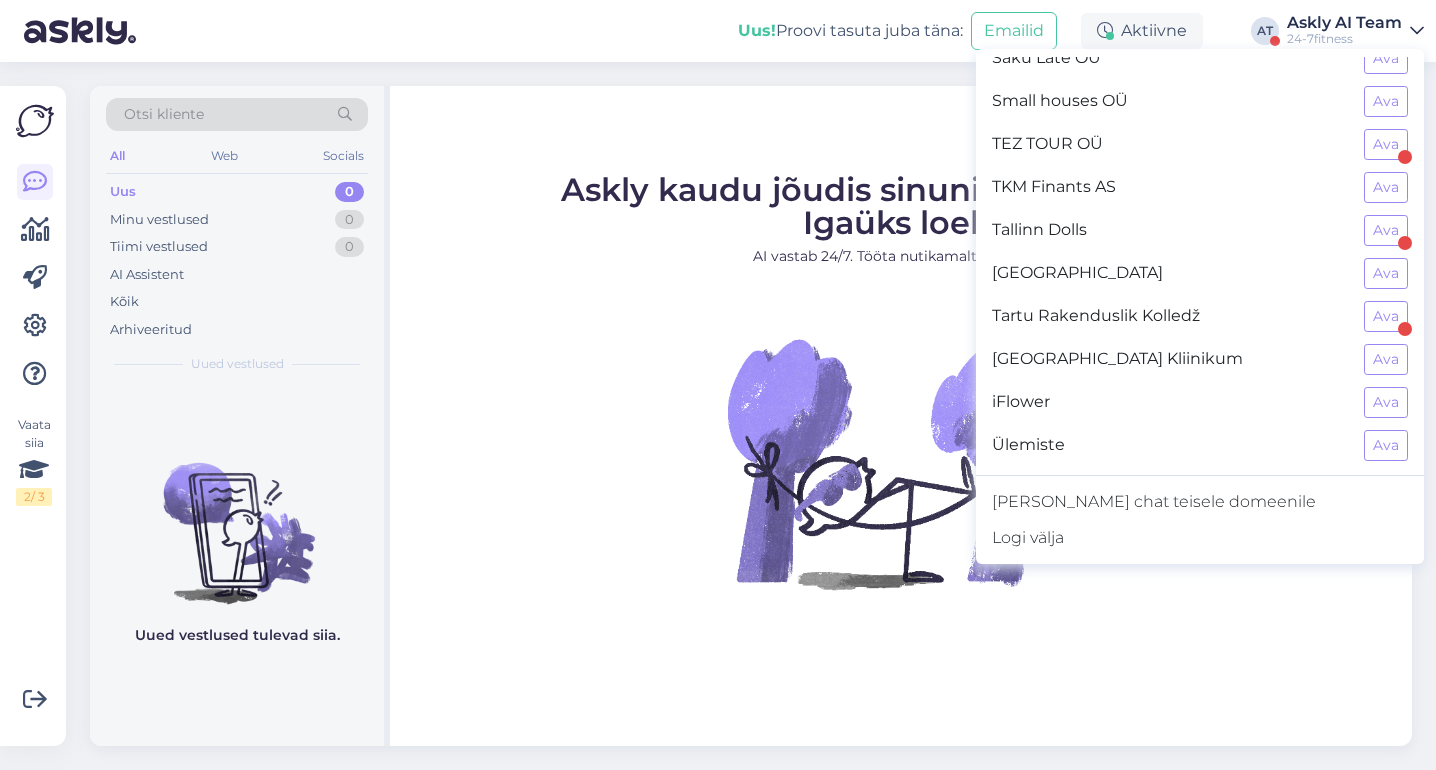 click on "[GEOGRAPHIC_DATA] Kliinikum Ava" at bounding box center (1200, 359) 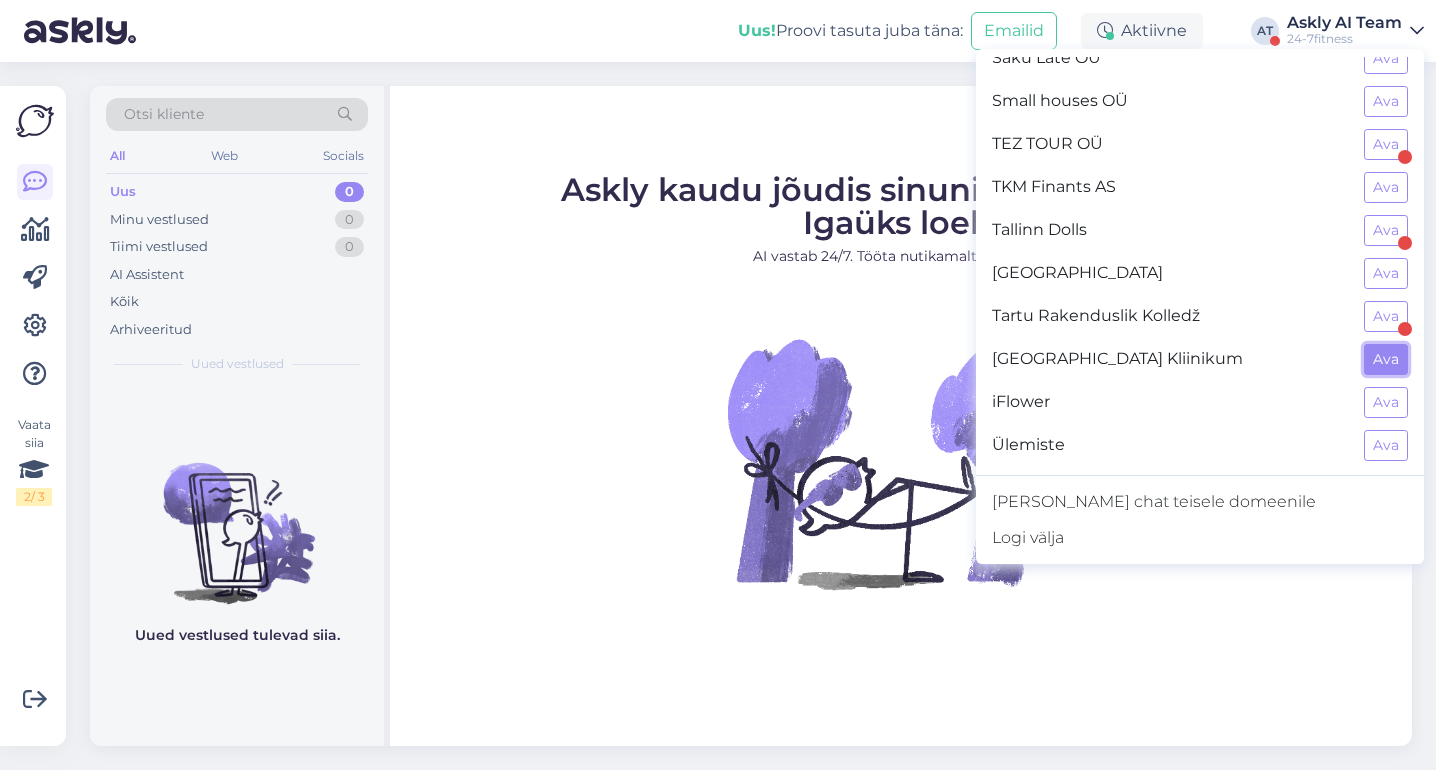click on "Ava" at bounding box center [1386, 359] 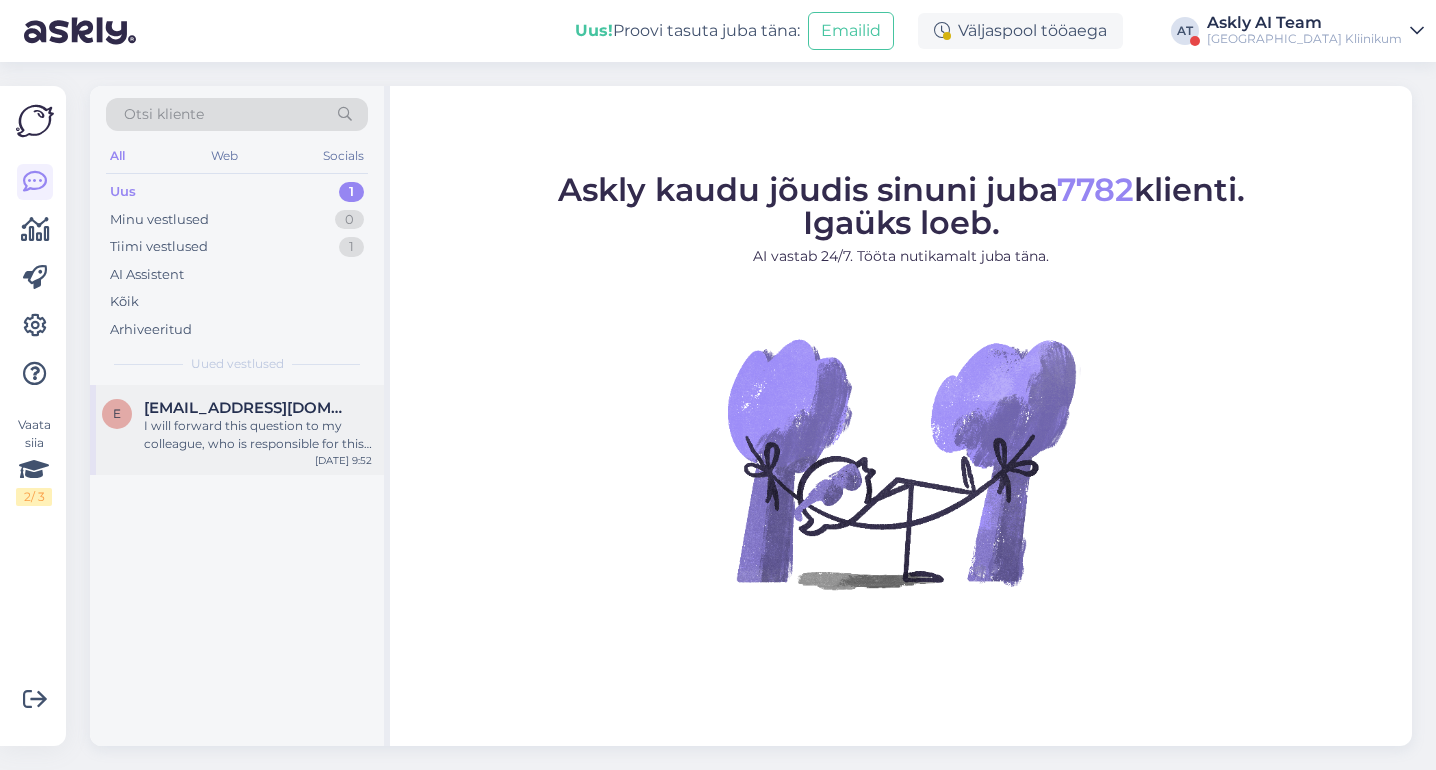 click on "I will forward this question to my colleague, who is responsible for this. The reply will be here during our working hours." at bounding box center [258, 435] 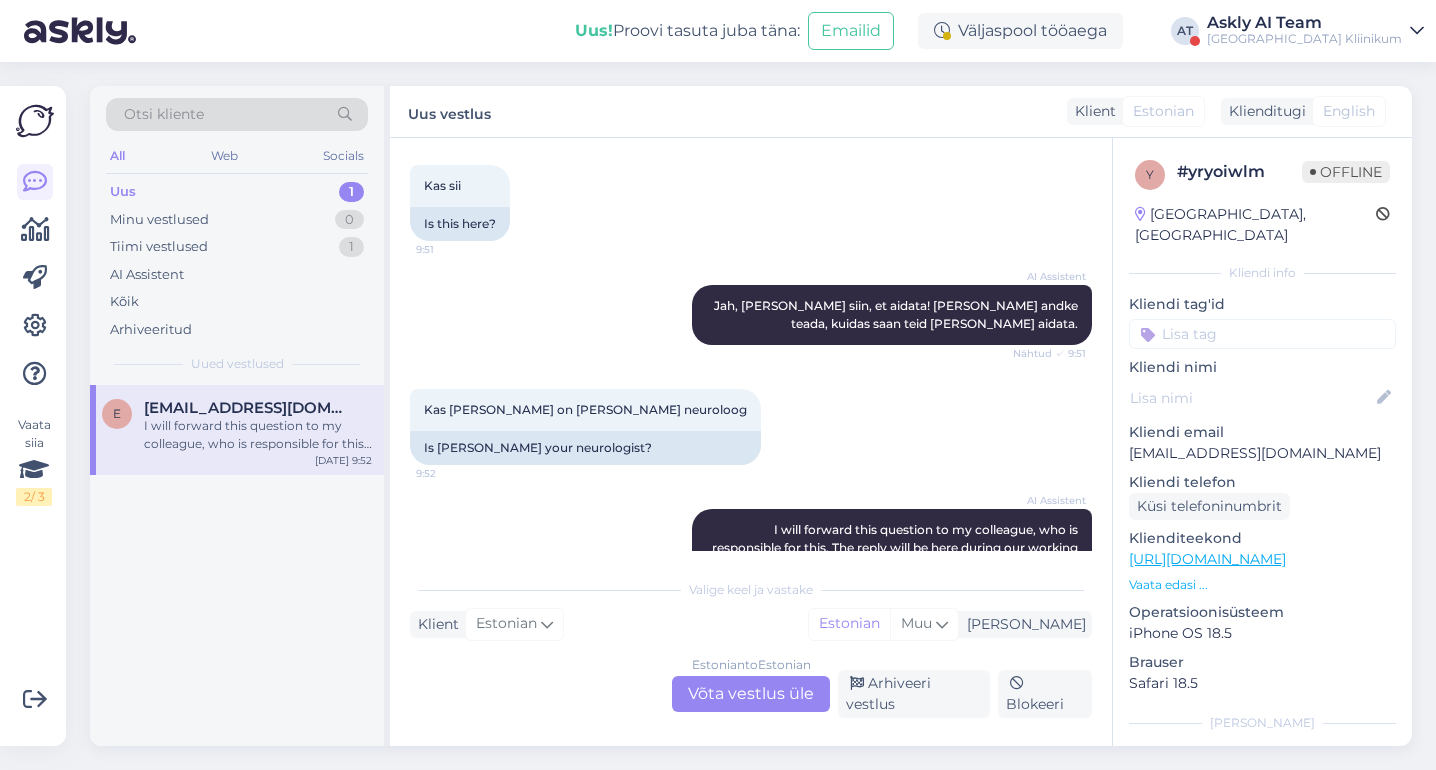 scroll, scrollTop: 209, scrollLeft: 0, axis: vertical 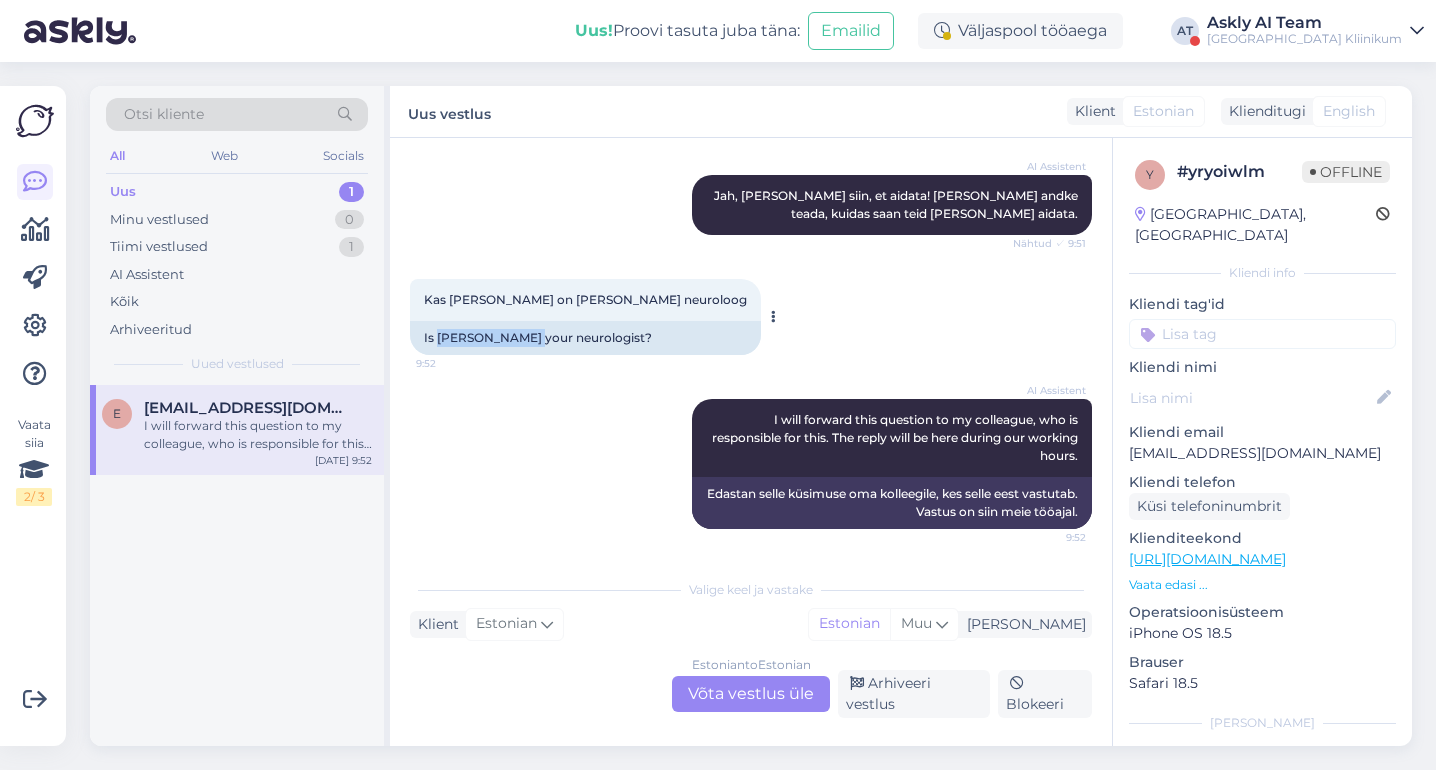 drag, startPoint x: 528, startPoint y: 338, endPoint x: 437, endPoint y: 338, distance: 91 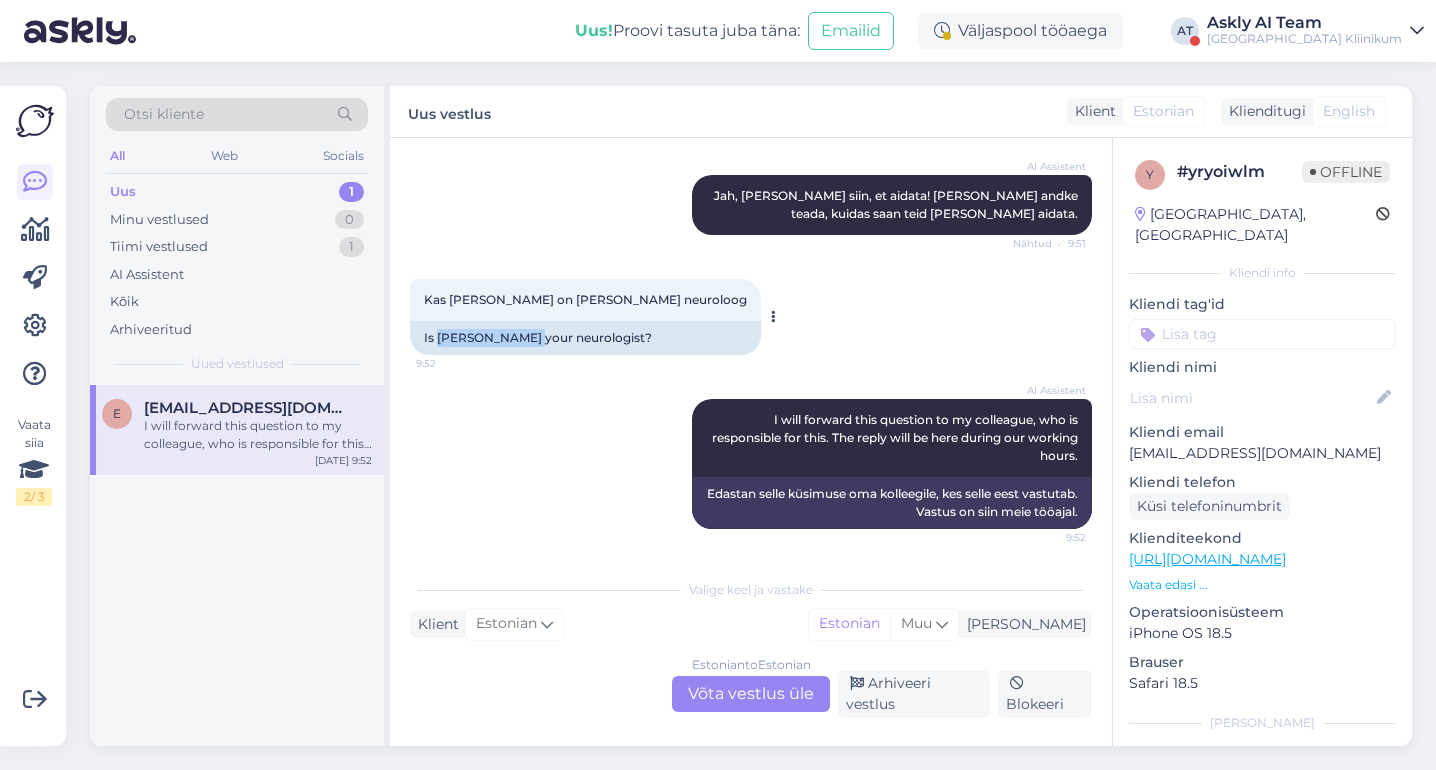 click on "Is [PERSON_NAME] your neurologist?" at bounding box center (585, 338) 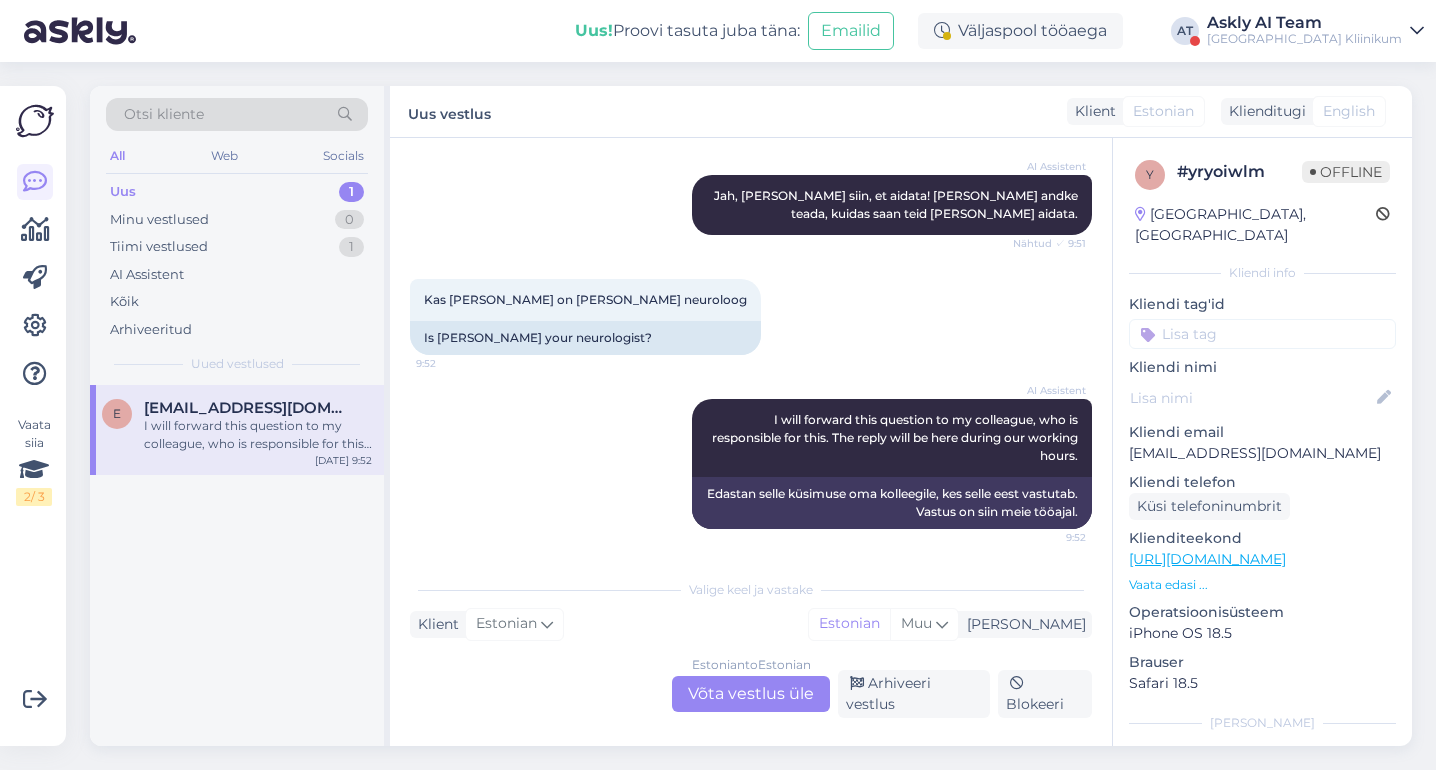 click on "Estonian  to  Estonian Võta vestlus üle" at bounding box center [751, 694] 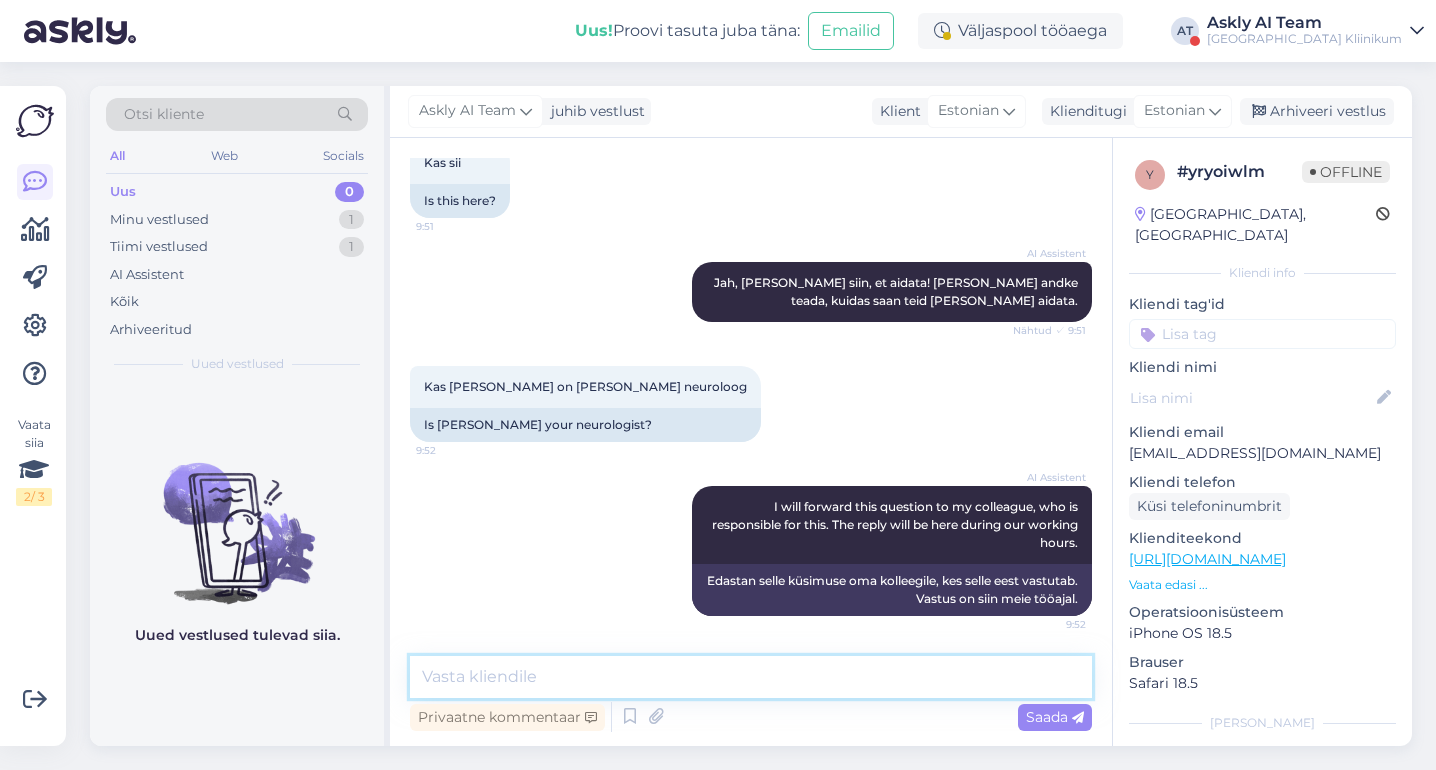click at bounding box center (751, 677) 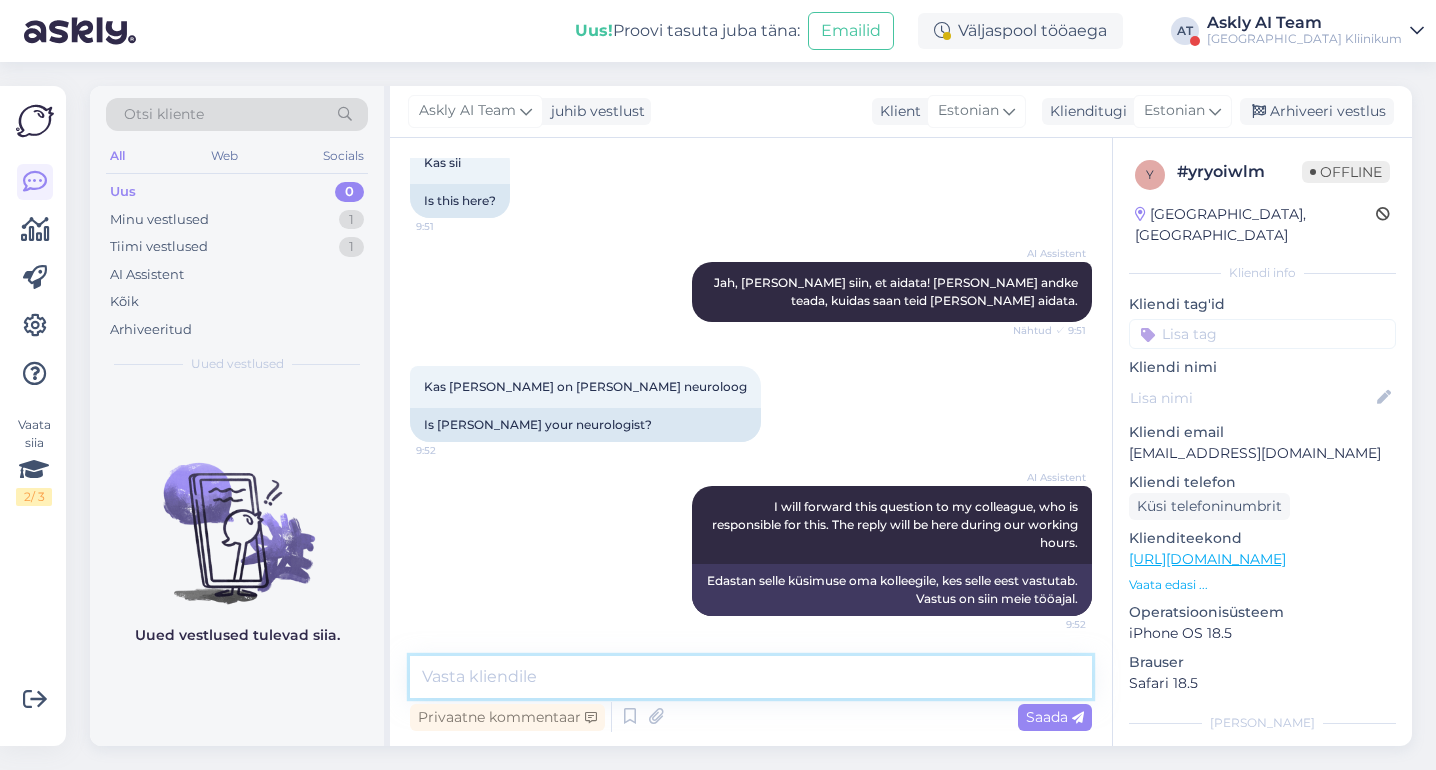 paste on "[URL][DOMAIN_NAME]" 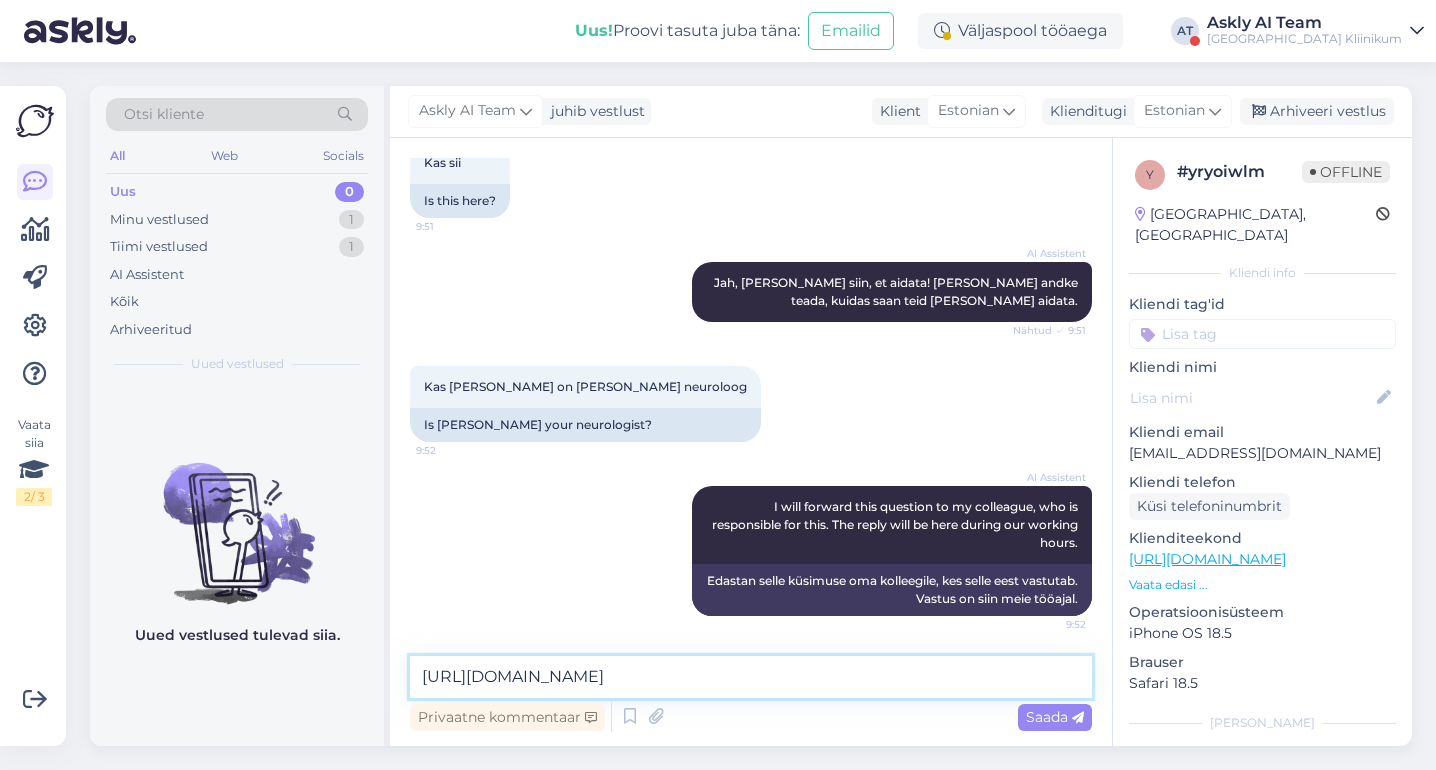 click on "[URL][DOMAIN_NAME]" at bounding box center [751, 677] 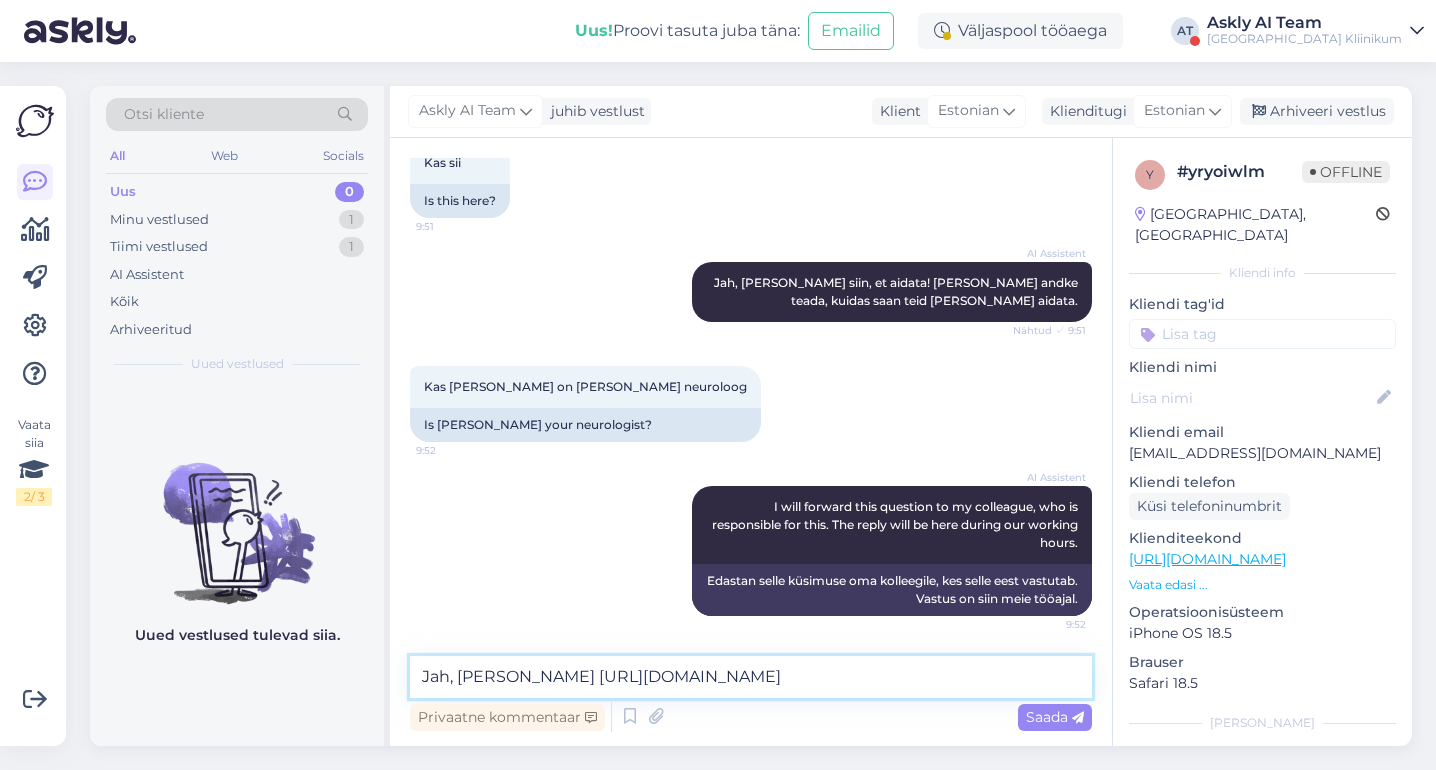 click on "Jah, [PERSON_NAME] [URL][DOMAIN_NAME]" at bounding box center [751, 677] 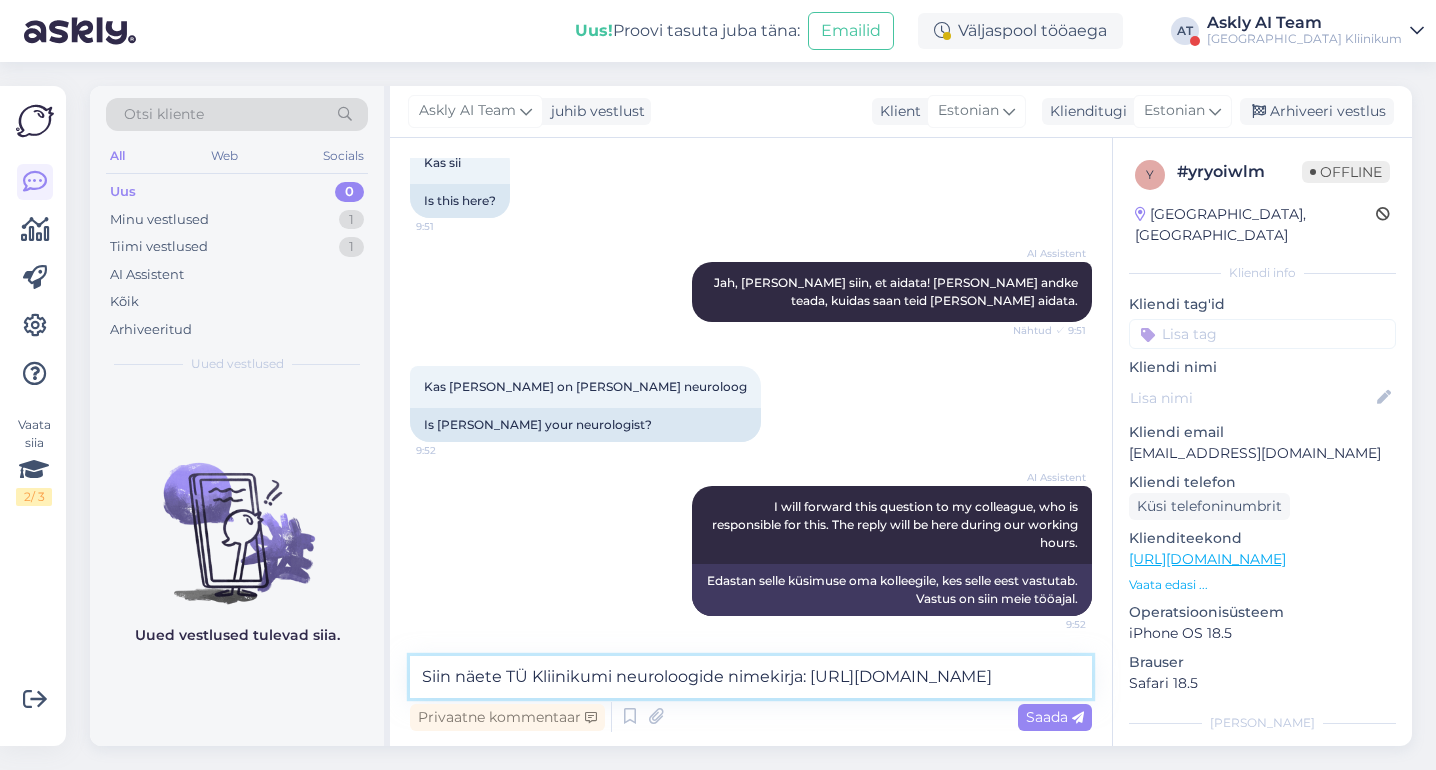 drag, startPoint x: 800, startPoint y: 677, endPoint x: 729, endPoint y: 677, distance: 71 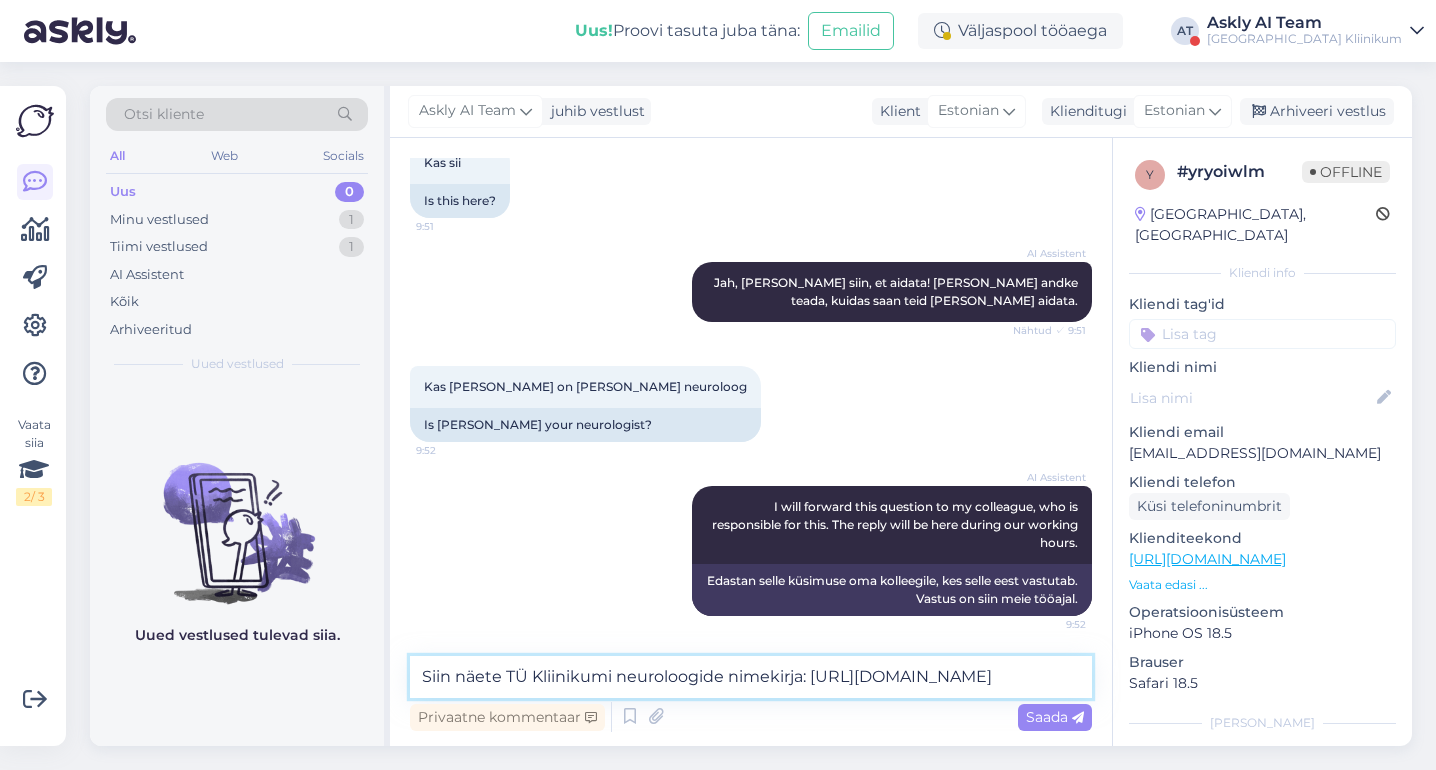 click on "Siin näete TÜ Kliinikumi neuroloogide nimekirja: [URL][DOMAIN_NAME]" at bounding box center [751, 677] 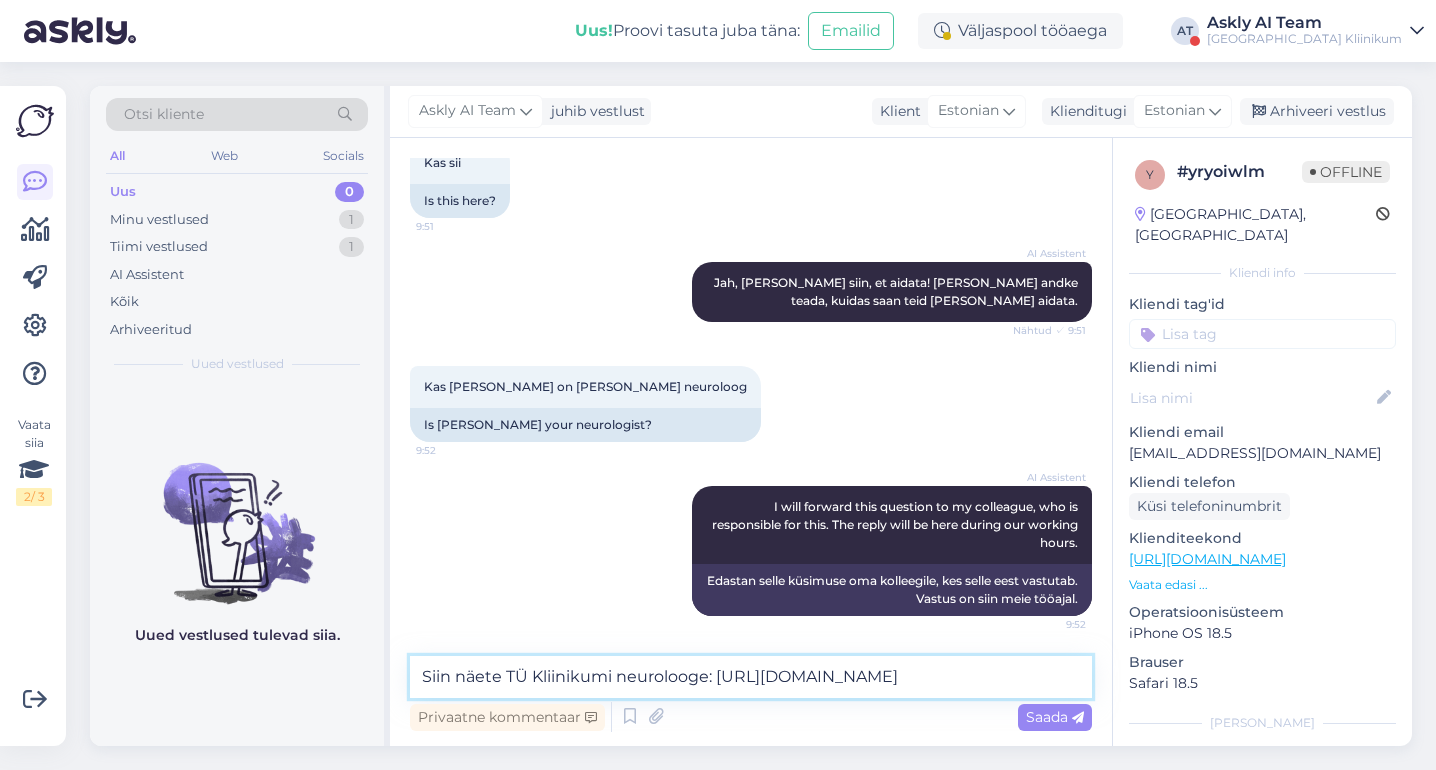 click on "Siin näete TÜ Kliinikumi neurolooge: [URL][DOMAIN_NAME]" at bounding box center [751, 677] 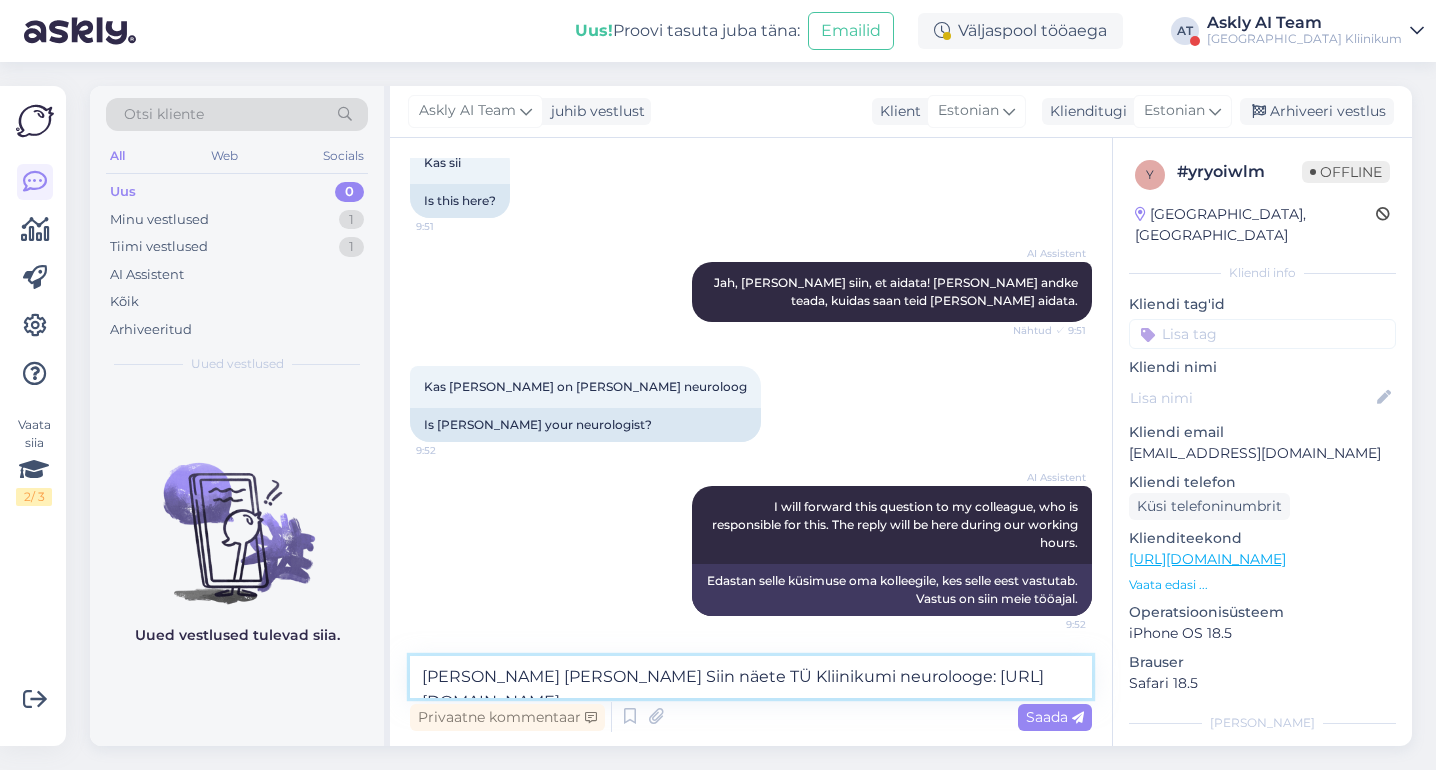 scroll, scrollTop: 146, scrollLeft: 0, axis: vertical 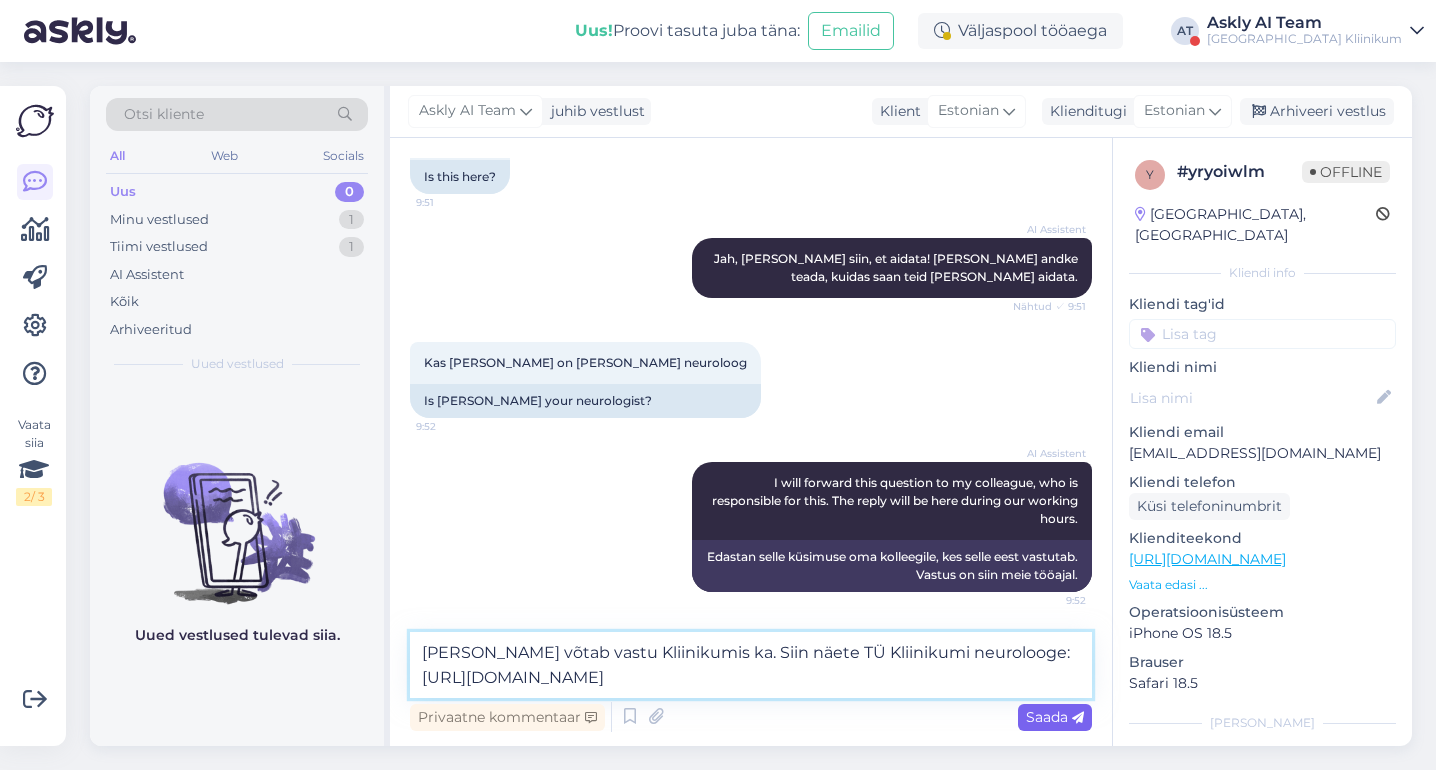type on "[PERSON_NAME] võtab vastu Kliinikumis ka. Siin näete TÜ Kliinikumi neurolooge: [URL][DOMAIN_NAME]" 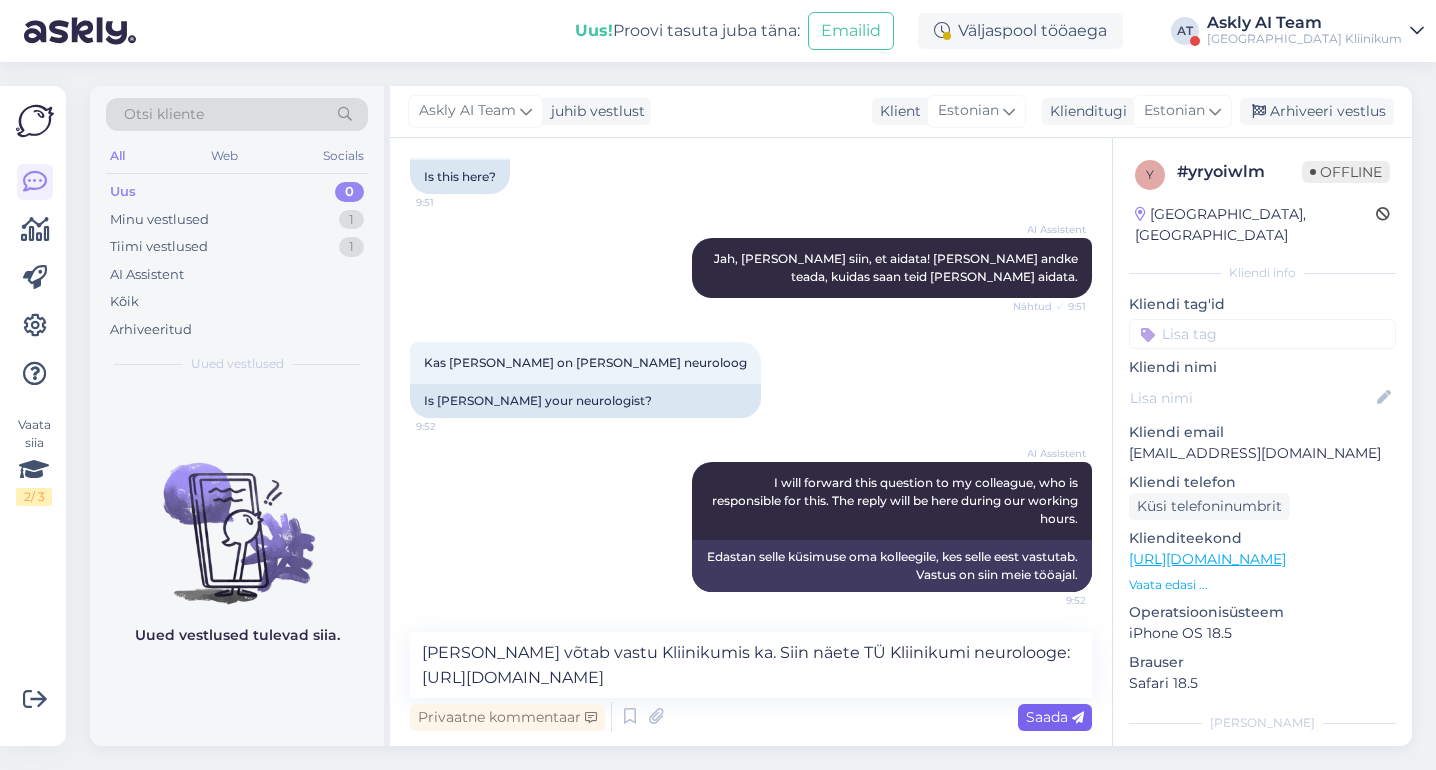 click on "Saada" at bounding box center [1055, 717] 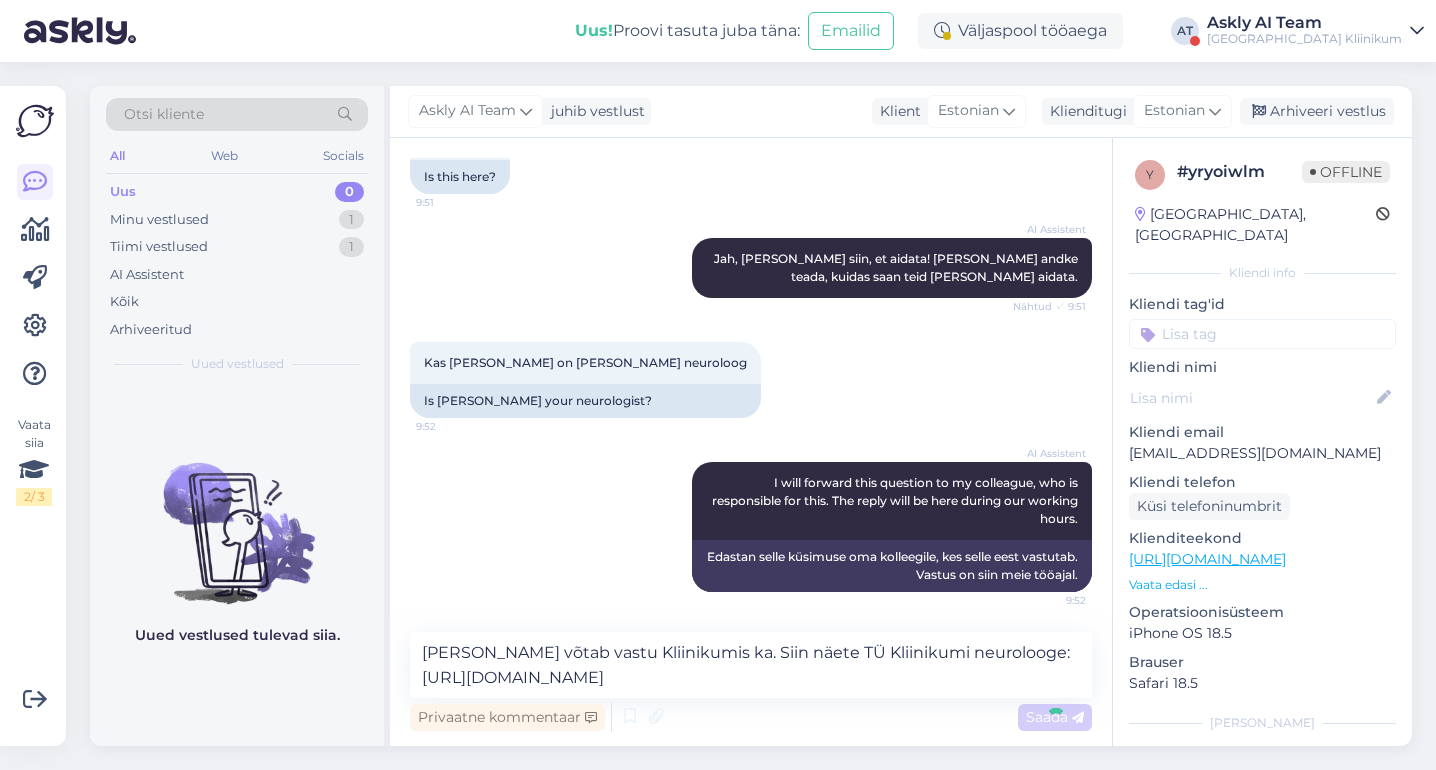 type 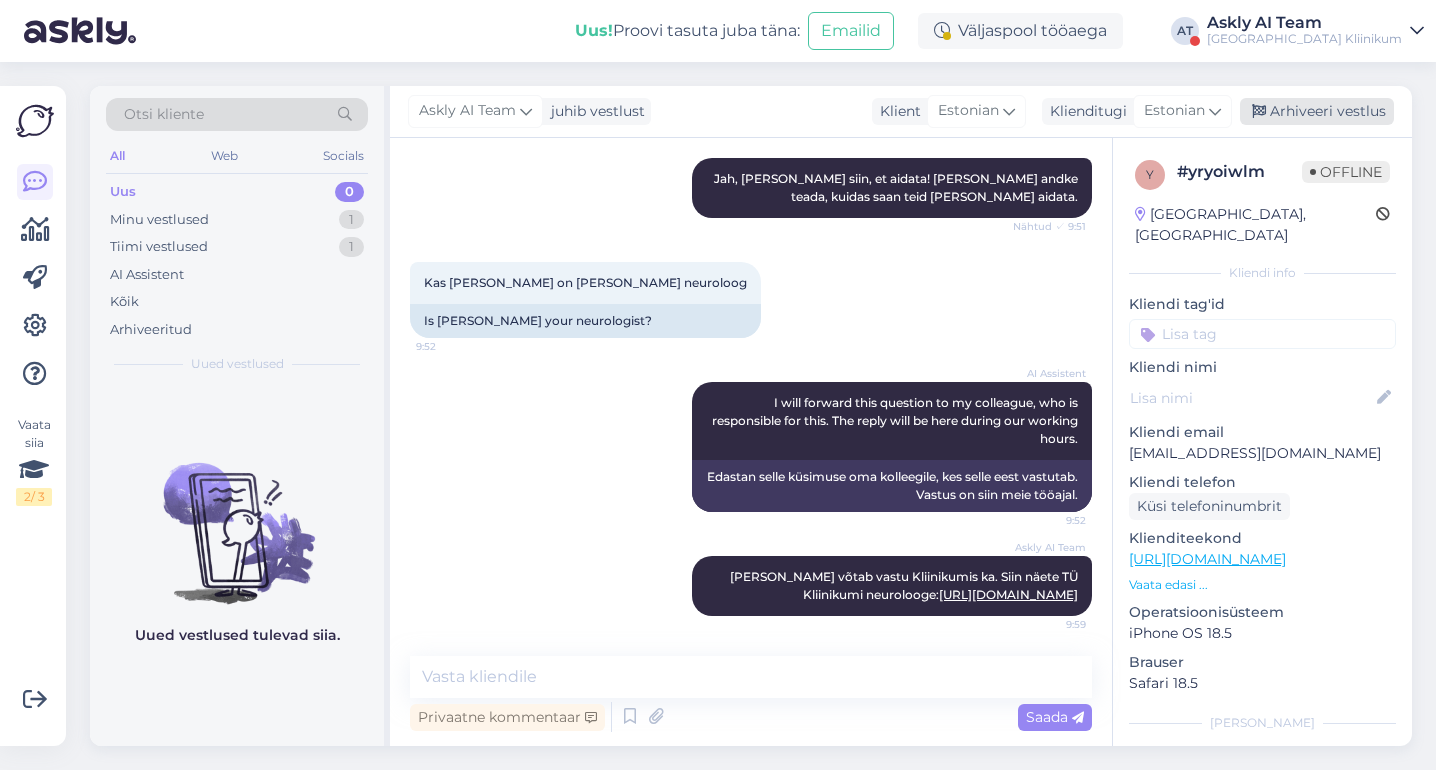 click on "Arhiveeri vestlus" at bounding box center (1317, 111) 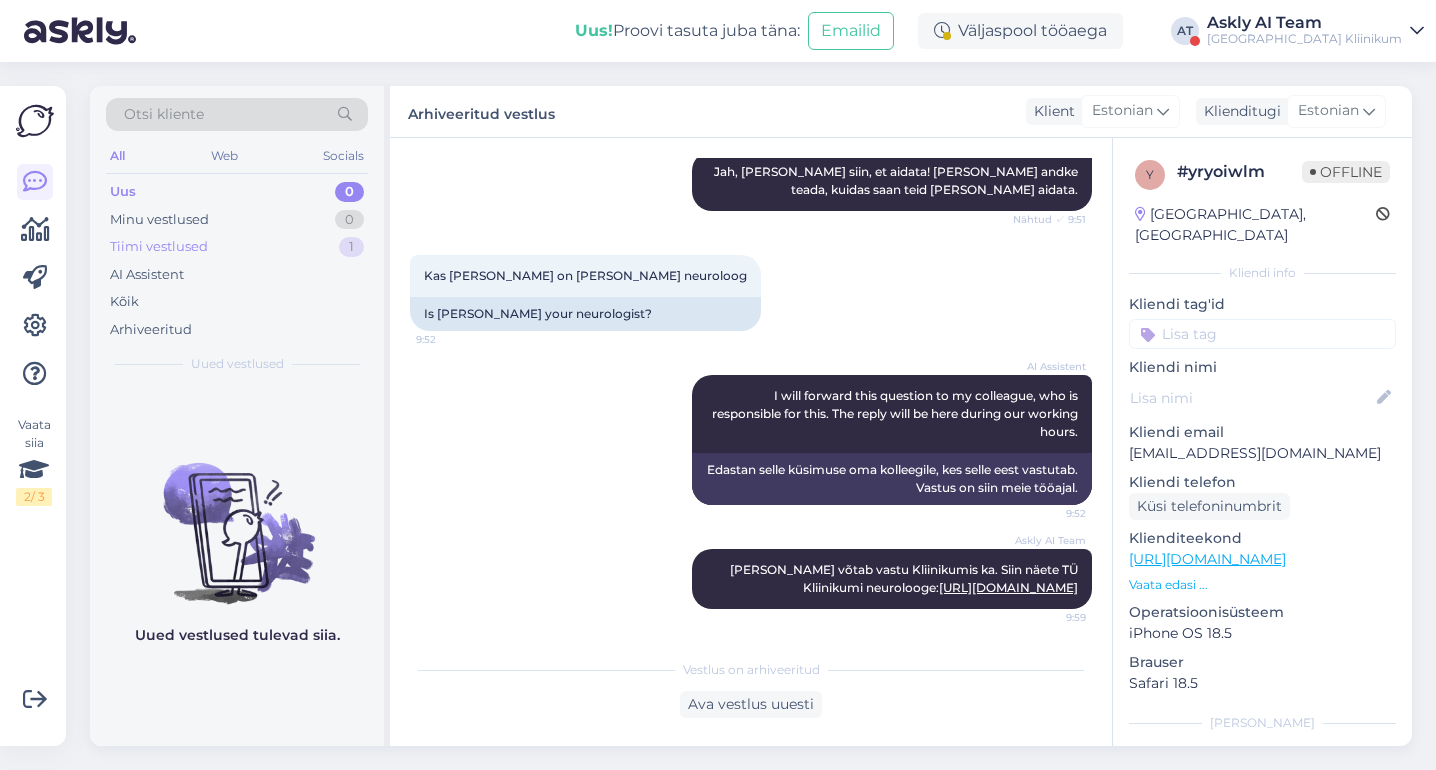 click on "Tiimi vestlused" at bounding box center [159, 247] 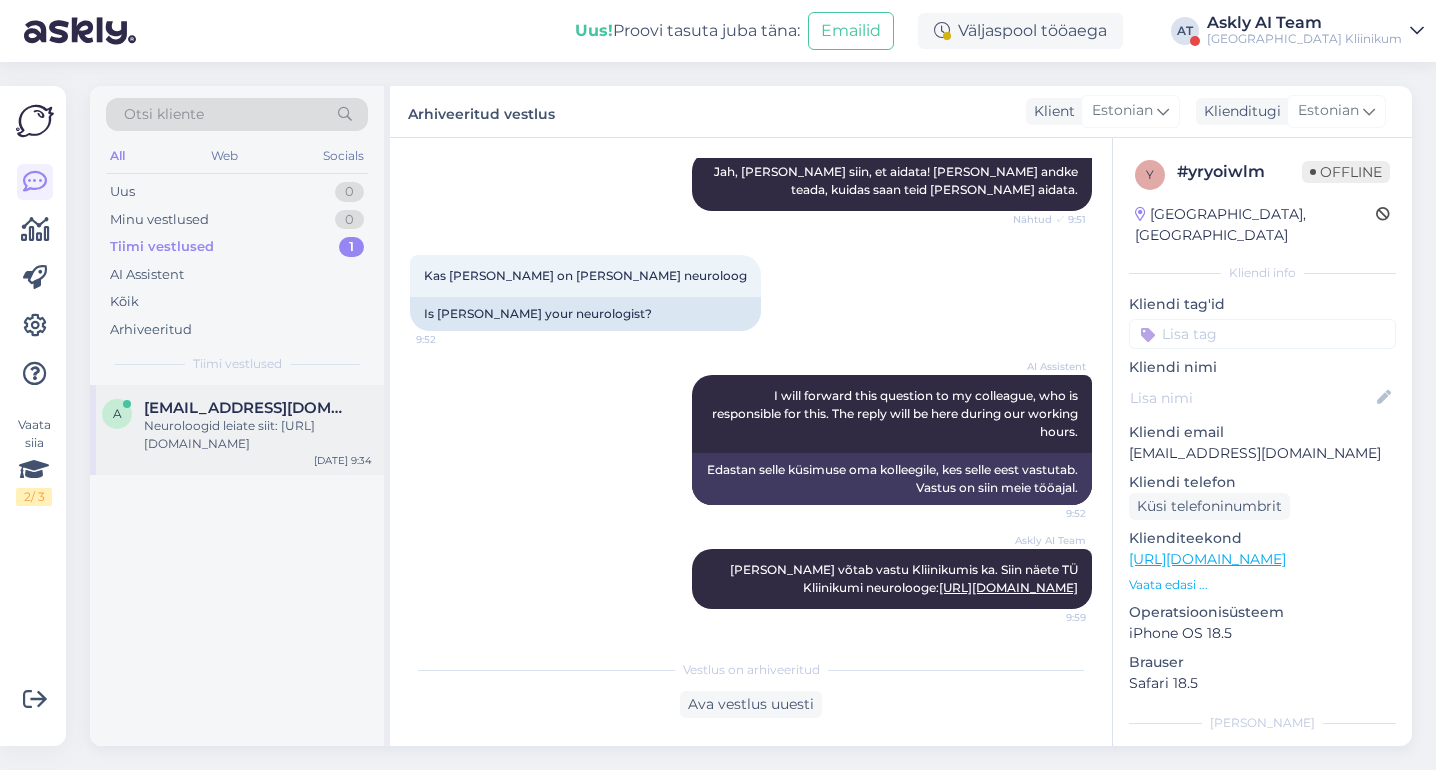 click on "Neuroloogid leiate siit: [URL][DOMAIN_NAME]" at bounding box center (258, 435) 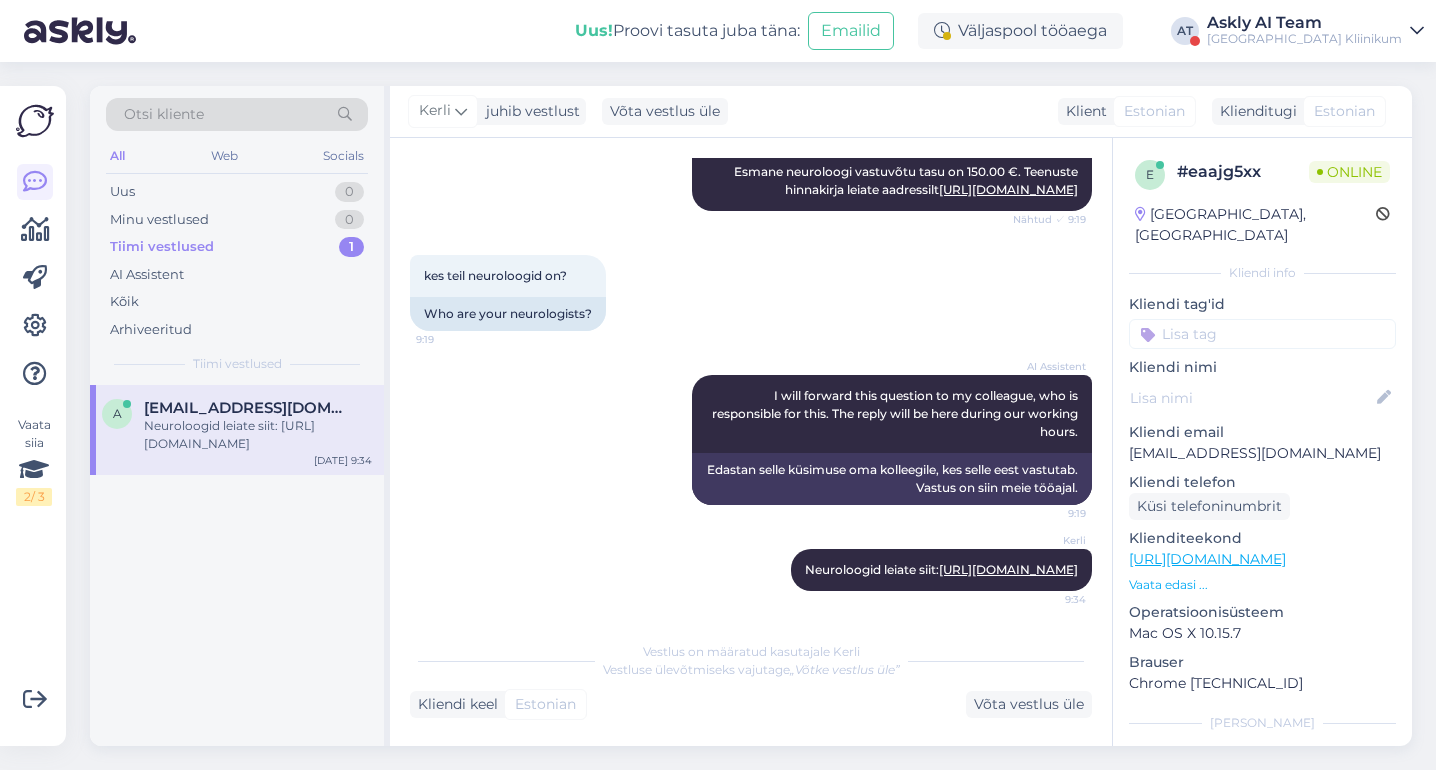 drag, startPoint x: 922, startPoint y: 550, endPoint x: 1101, endPoint y: 585, distance: 182.3897 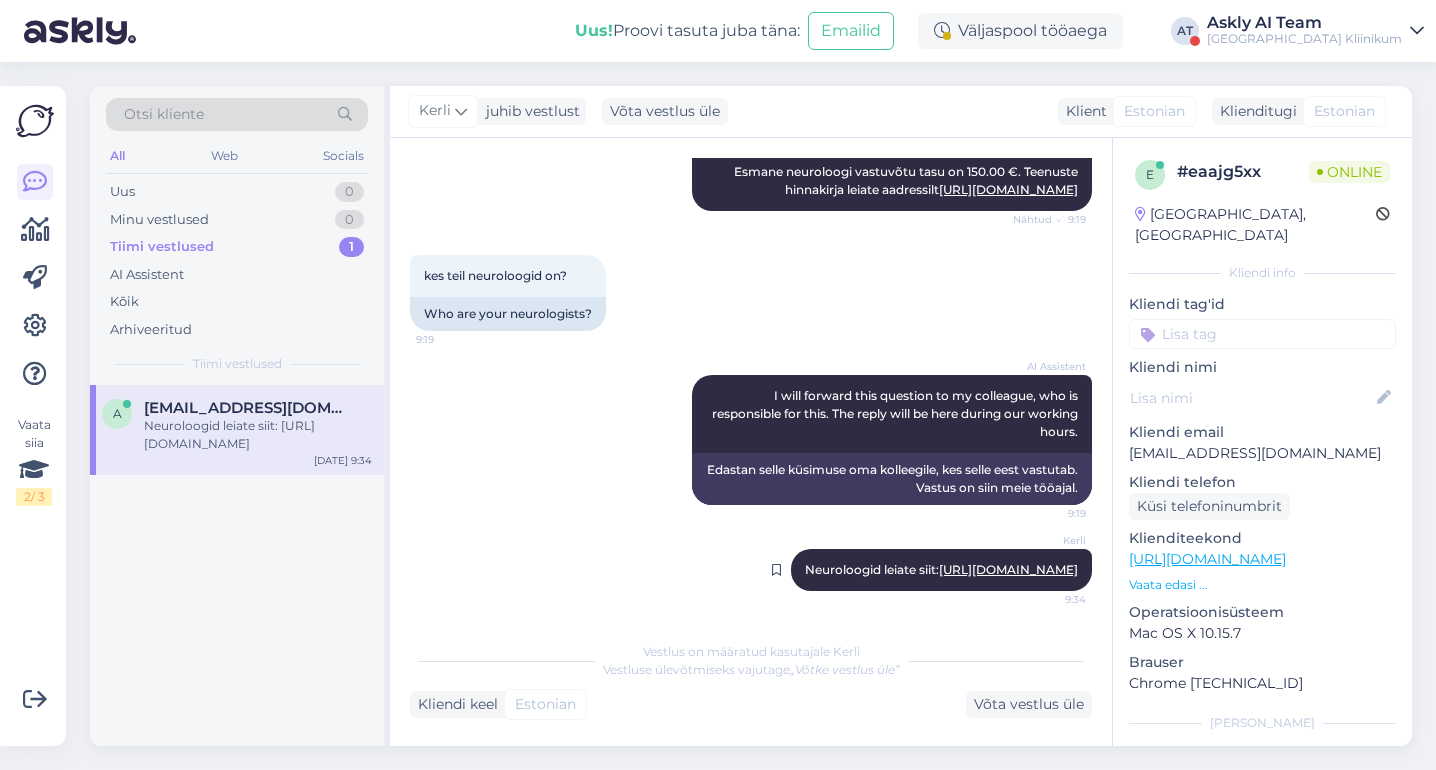 copy on "Neuroloogid leiate siit:  [URL][DOMAIN_NAME]" 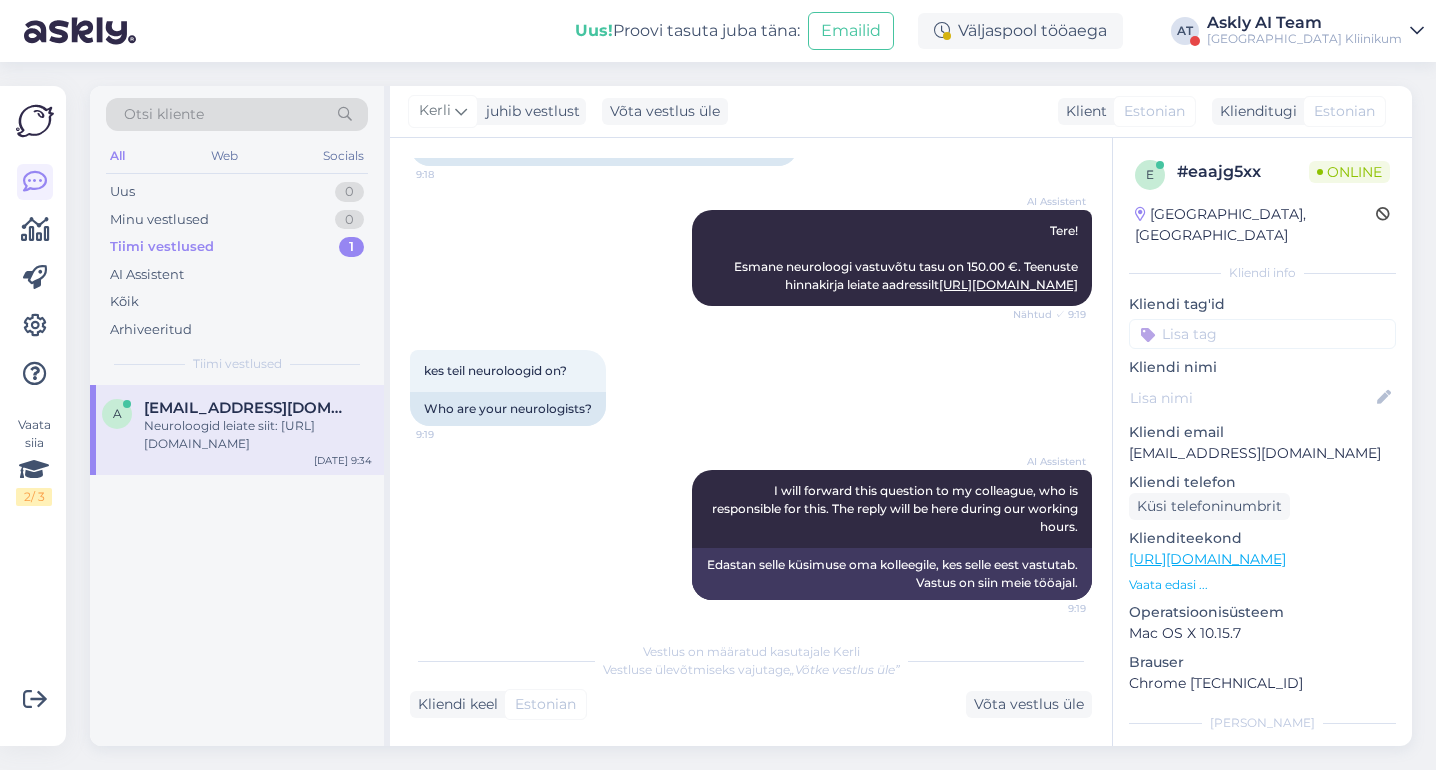 scroll, scrollTop: 1625, scrollLeft: 0, axis: vertical 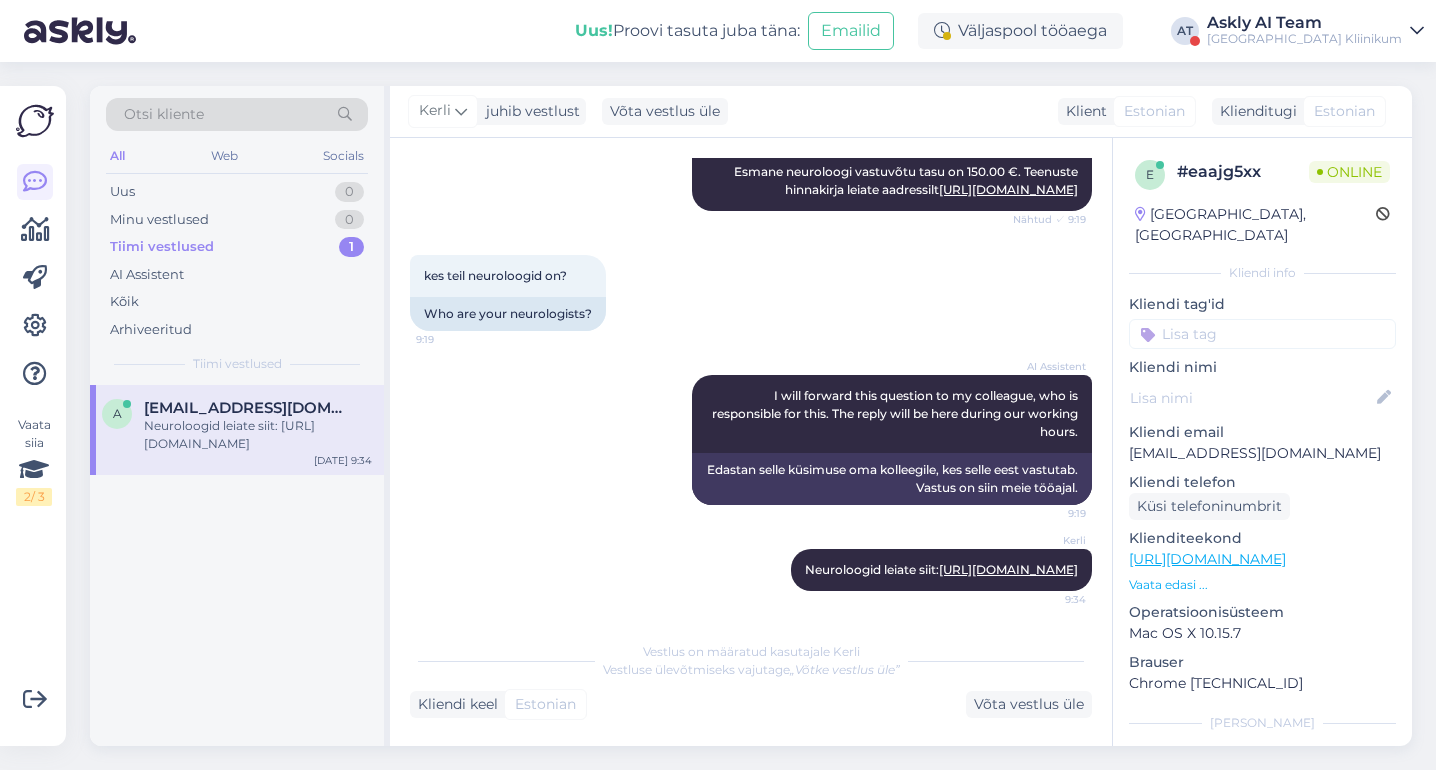 click at bounding box center [1262, 334] 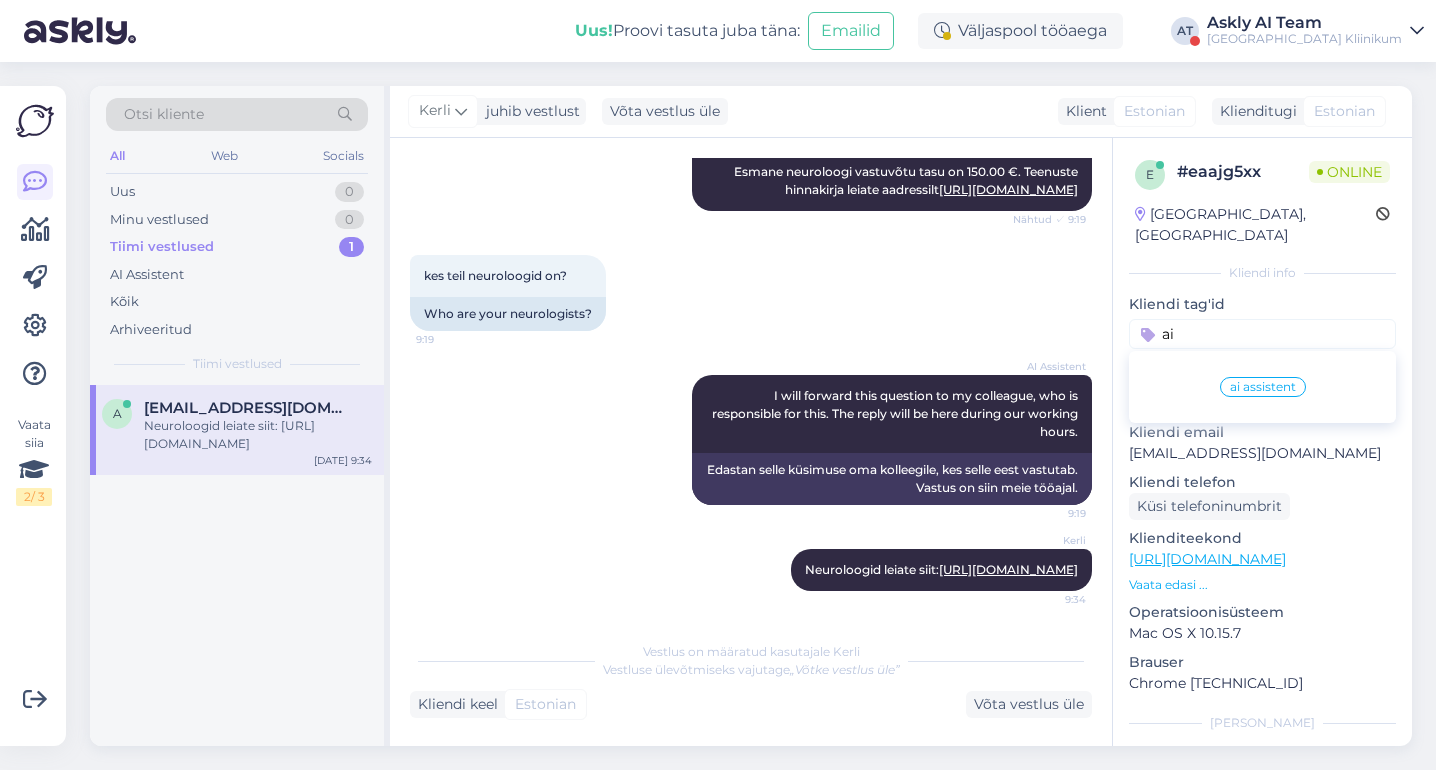 type on "ai" 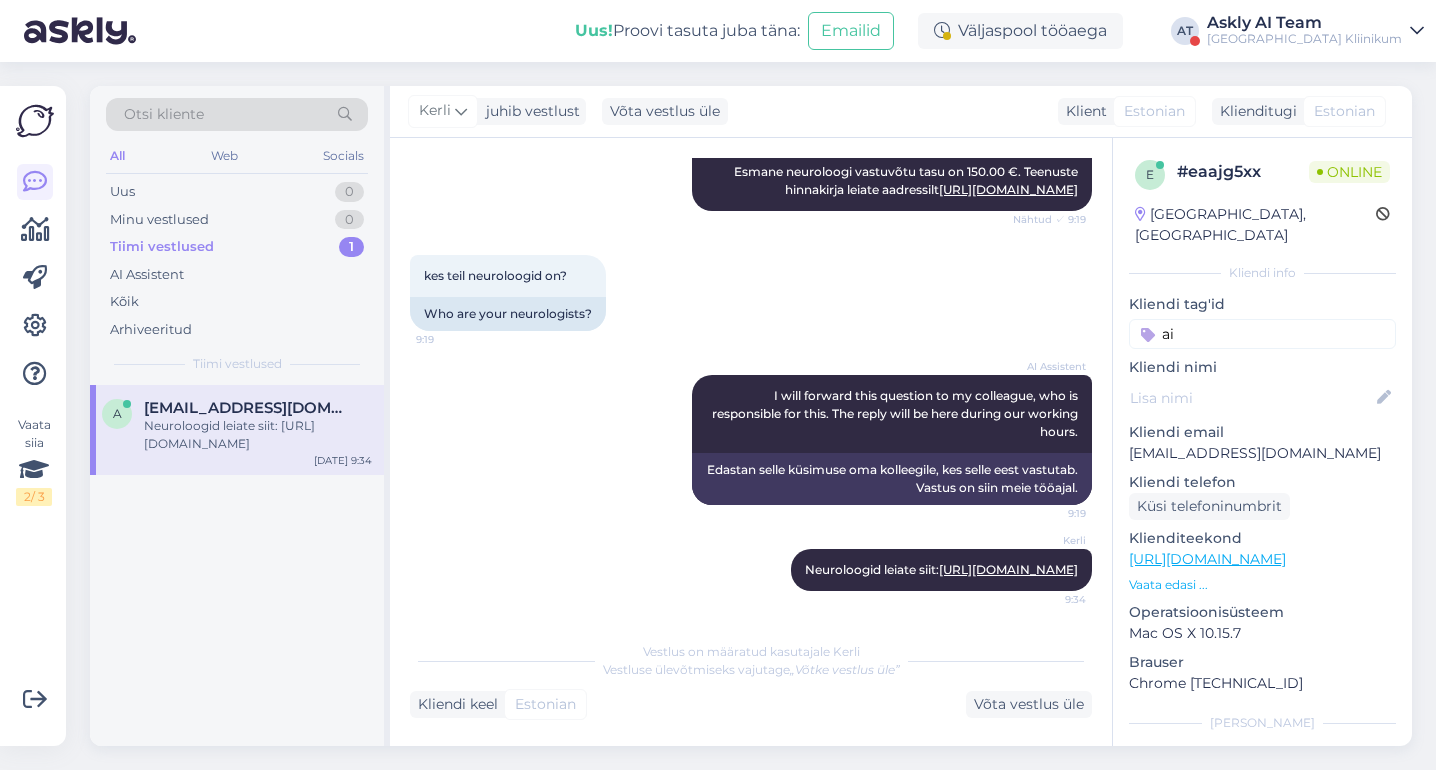 type 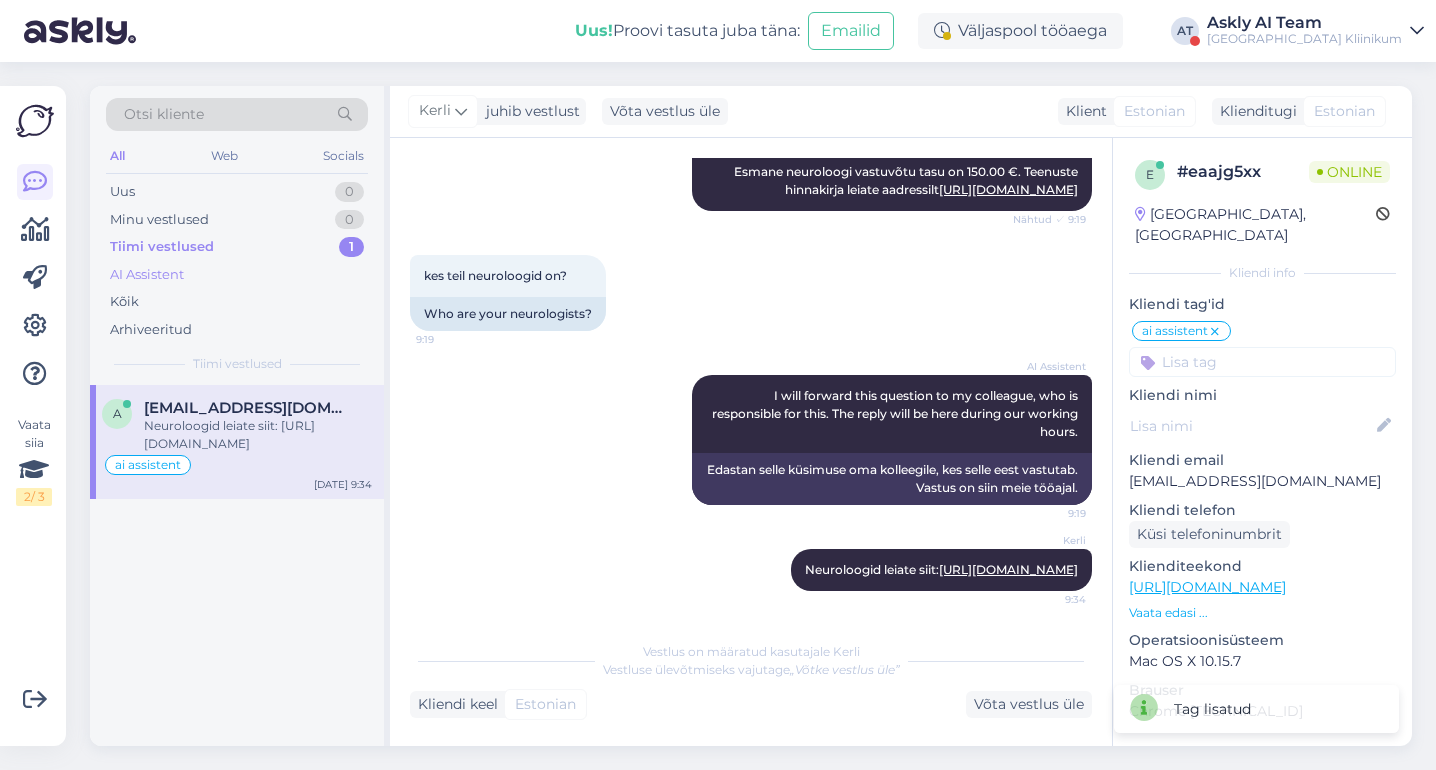 click on "AI Assistent" at bounding box center (147, 275) 